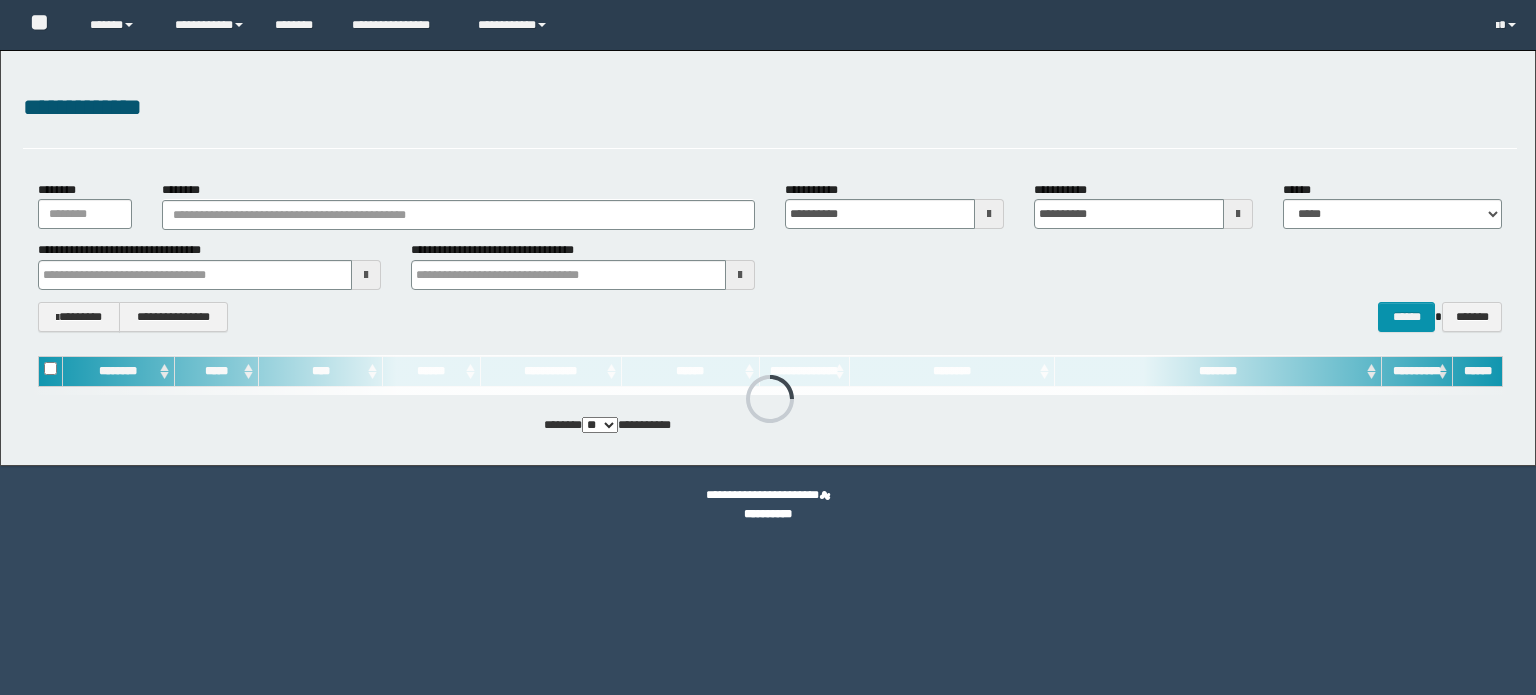 scroll, scrollTop: 0, scrollLeft: 0, axis: both 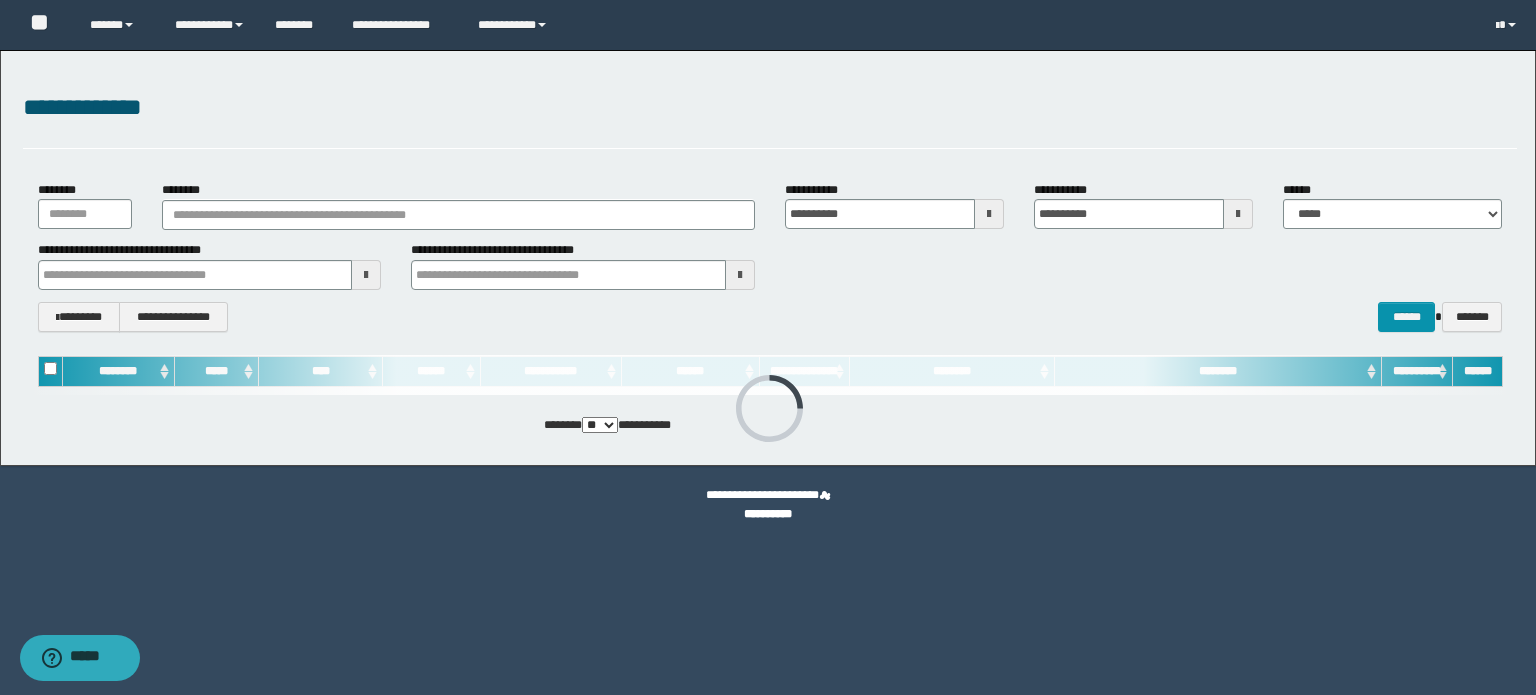 type on "**********" 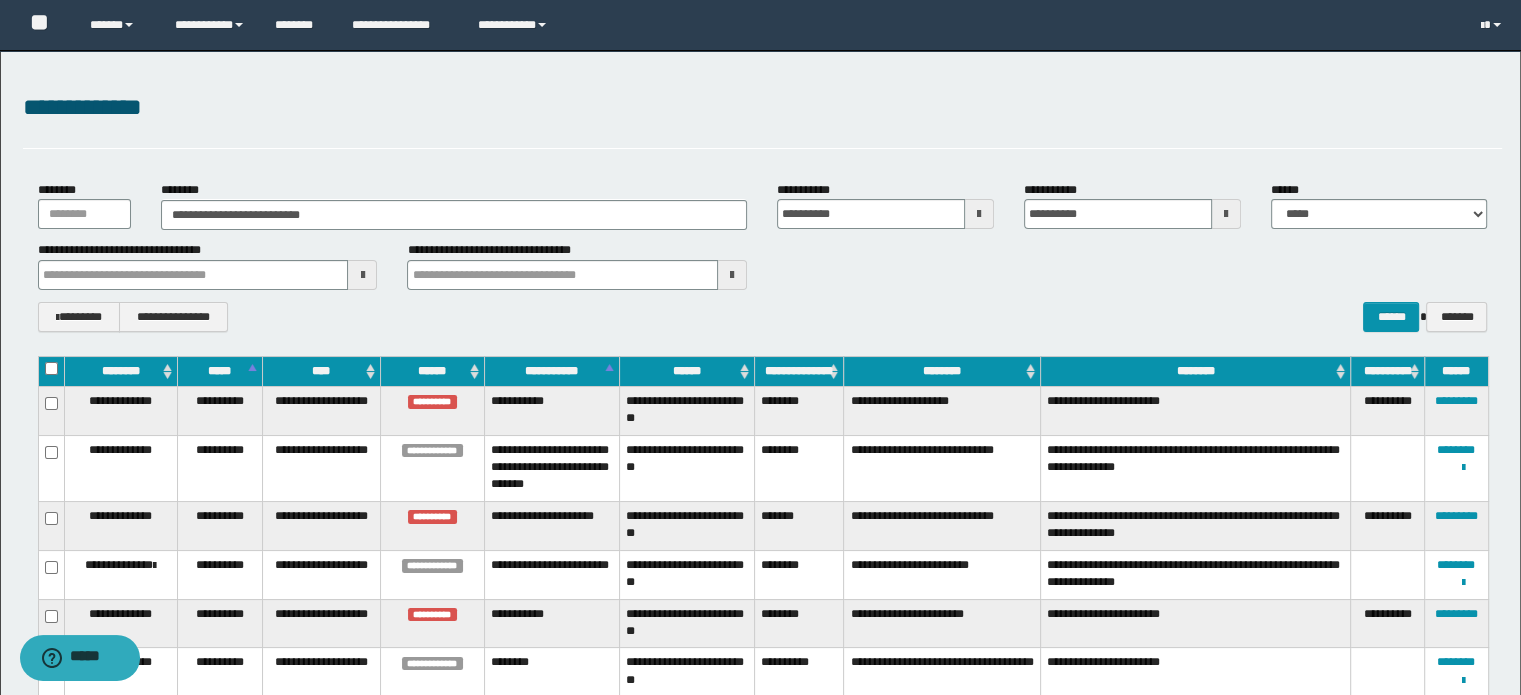 type on "**********" 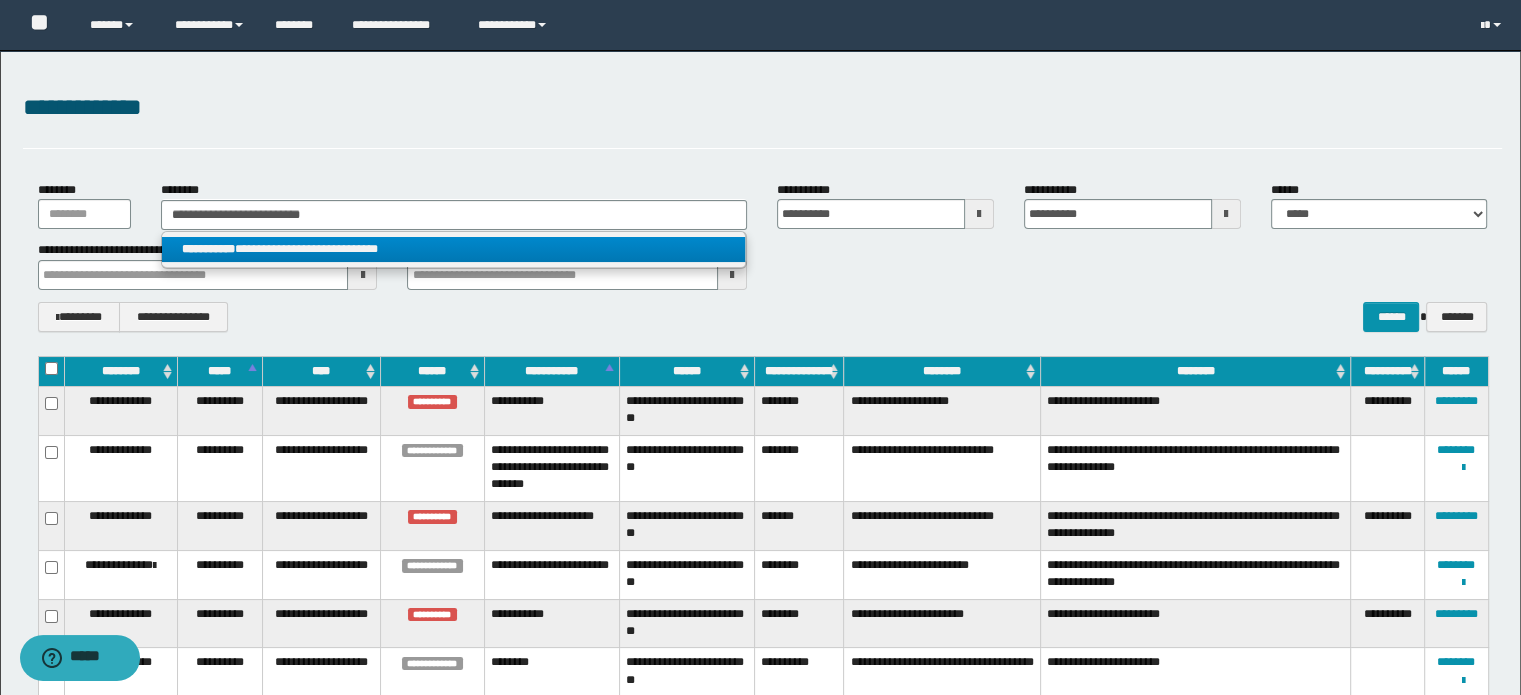 type on "**********" 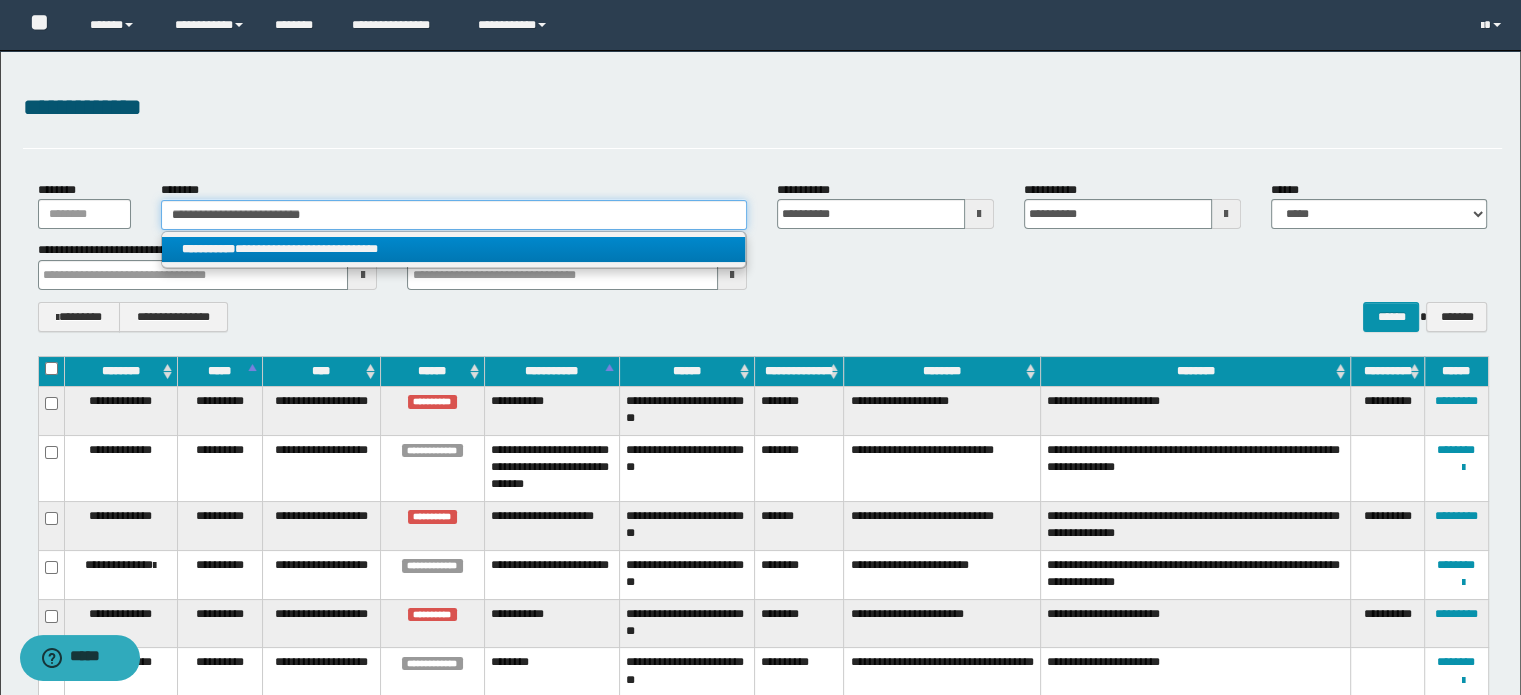 type 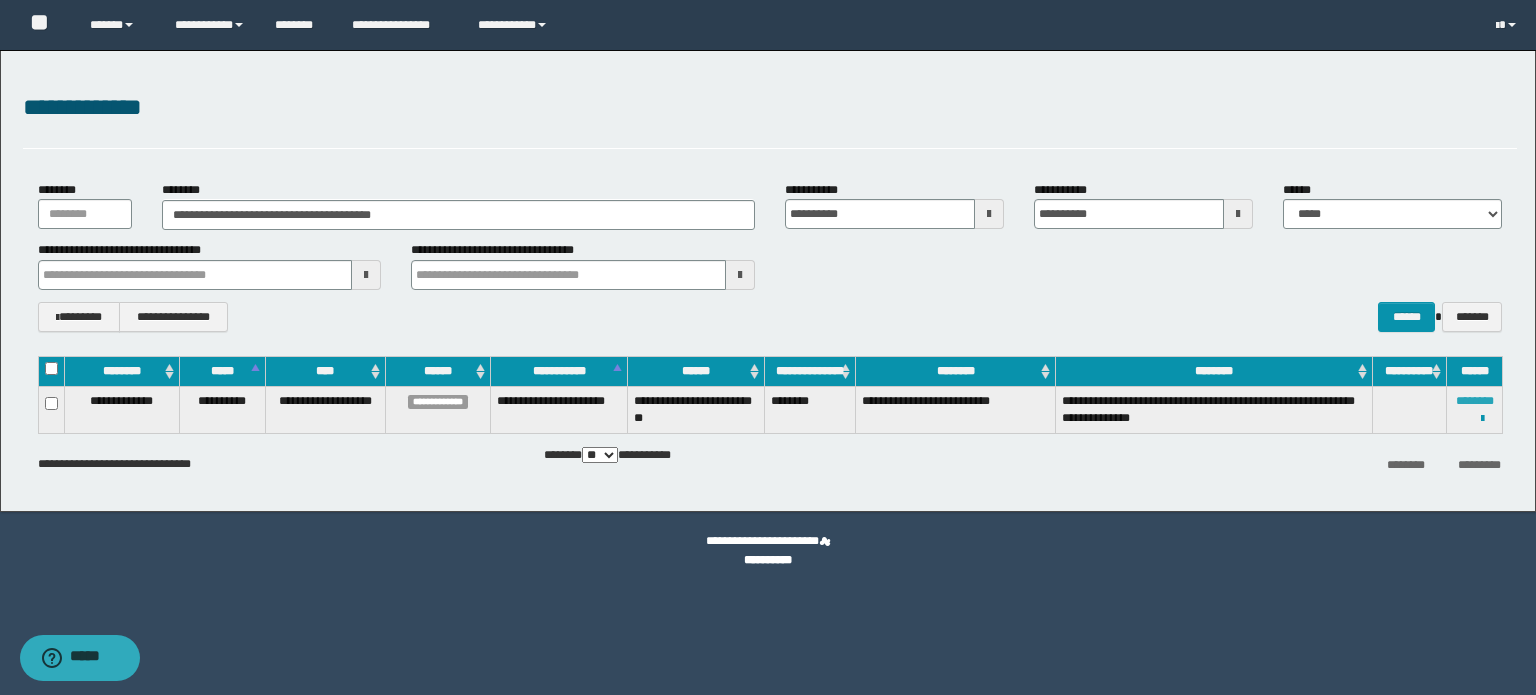 click on "********" at bounding box center (1475, 401) 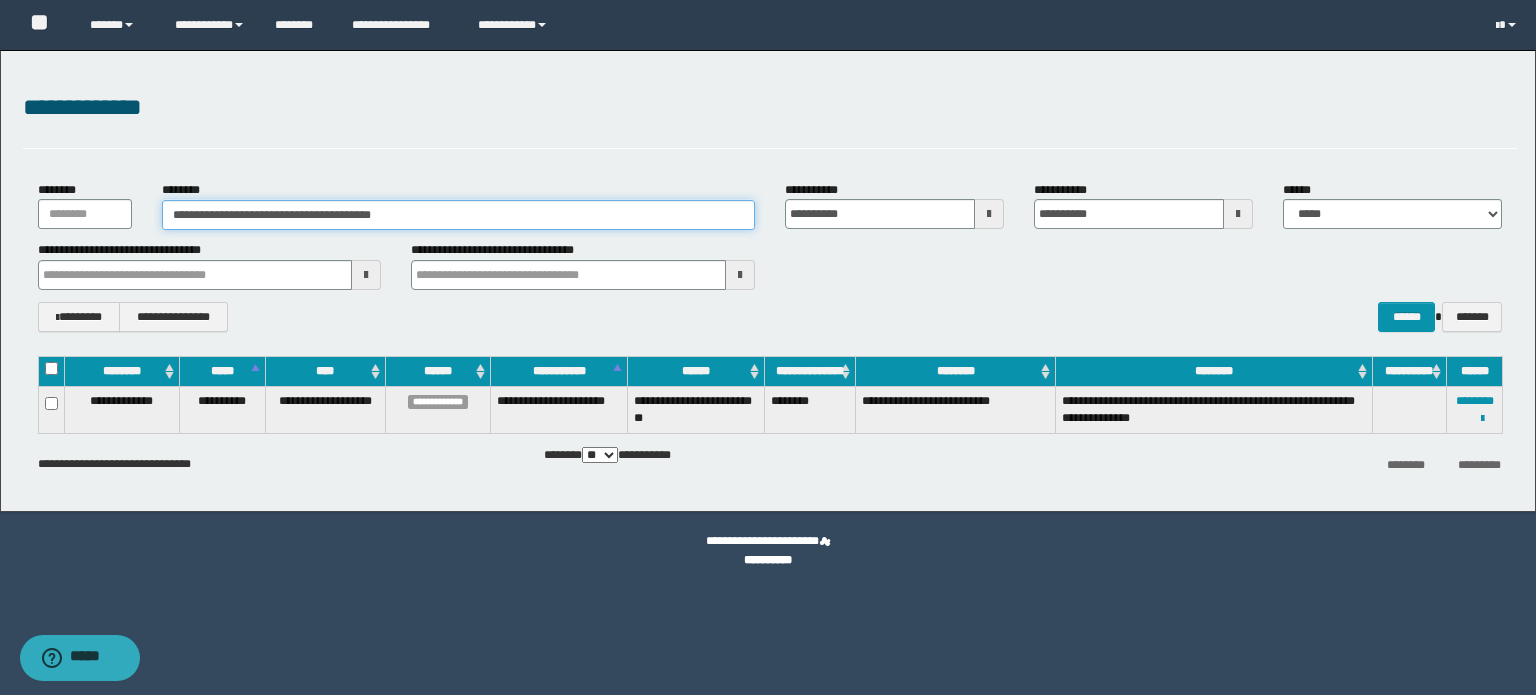 type on "*" 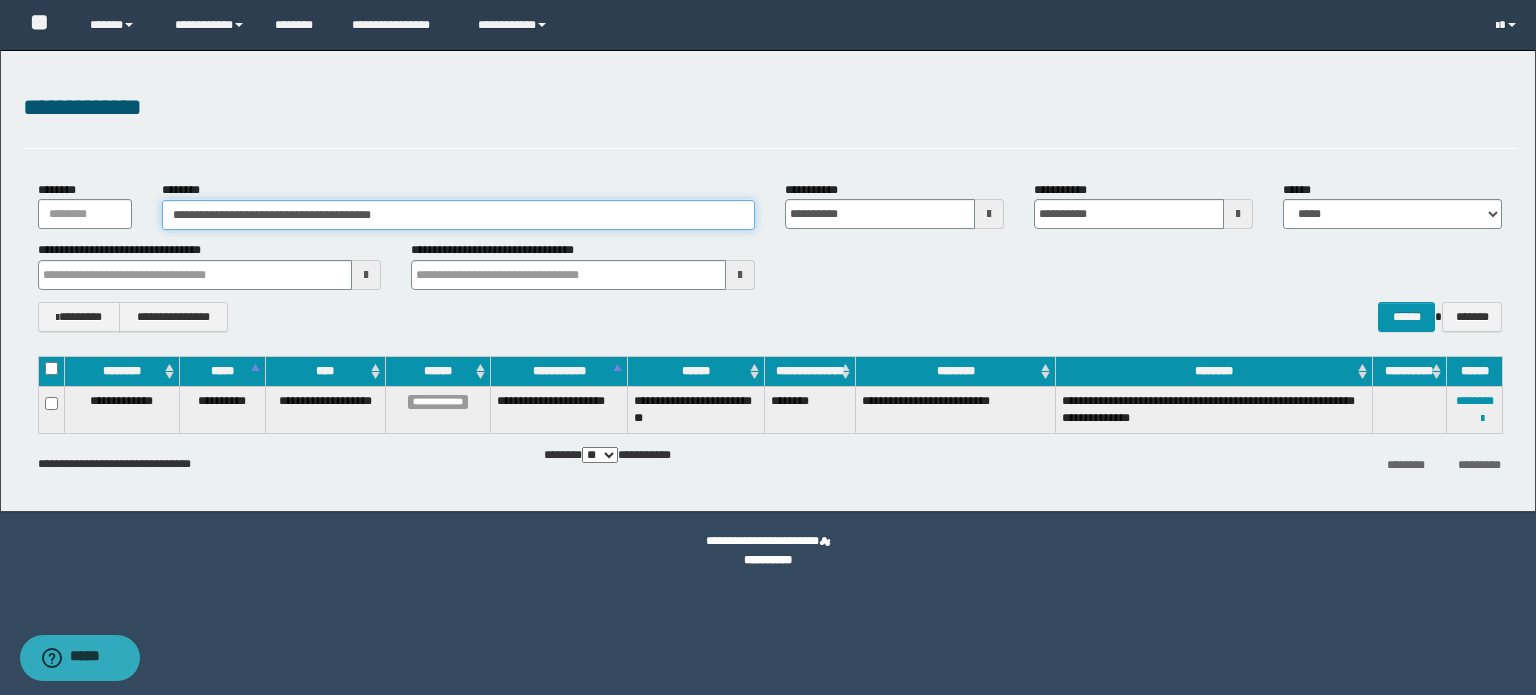 click on "**********" at bounding box center (768, 281) 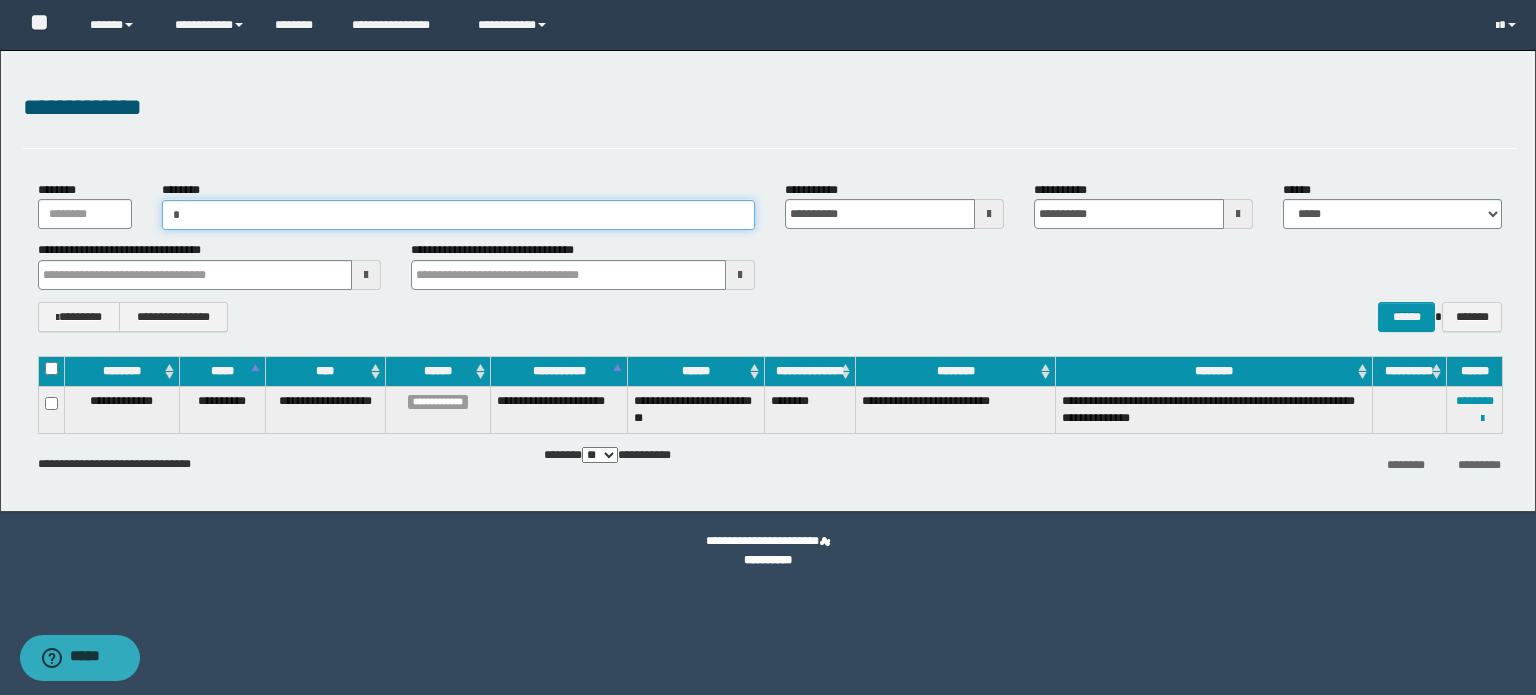 paste on "**********" 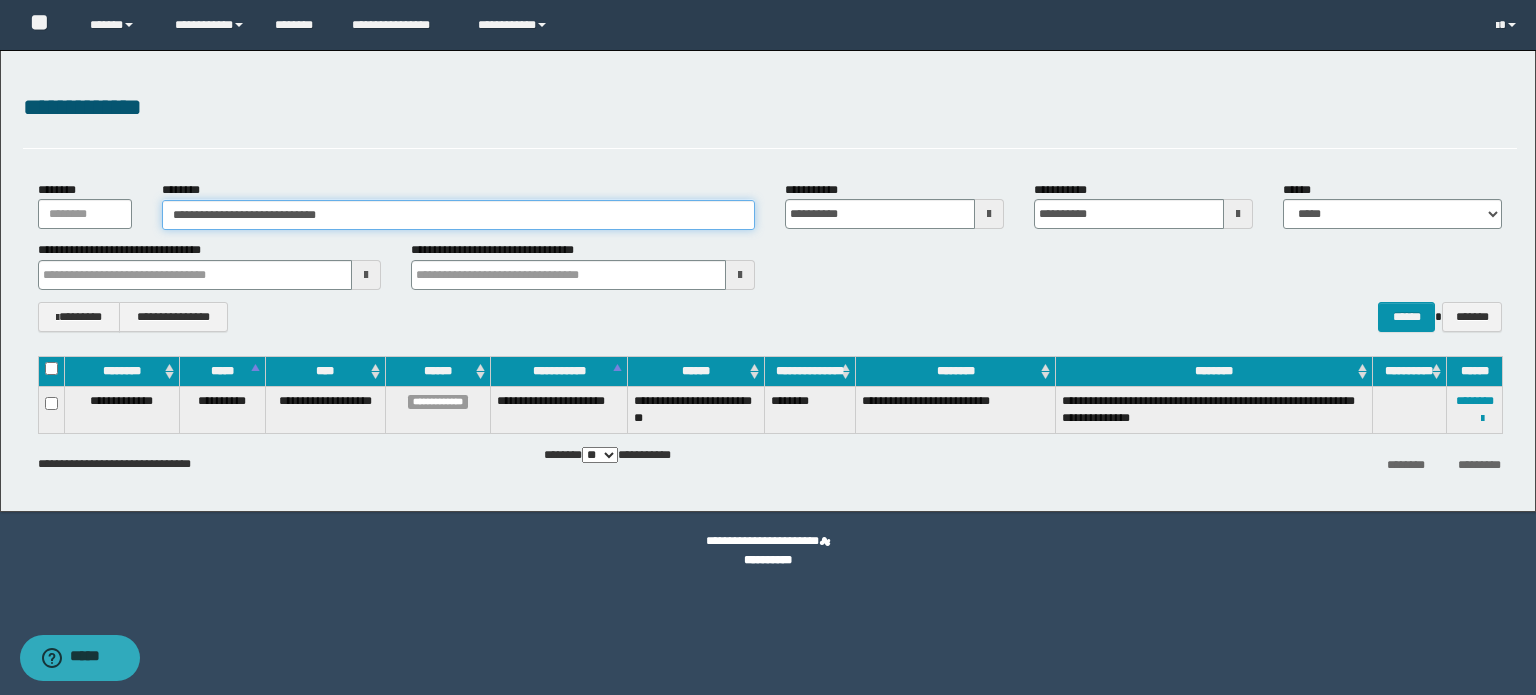 type on "**********" 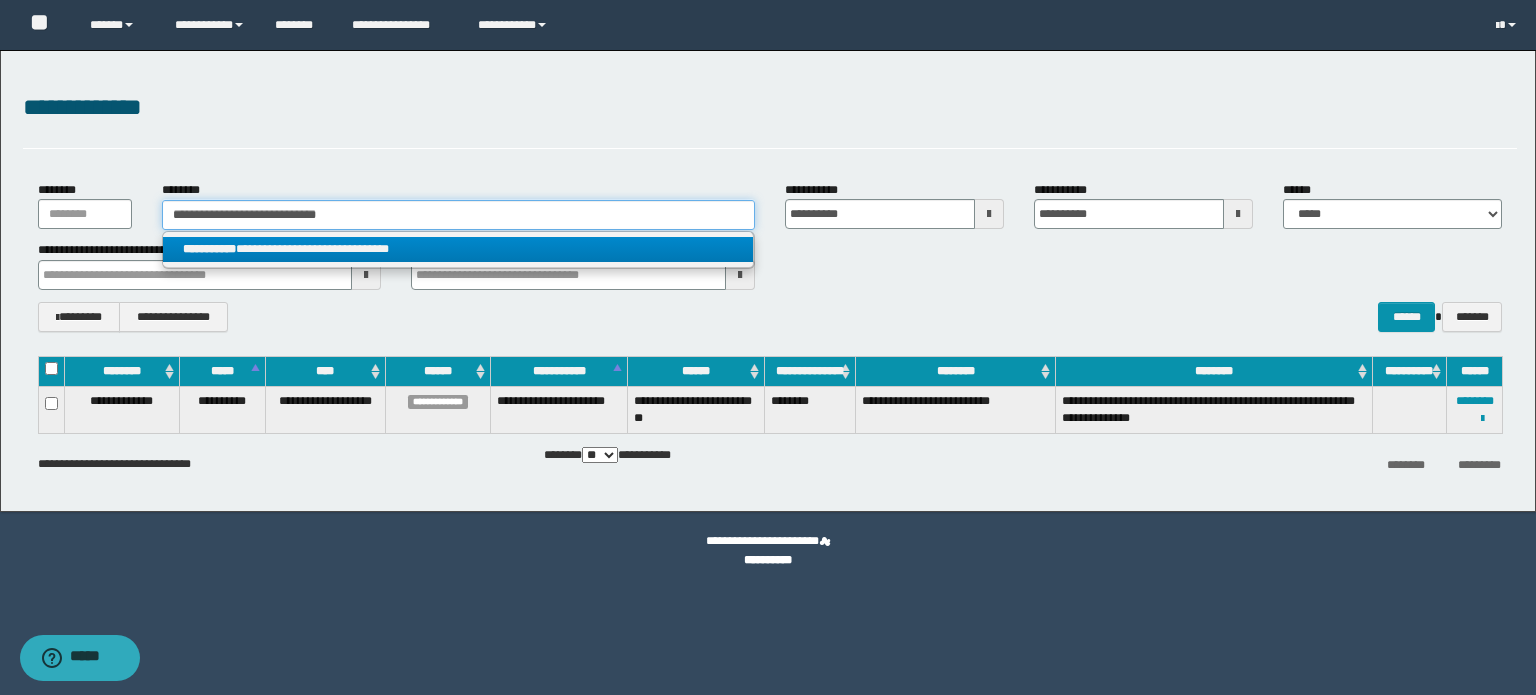 type on "**********" 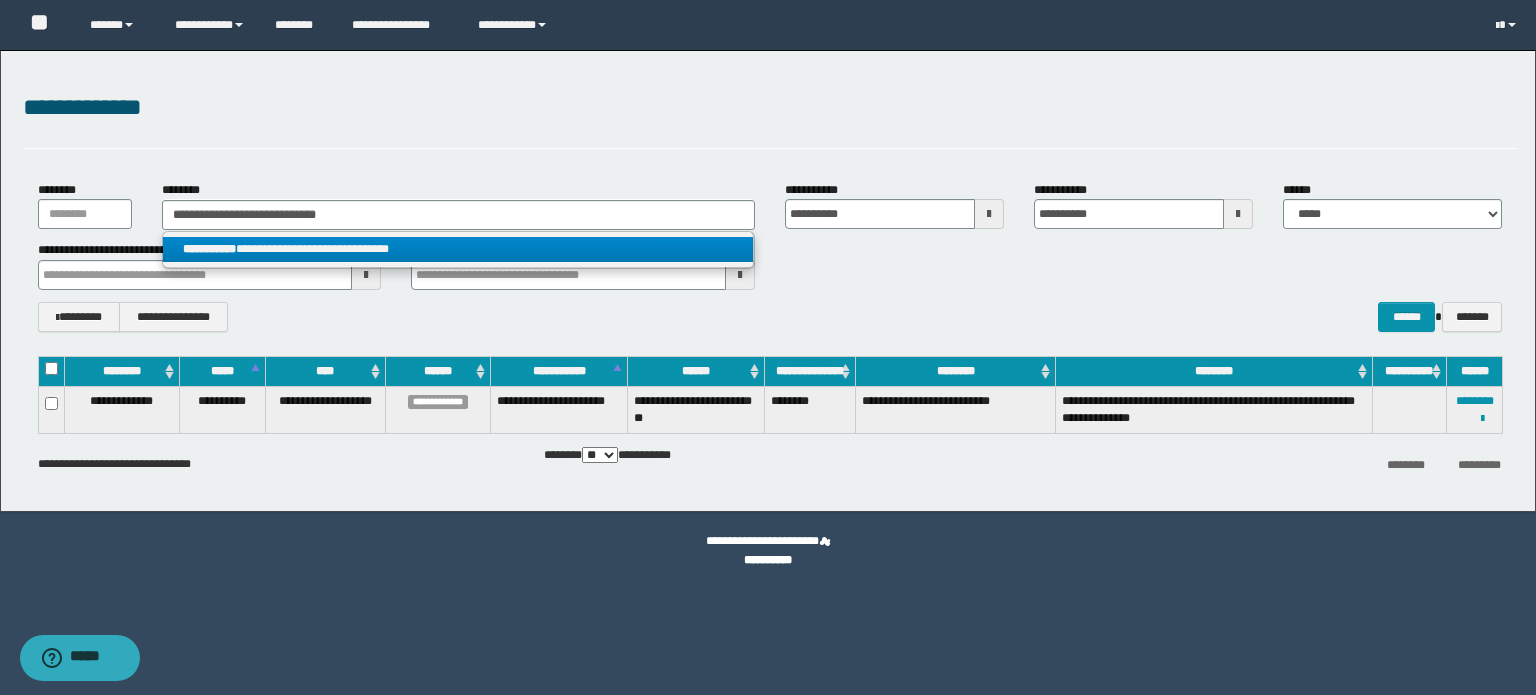 click on "**********" at bounding box center [458, 249] 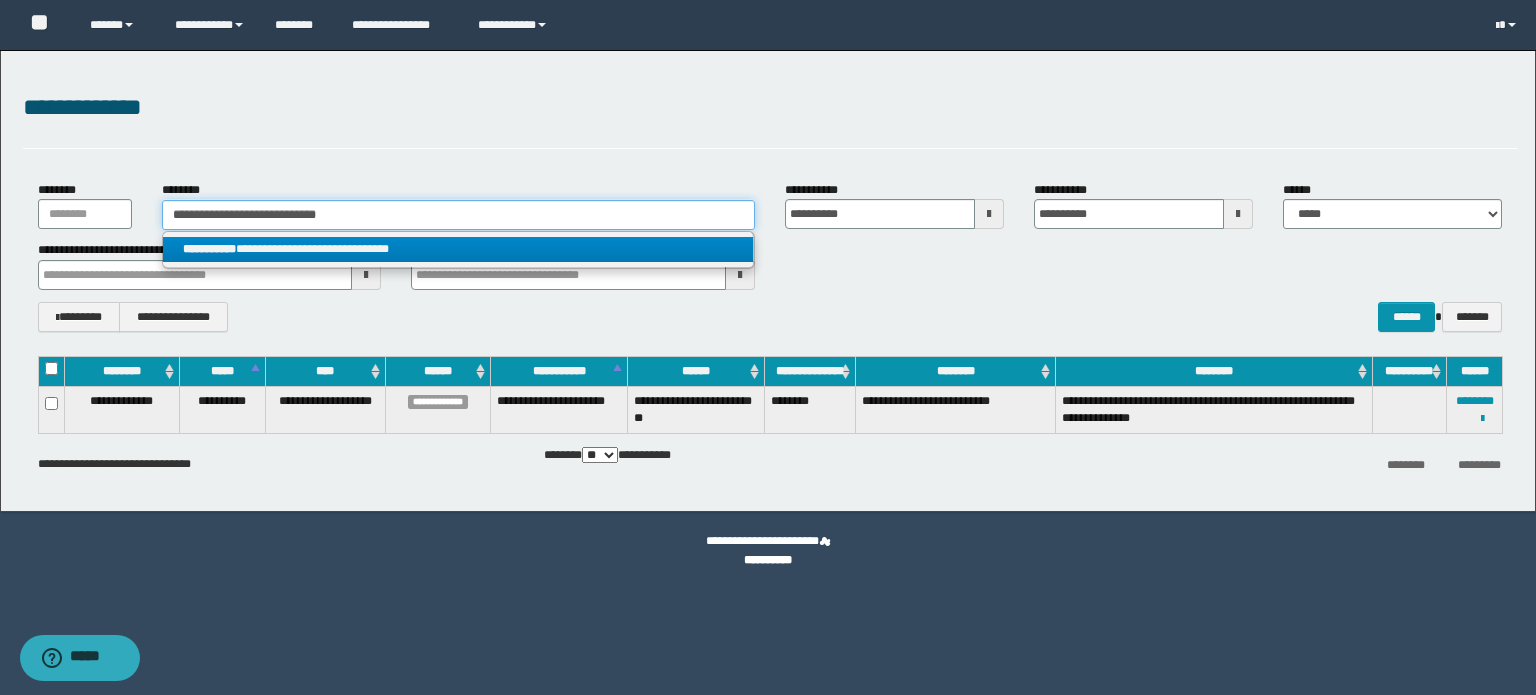 type 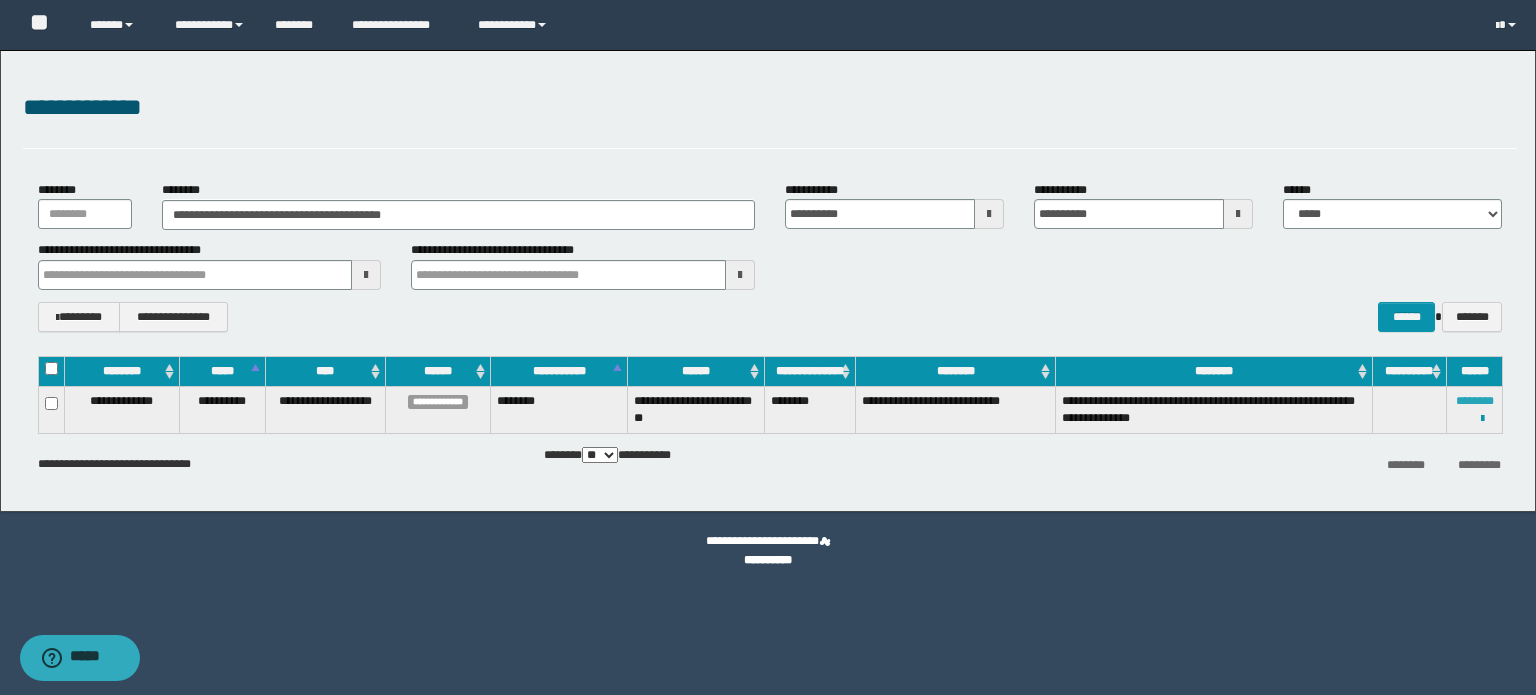 click on "********" at bounding box center (1475, 401) 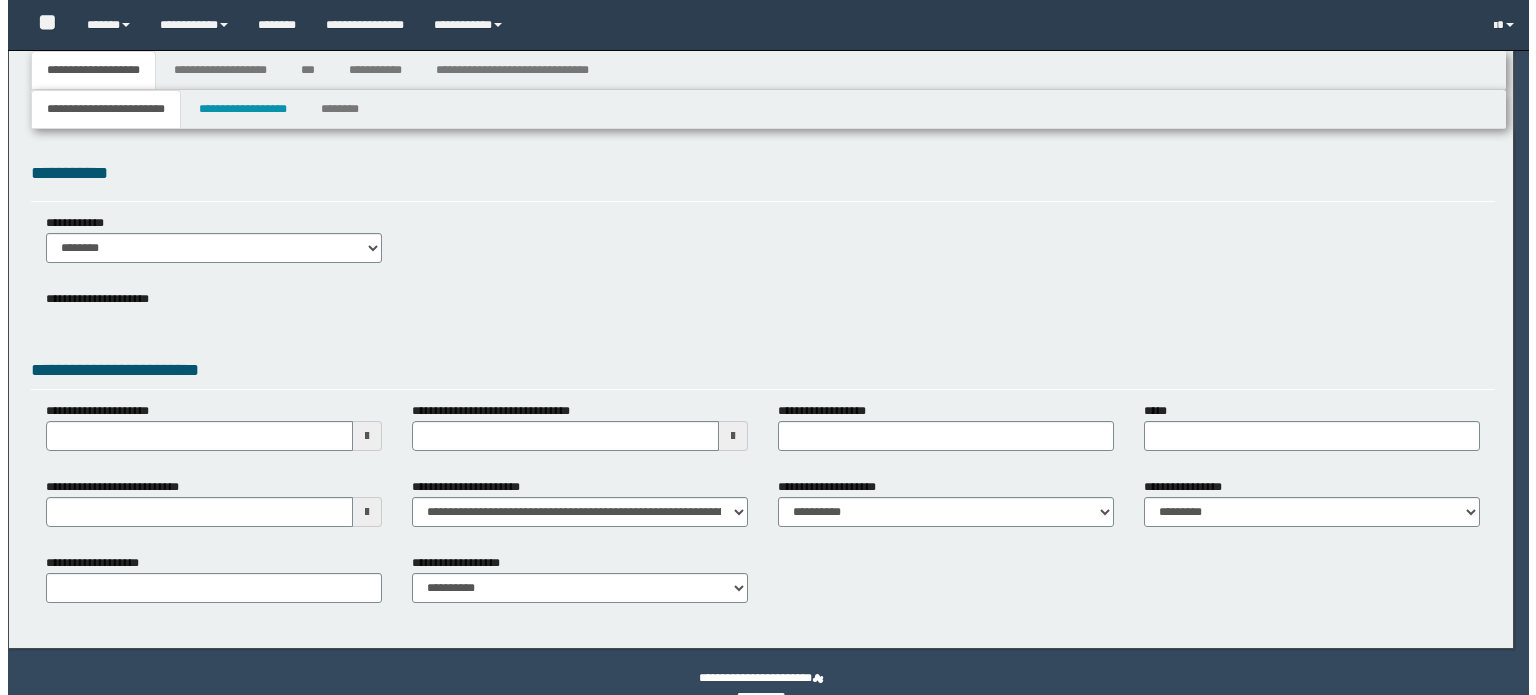 scroll, scrollTop: 0, scrollLeft: 0, axis: both 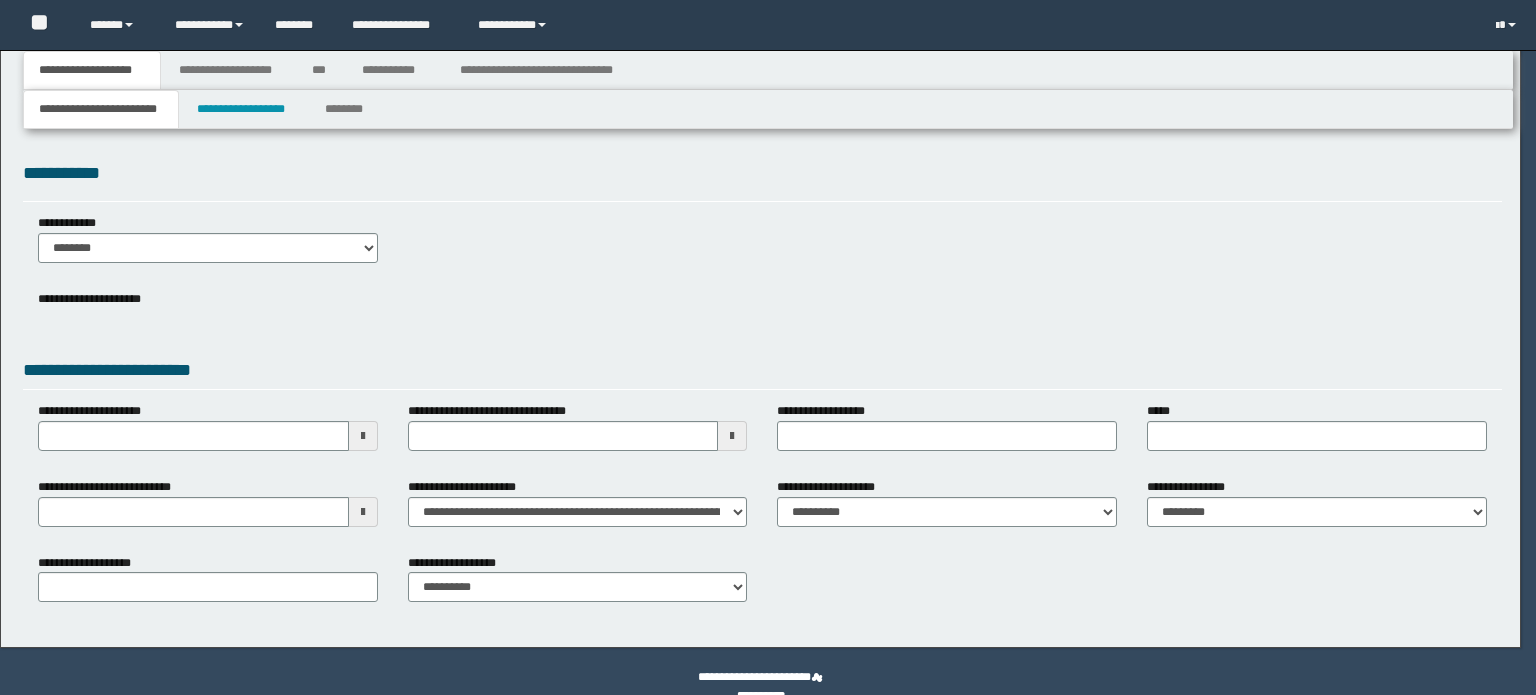 select on "*" 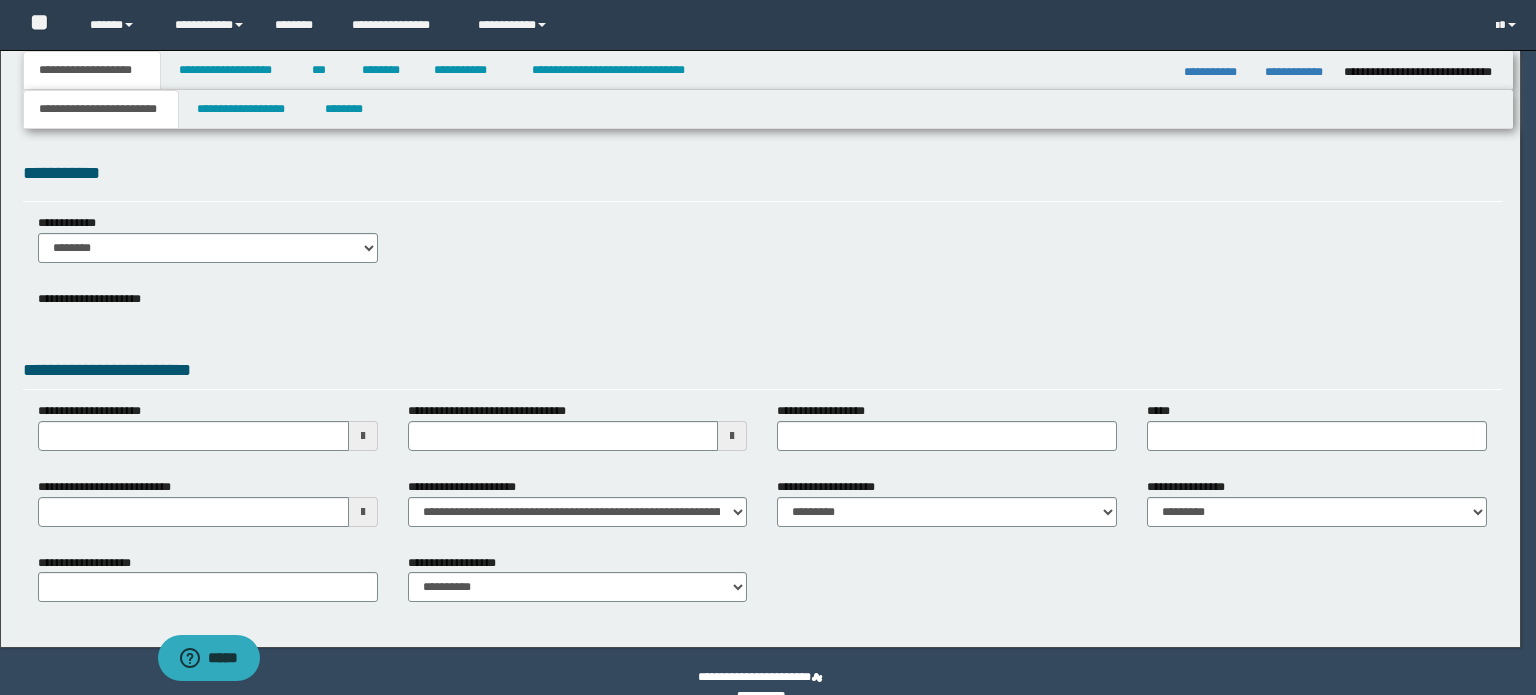 scroll, scrollTop: 0, scrollLeft: 0, axis: both 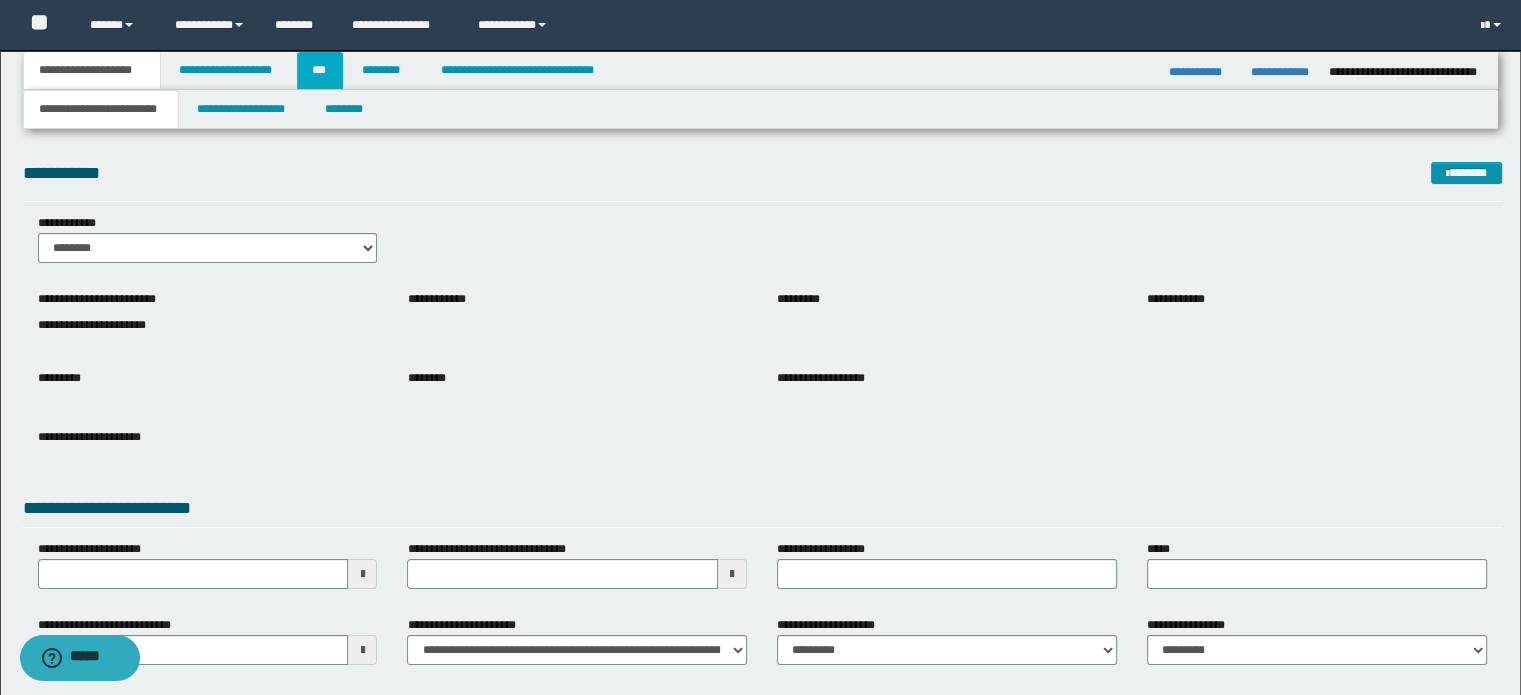 click on "***" at bounding box center [320, 70] 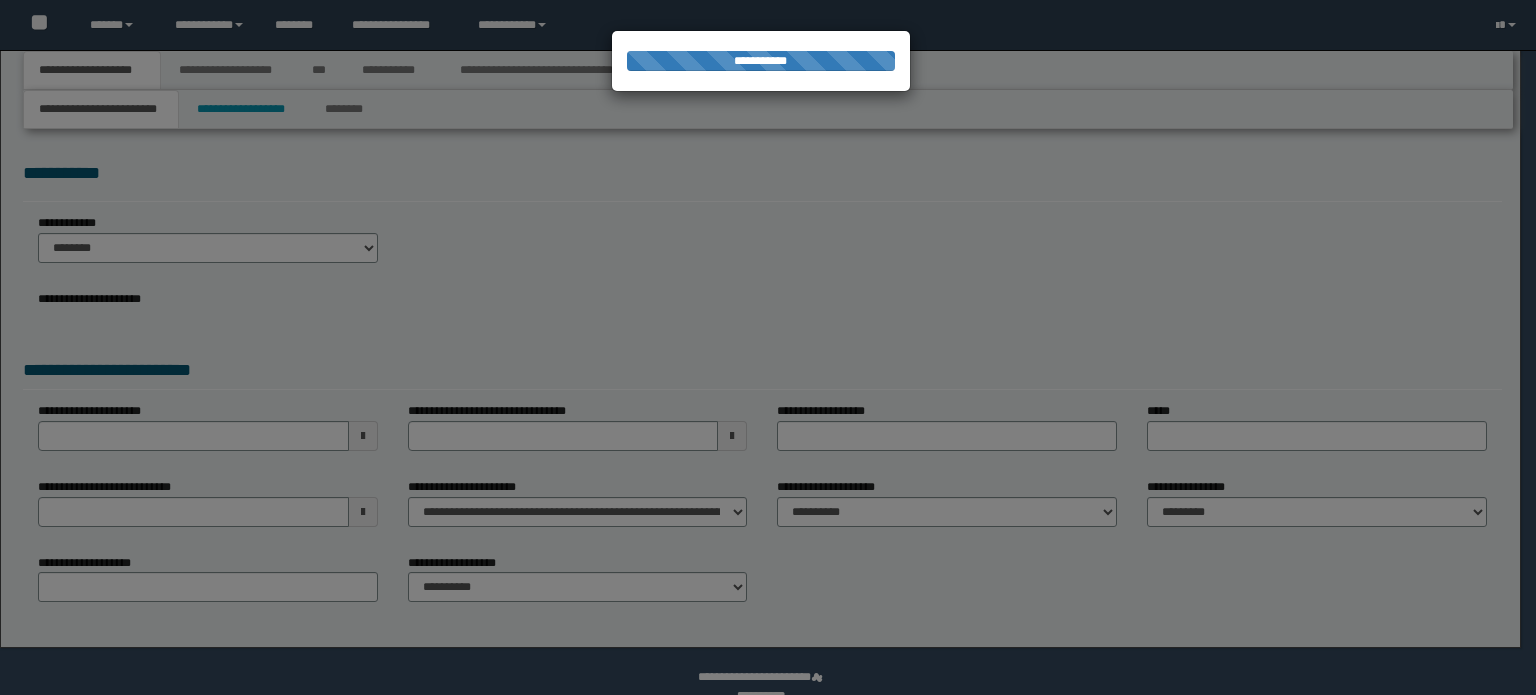 scroll, scrollTop: 0, scrollLeft: 0, axis: both 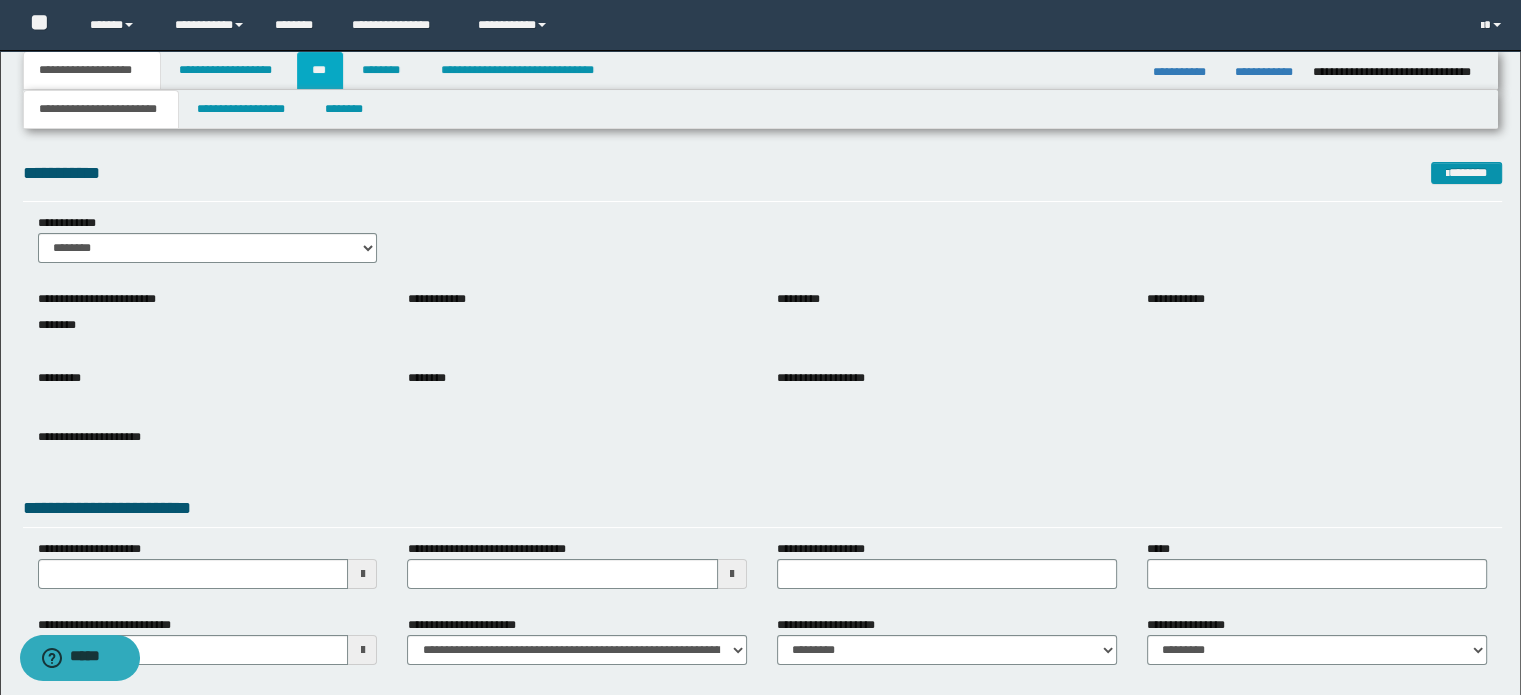 click on "***" at bounding box center [320, 70] 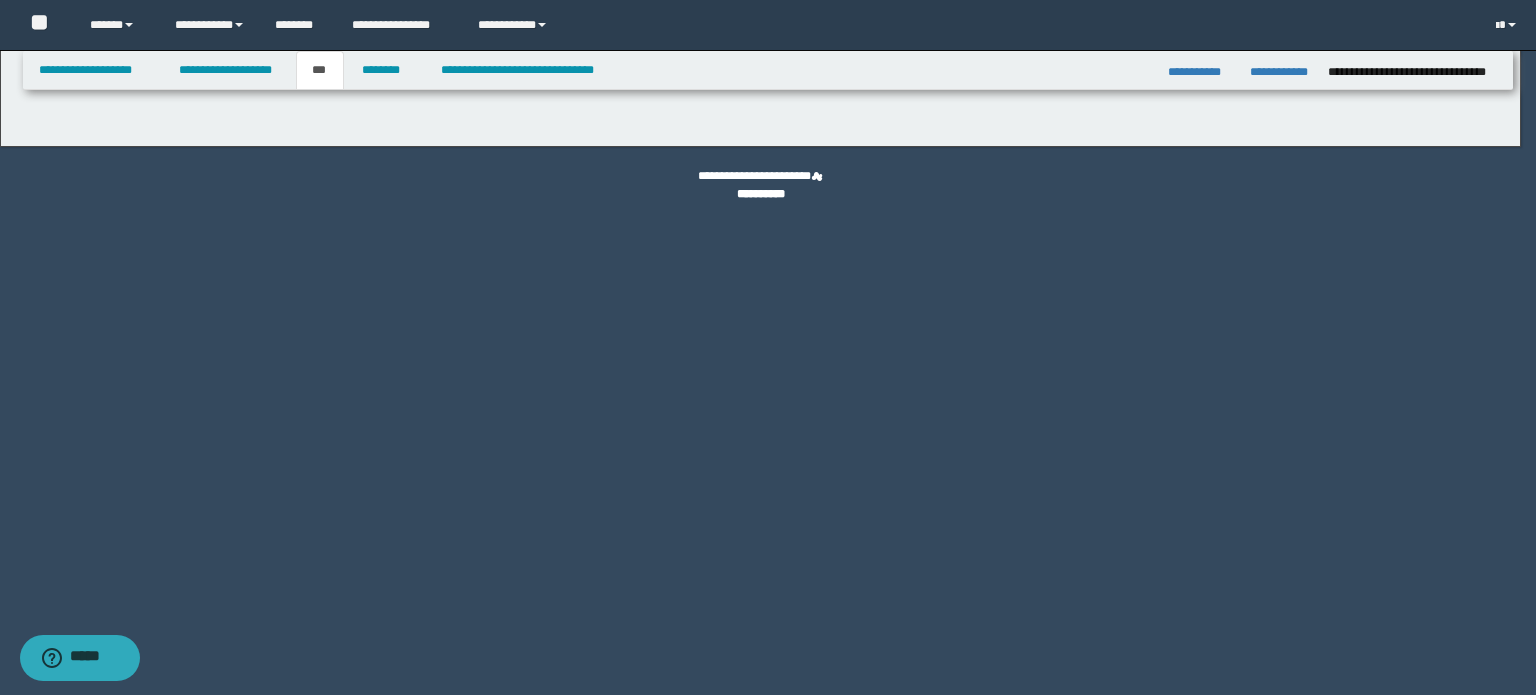 select on "***" 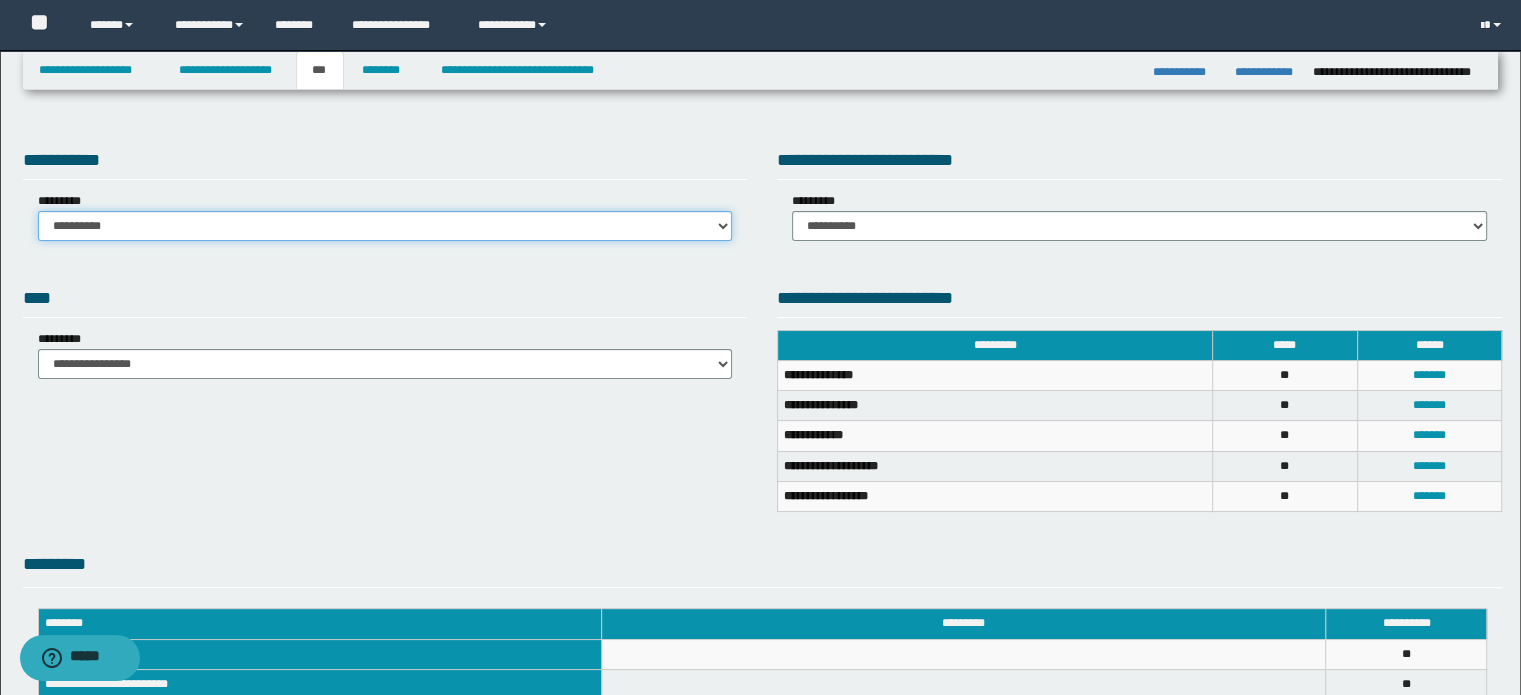click on "**********" at bounding box center [385, 226] 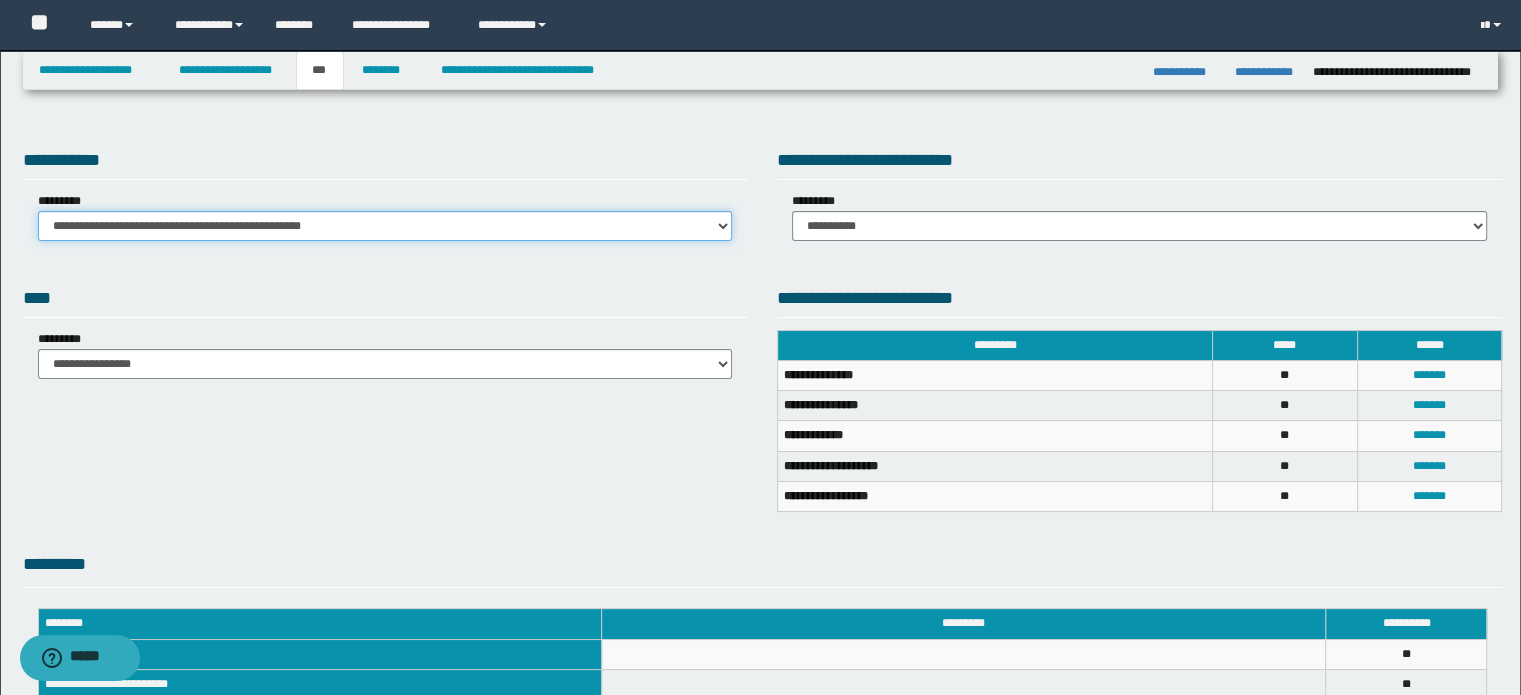 click on "**********" at bounding box center [385, 226] 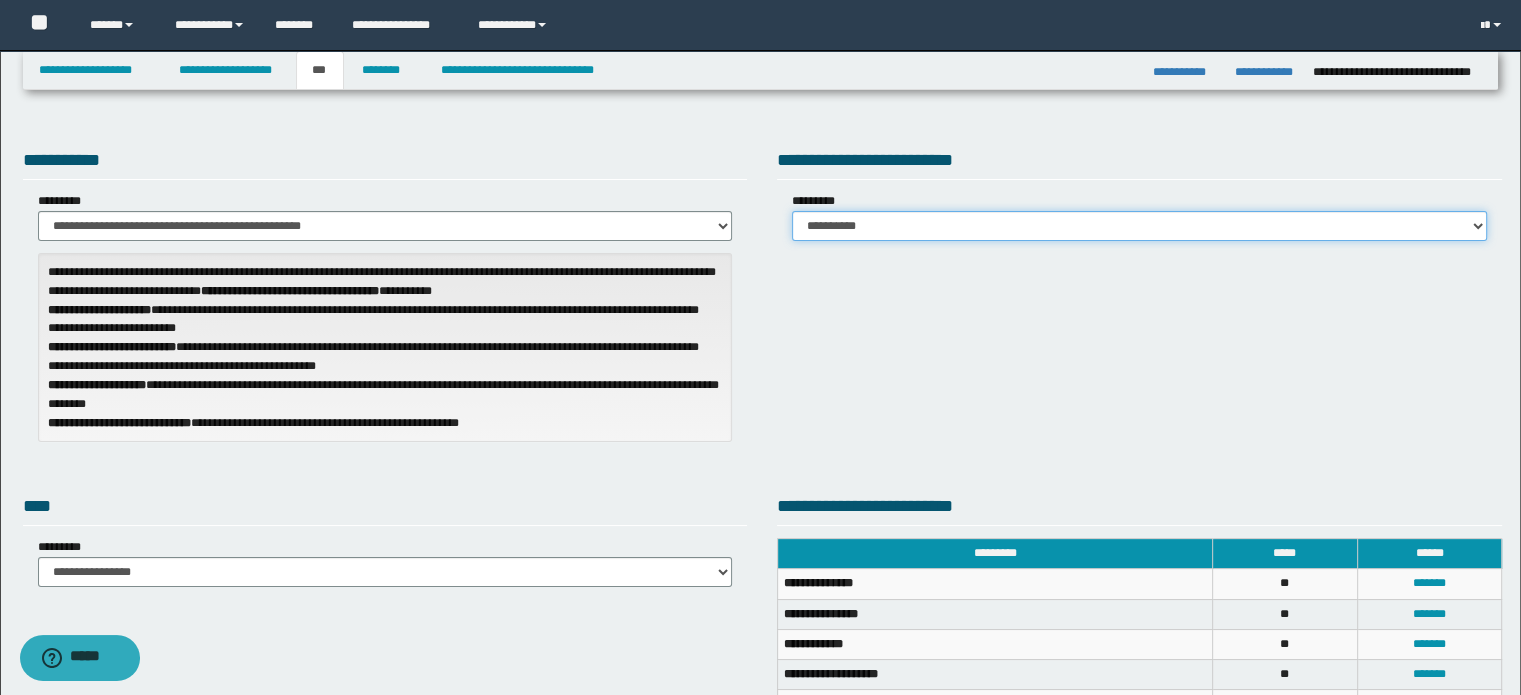 click on "**********" at bounding box center (1139, 226) 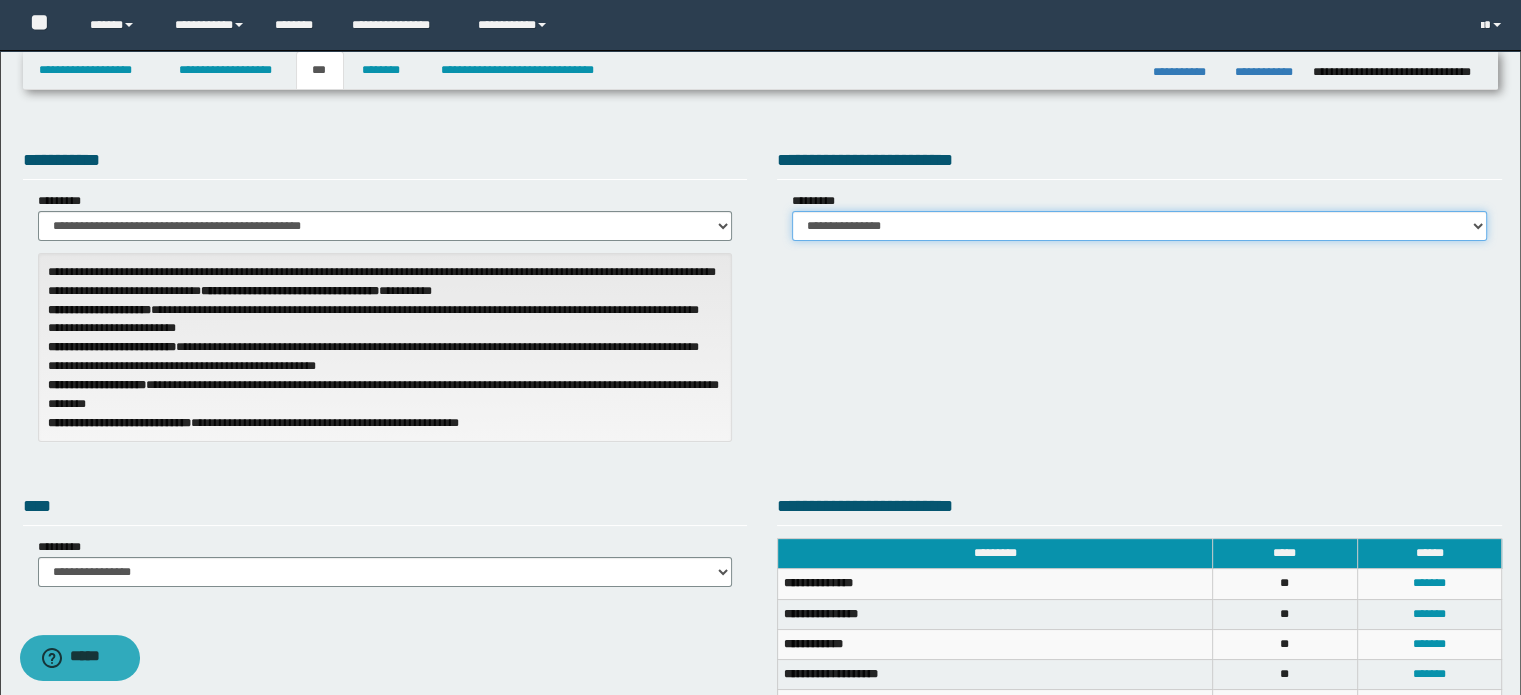 click on "**********" at bounding box center [1139, 226] 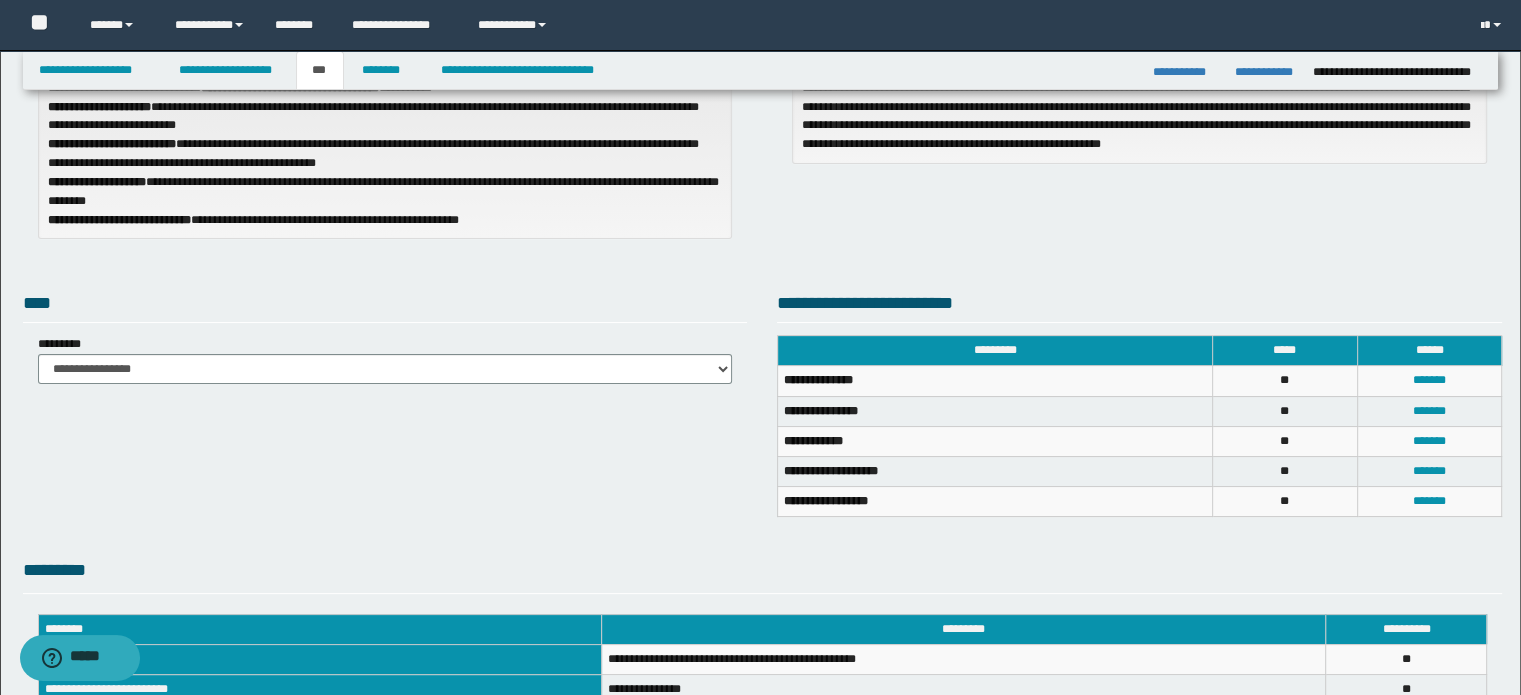 scroll, scrollTop: 500, scrollLeft: 0, axis: vertical 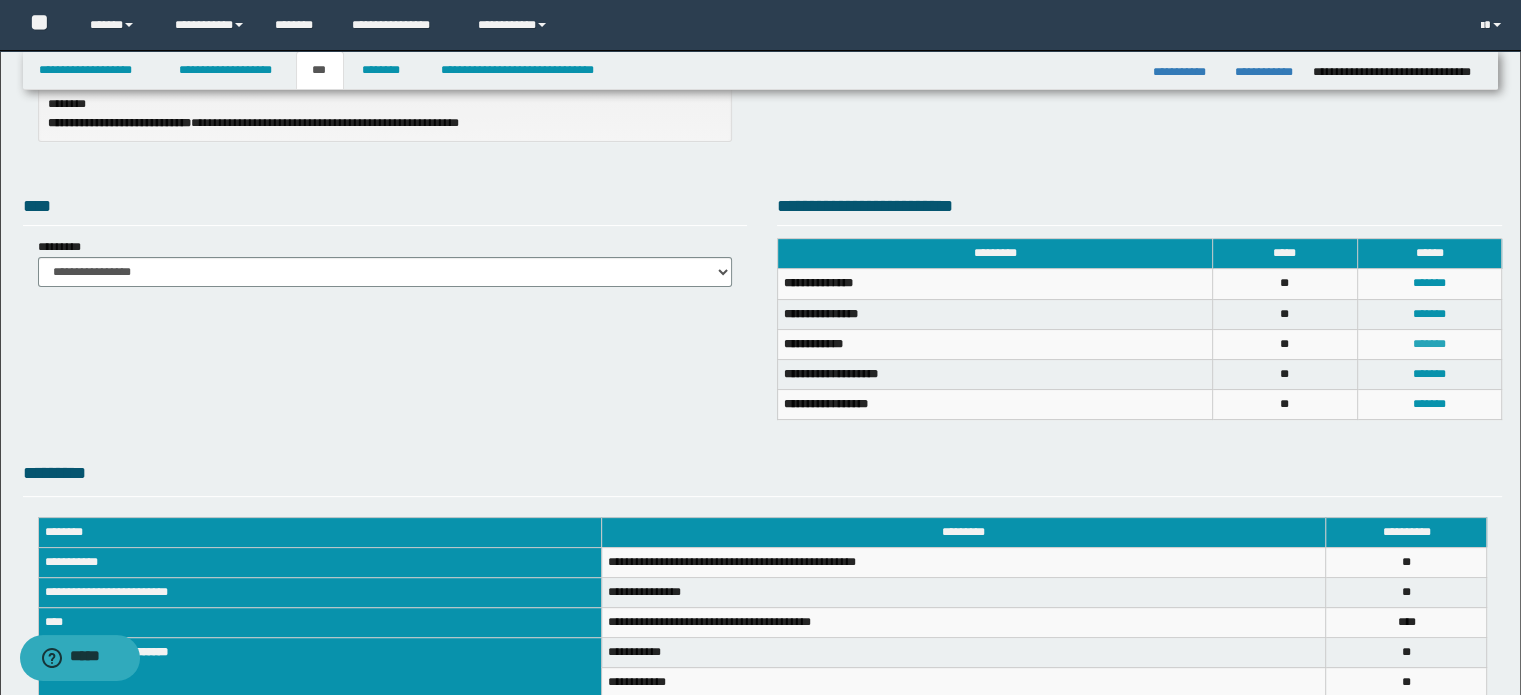 click on "*******" at bounding box center (1429, 344) 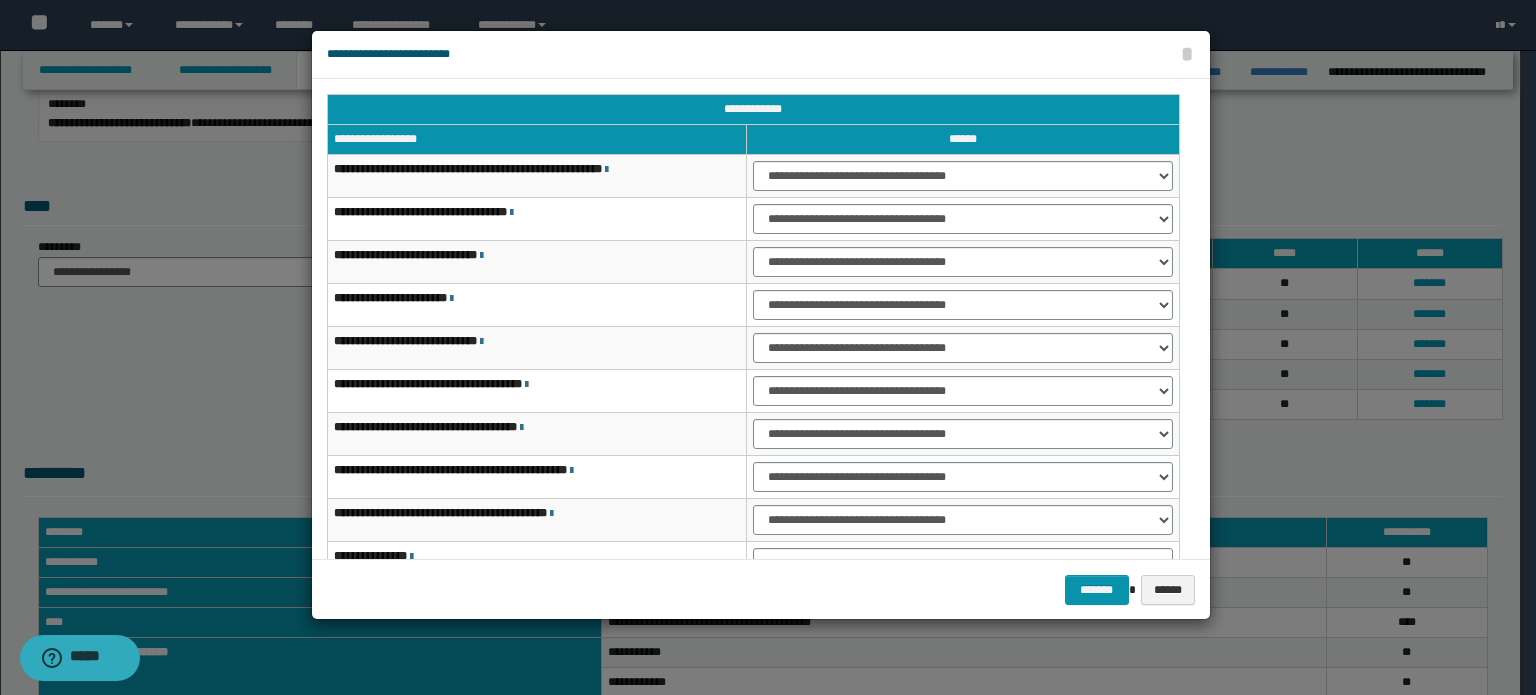 scroll, scrollTop: 100, scrollLeft: 0, axis: vertical 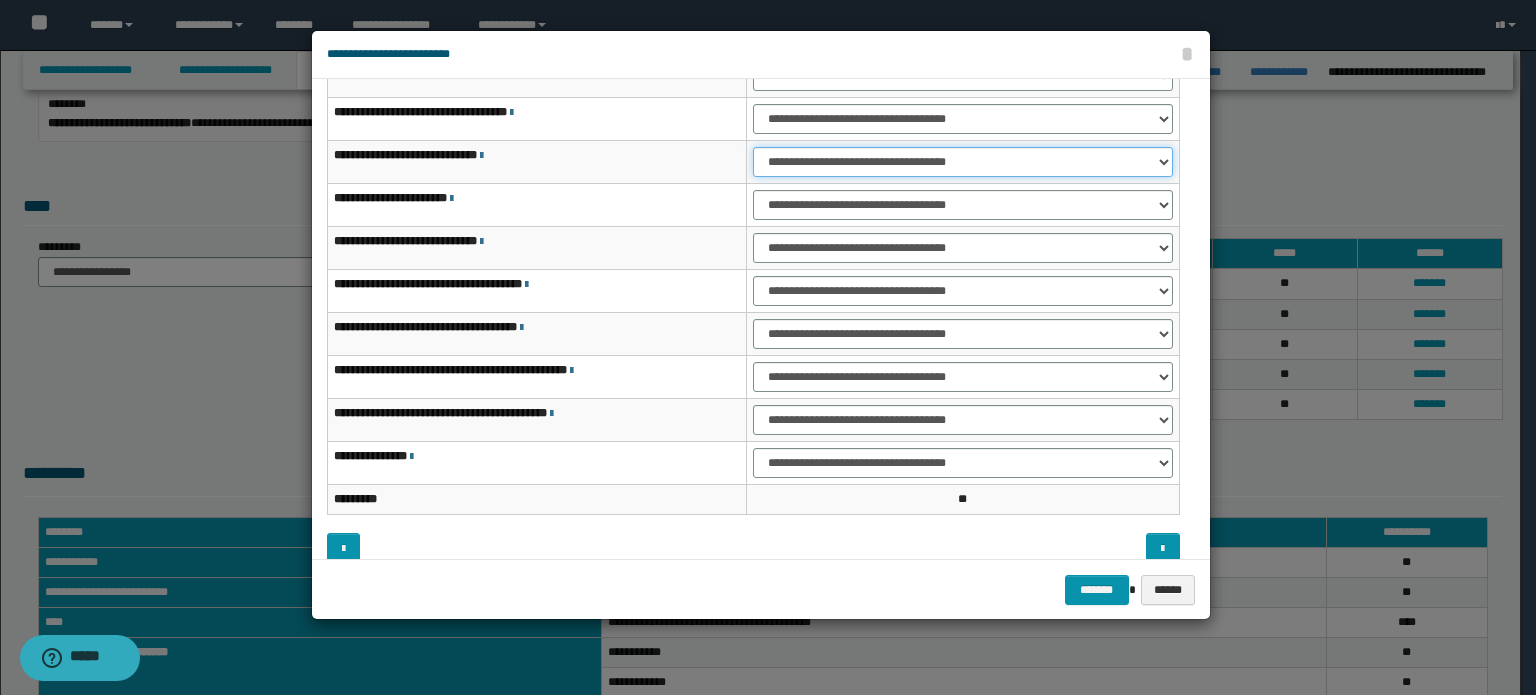 click on "**********" at bounding box center (963, 162) 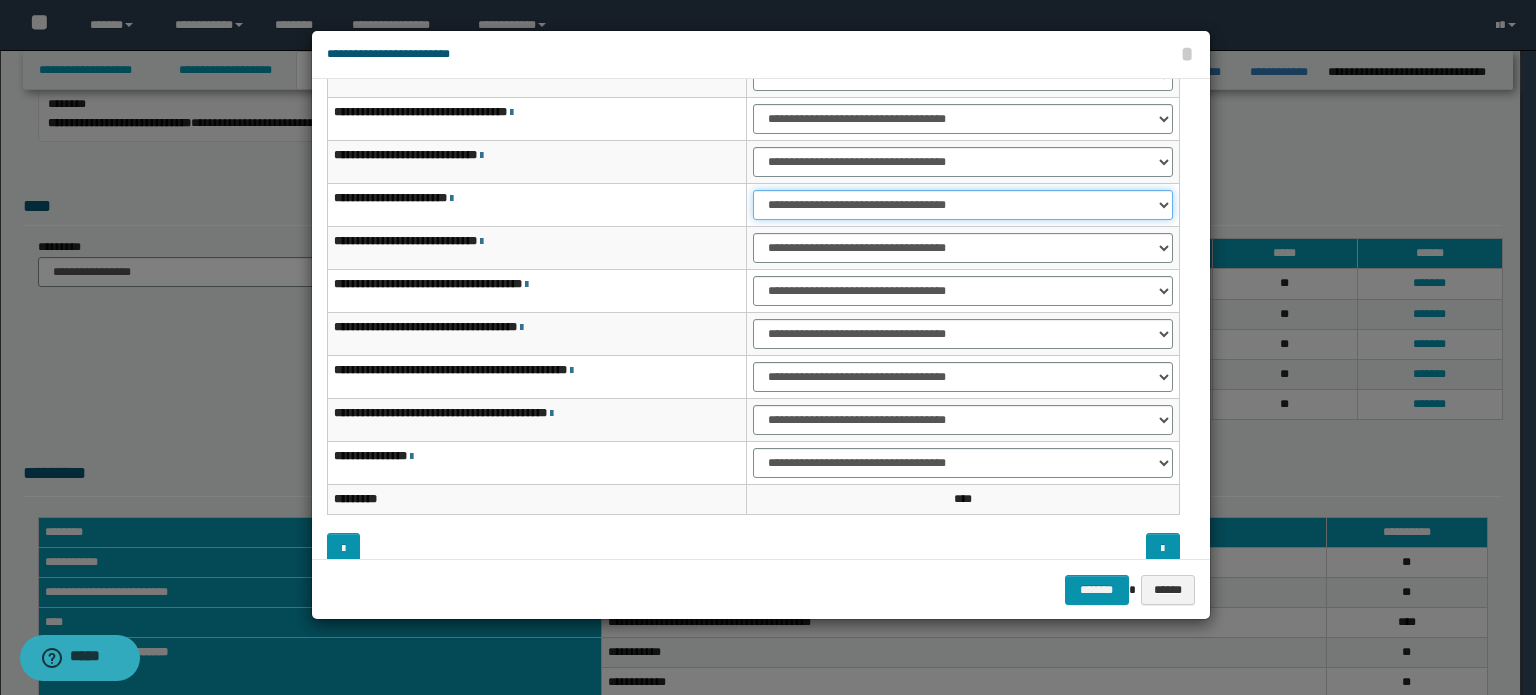 click on "**********" at bounding box center (963, 205) 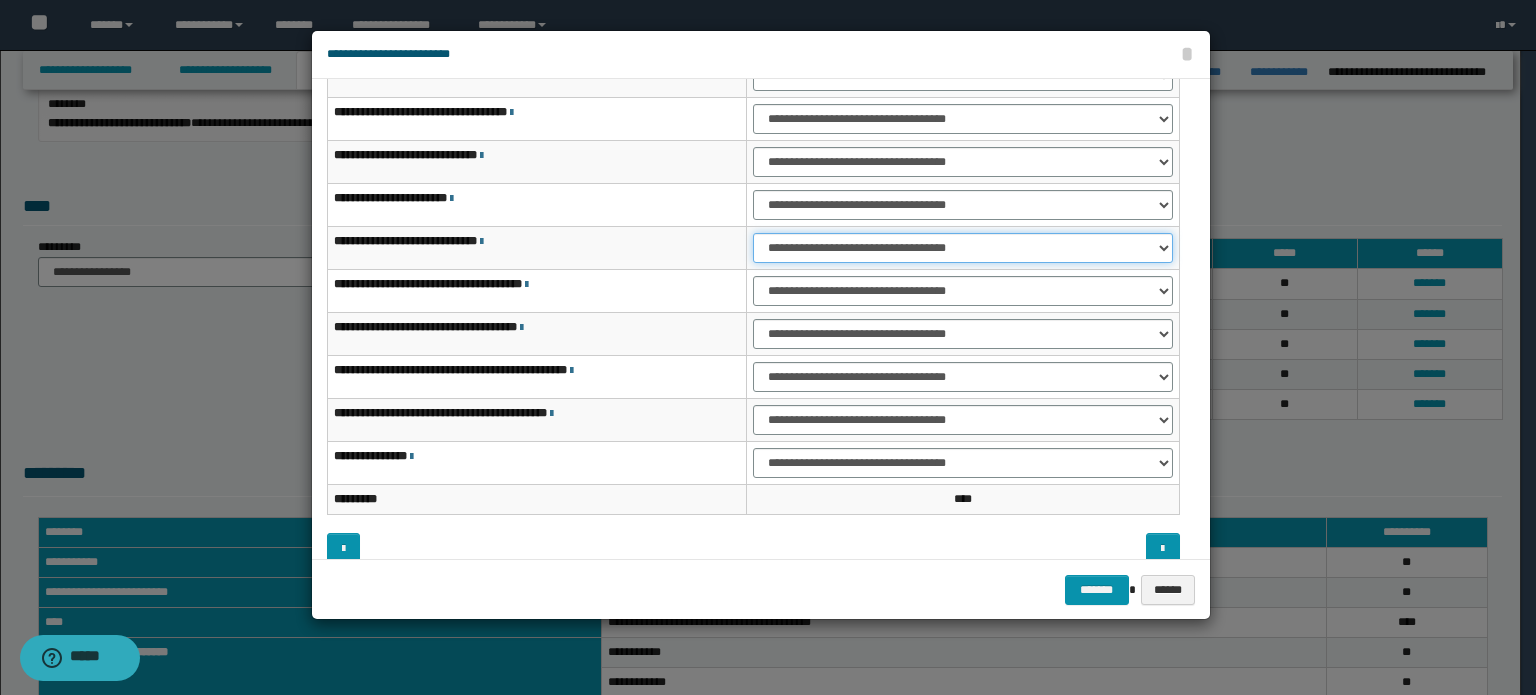 click on "**********" at bounding box center [963, 248] 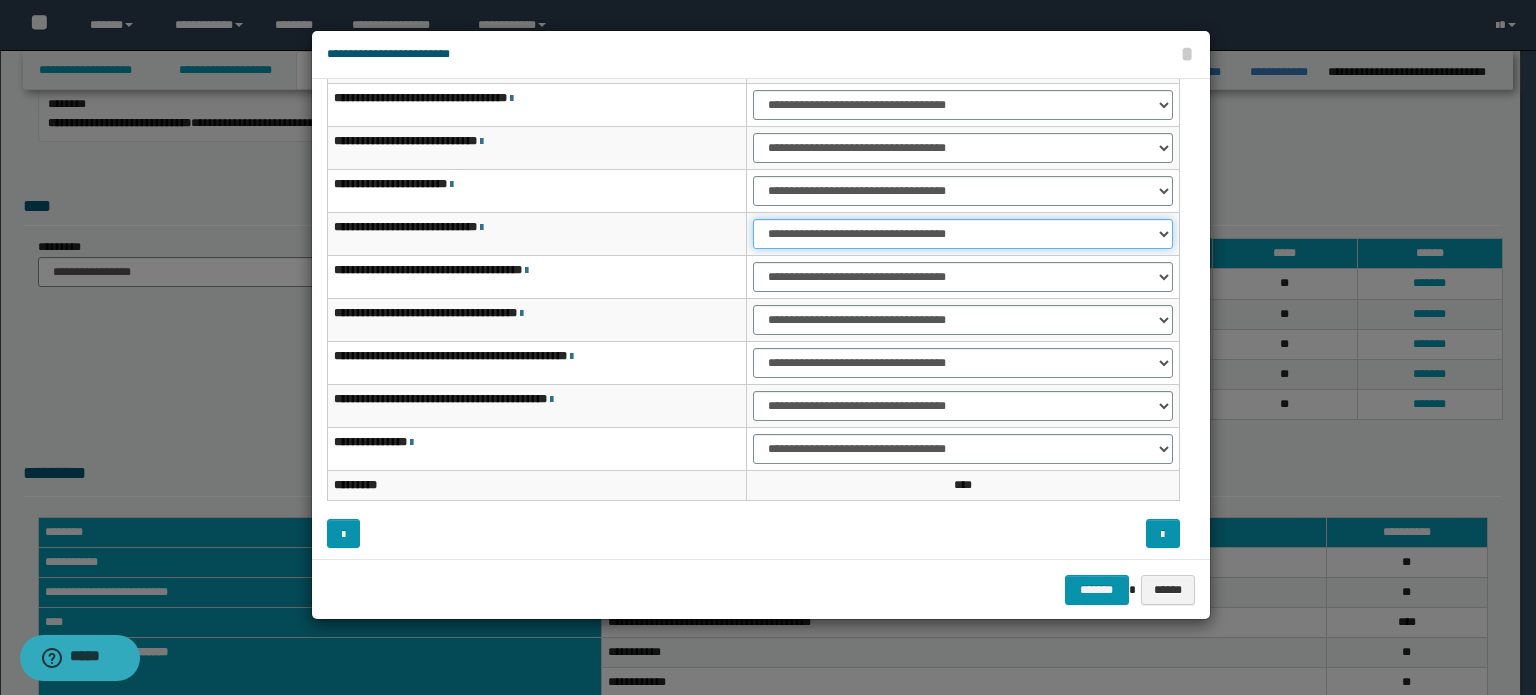 scroll, scrollTop: 118, scrollLeft: 0, axis: vertical 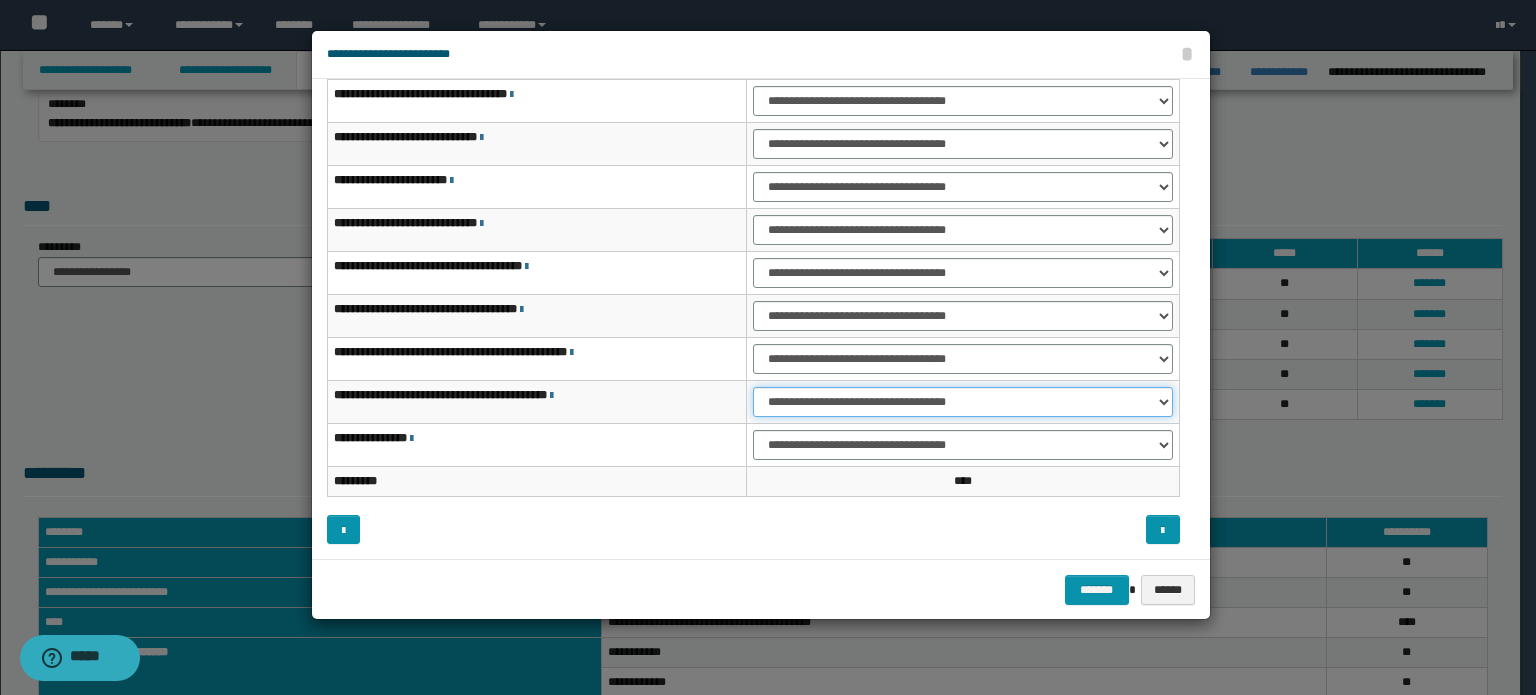 click on "**********" at bounding box center [963, 402] 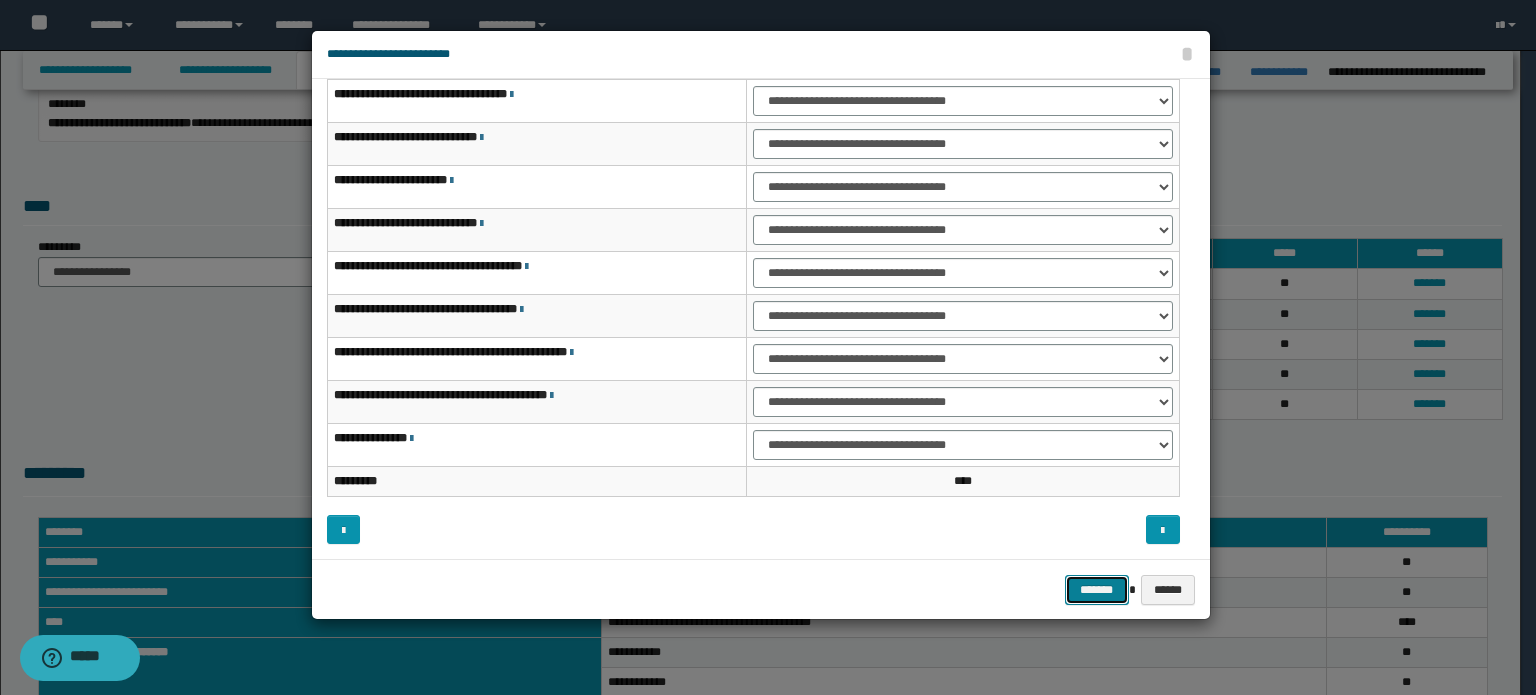 click on "*******" at bounding box center (1097, 590) 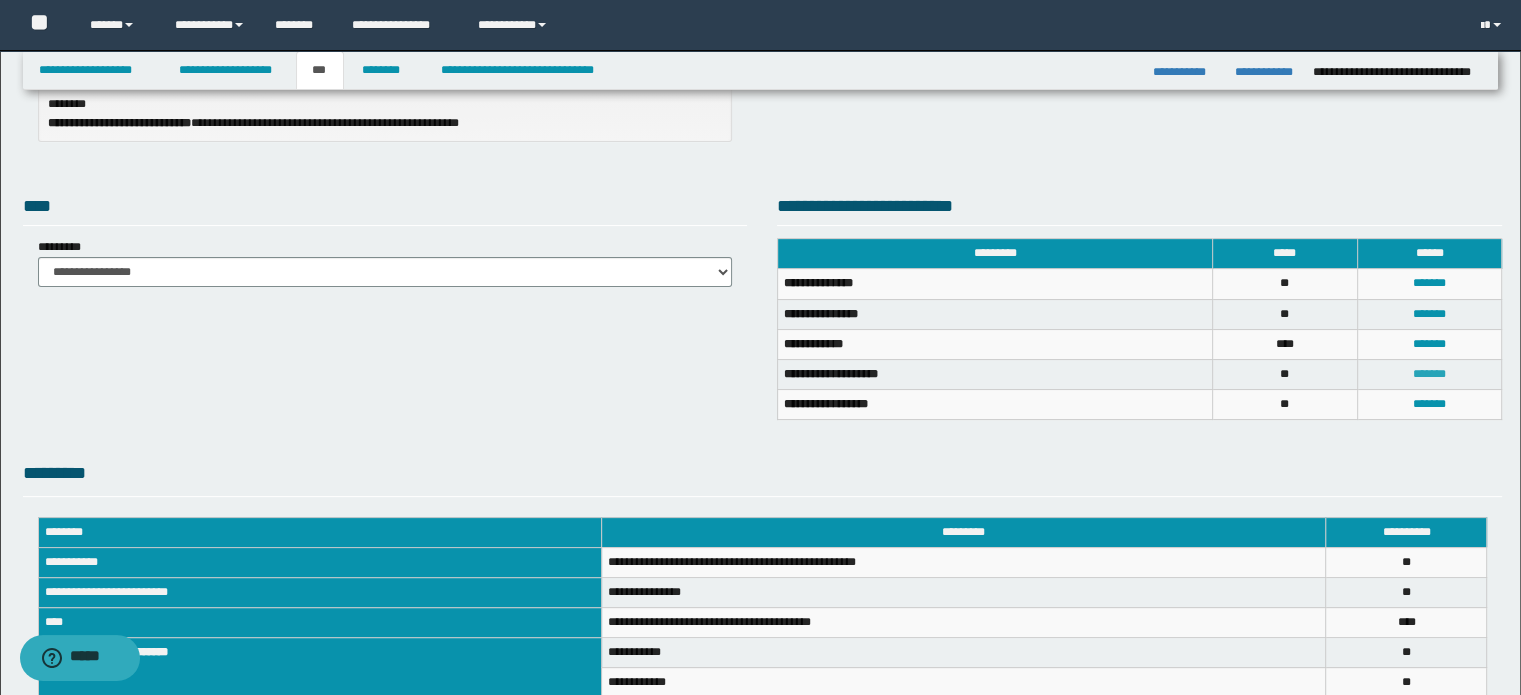 click on "*******" at bounding box center [1429, 374] 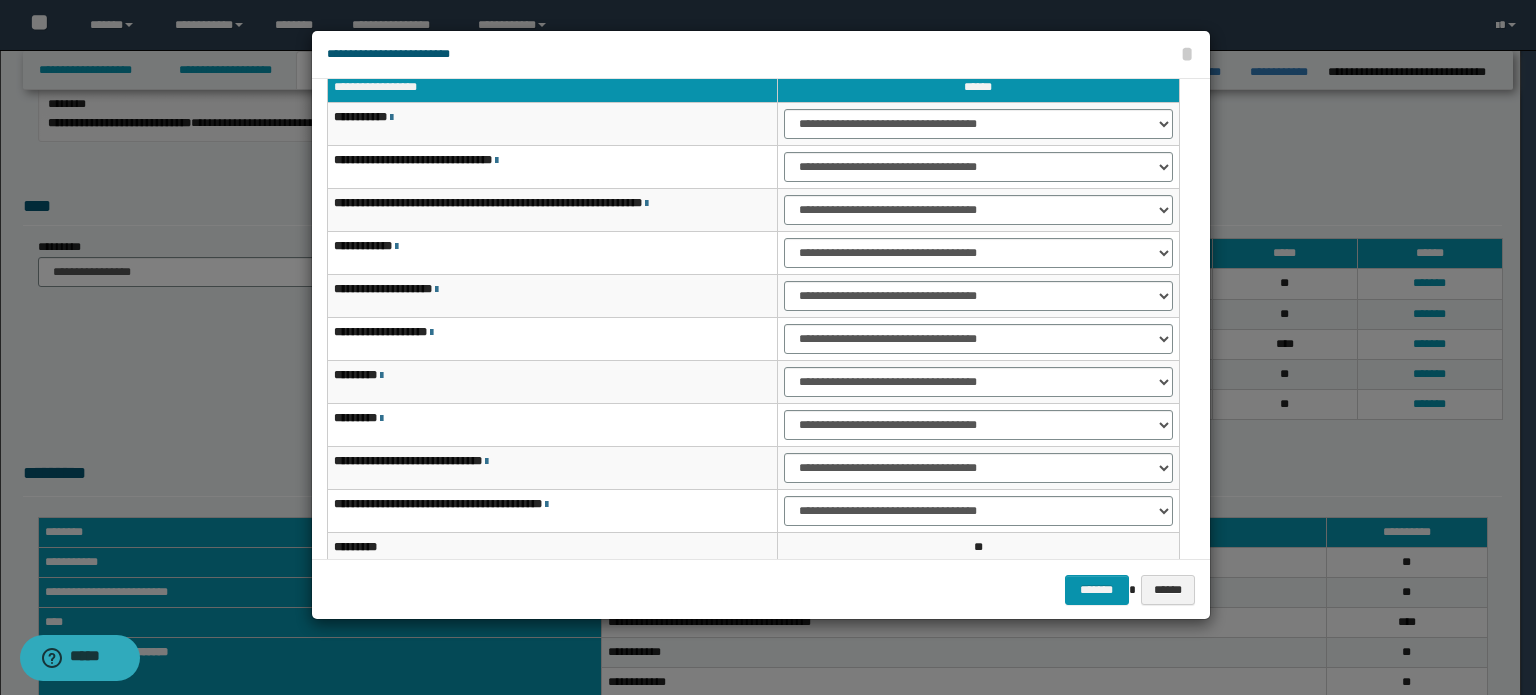 scroll, scrollTop: 0, scrollLeft: 0, axis: both 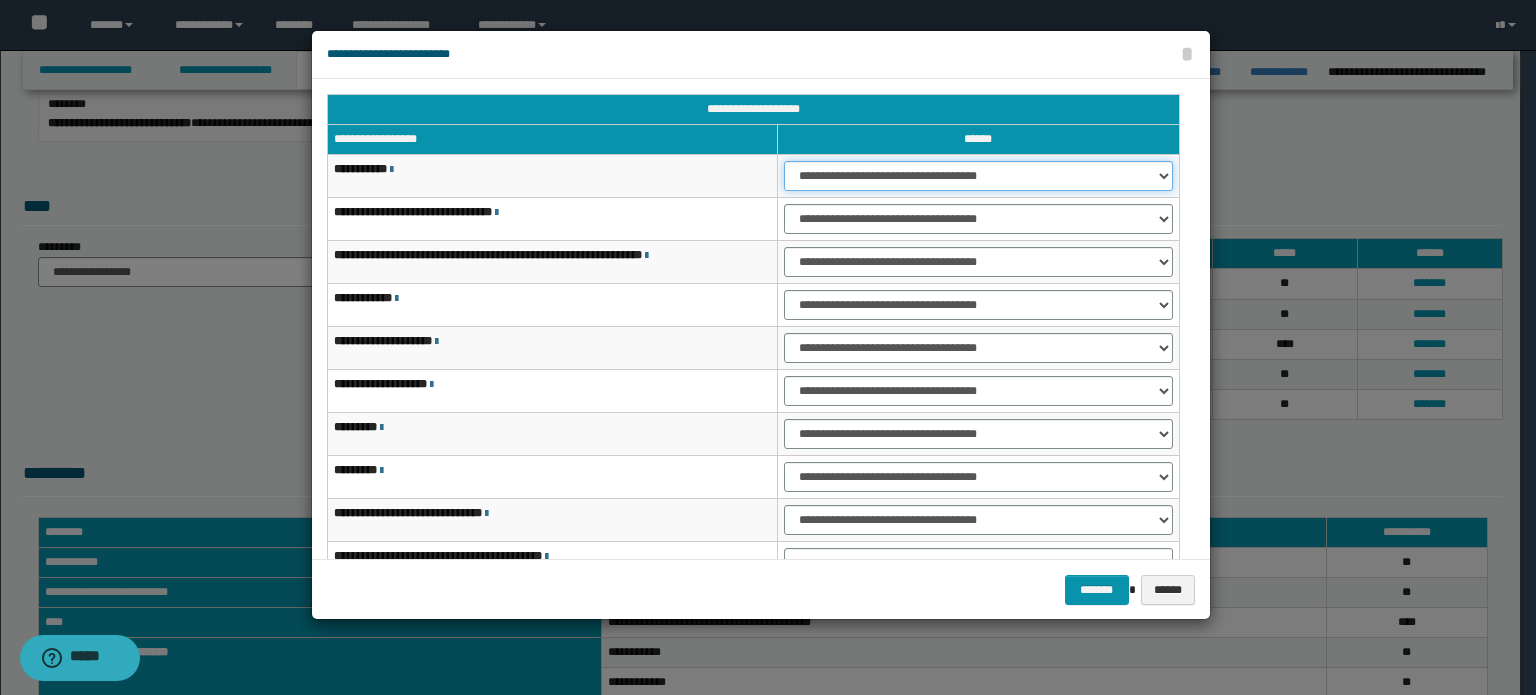 click on "**********" at bounding box center (978, 176) 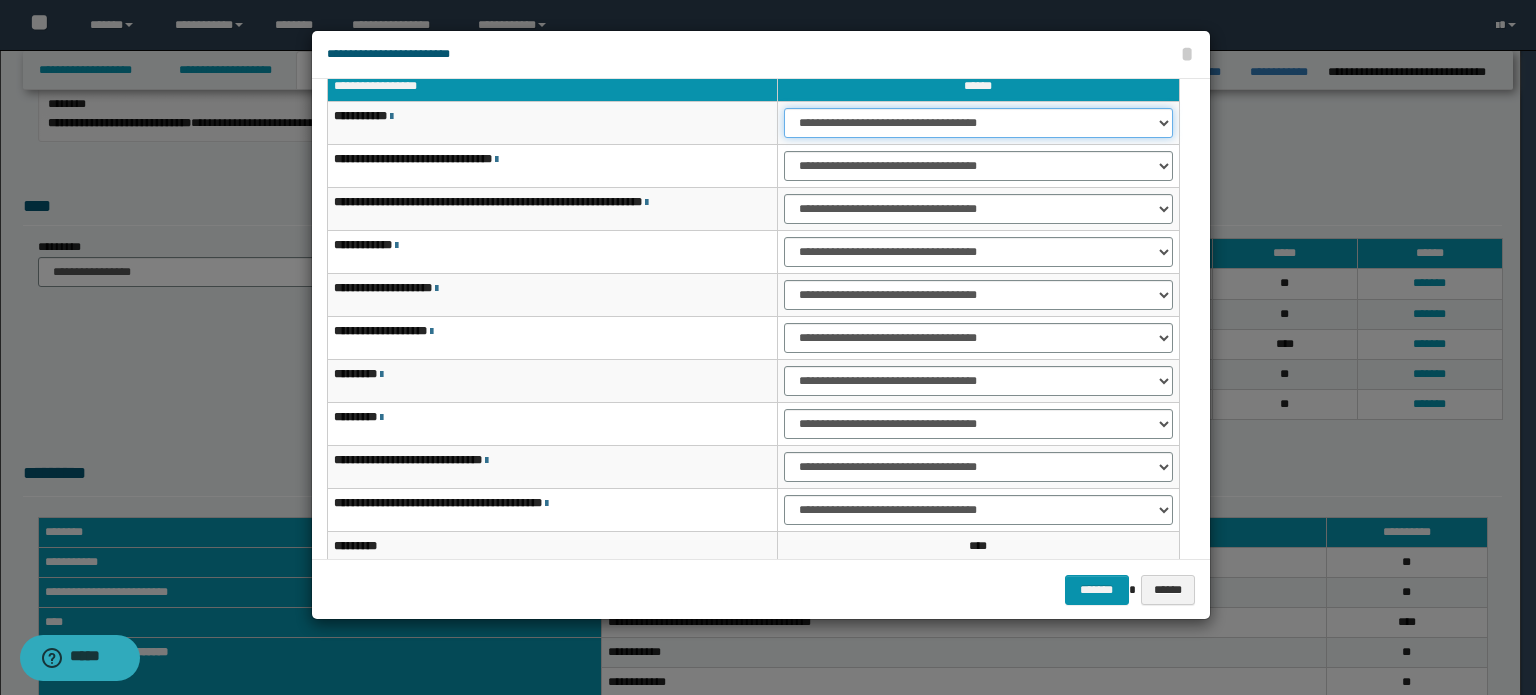 scroll, scrollTop: 100, scrollLeft: 0, axis: vertical 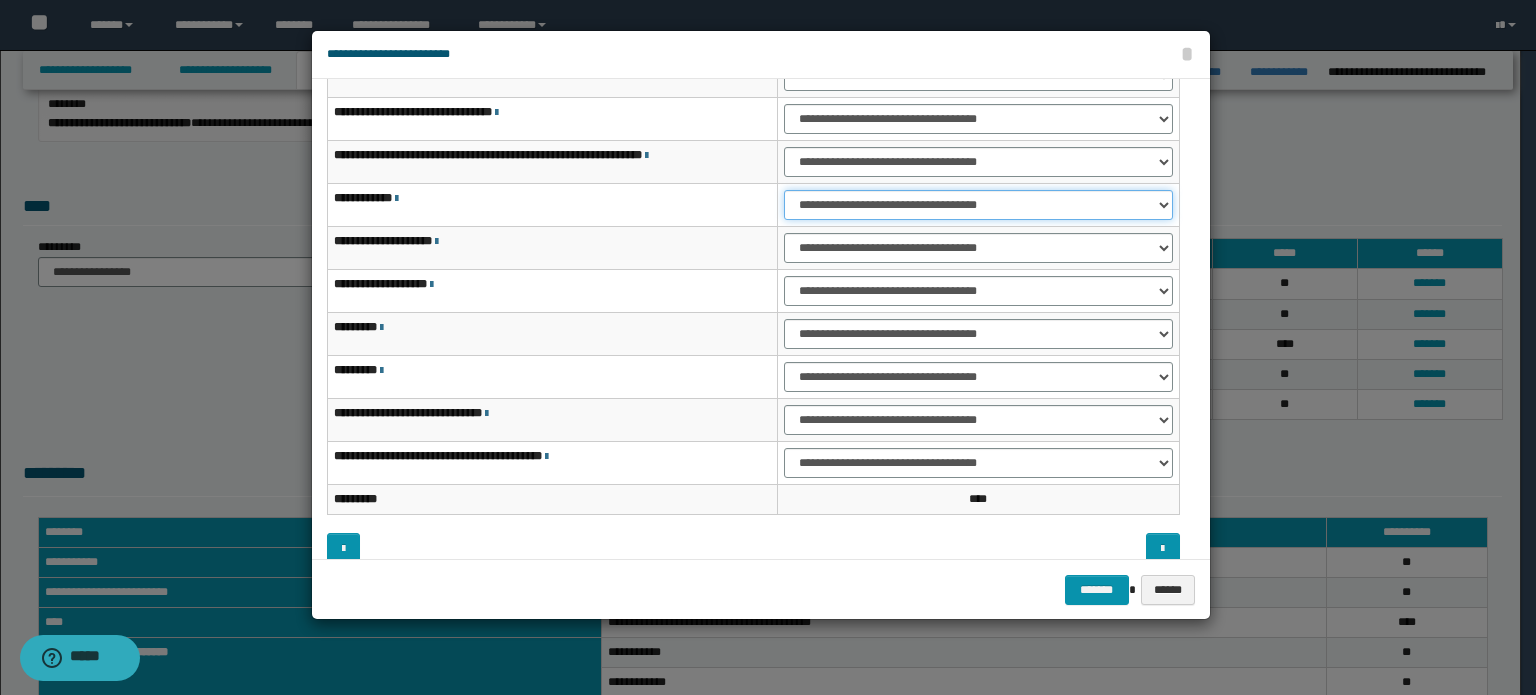 click on "**********" at bounding box center [978, 205] 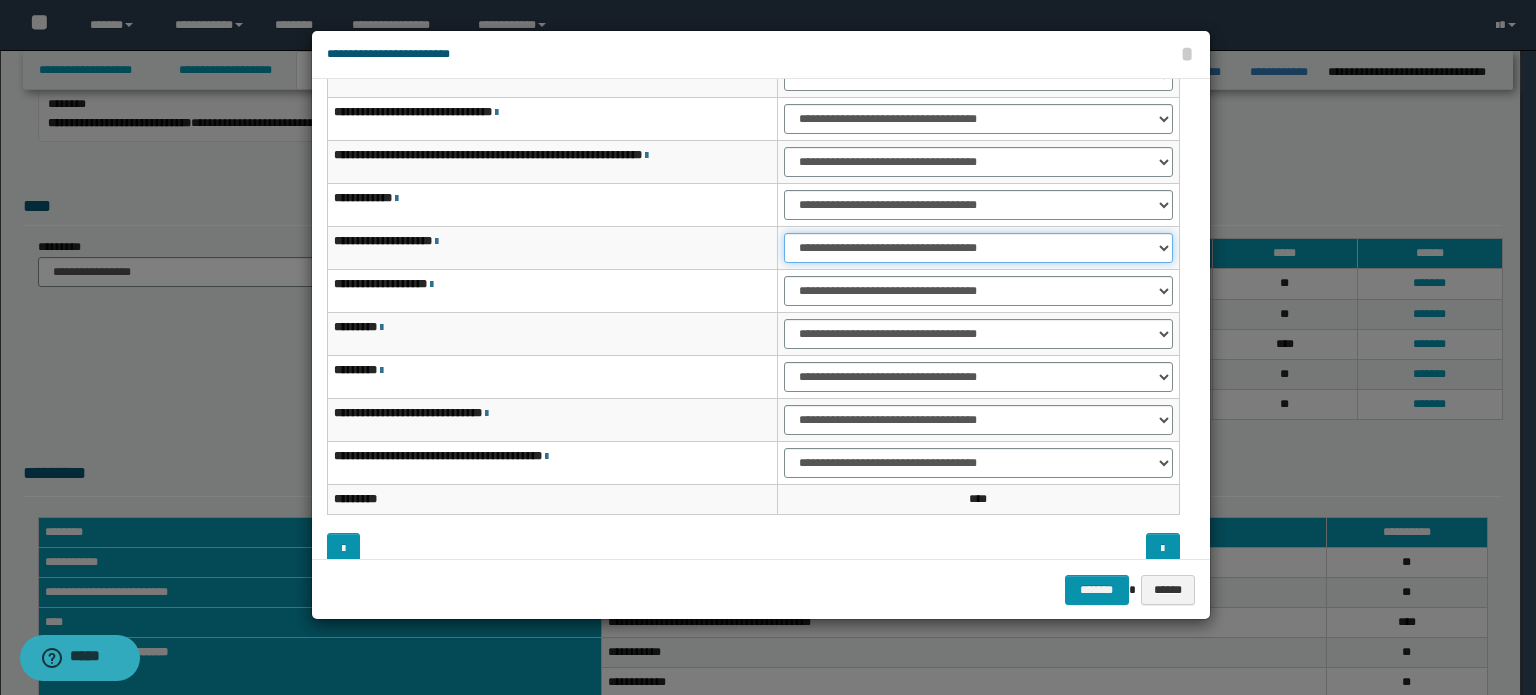 click on "**********" at bounding box center [978, 248] 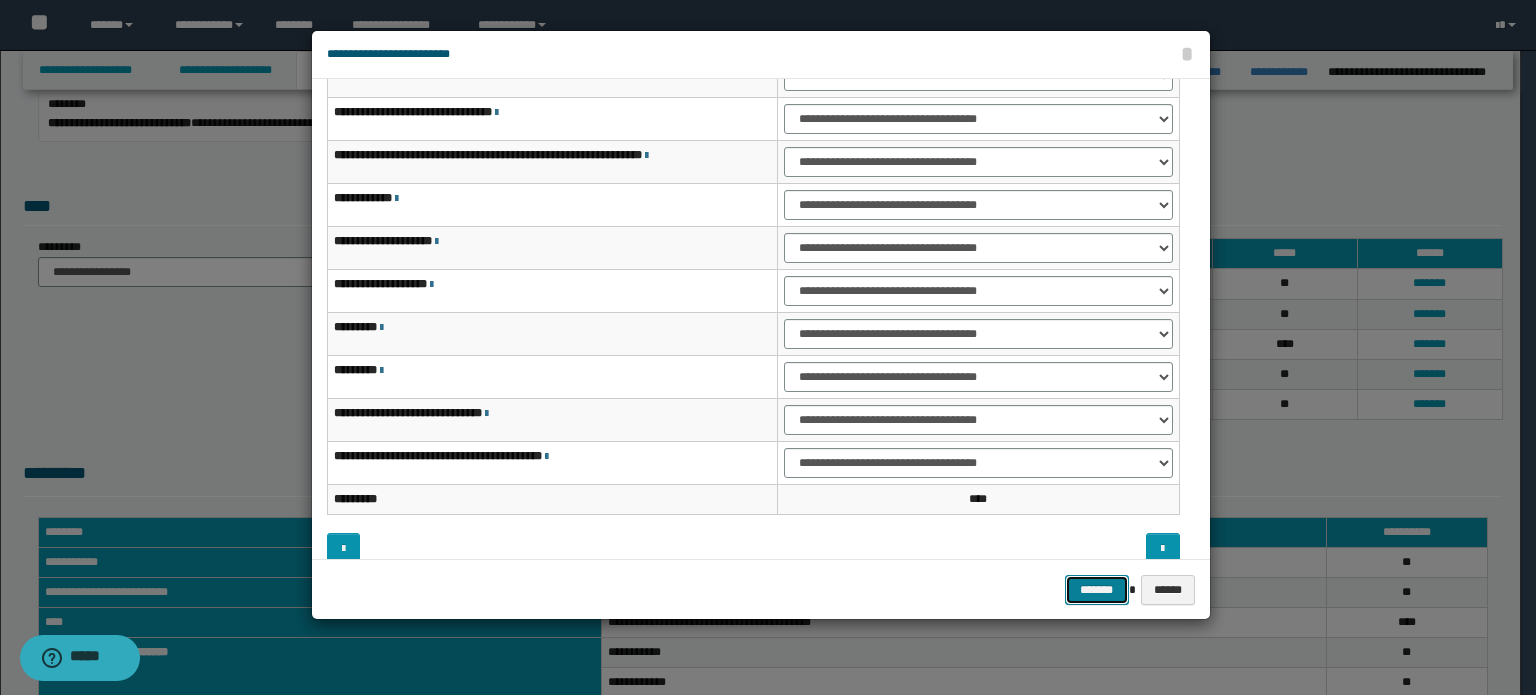 click on "*******" at bounding box center [1097, 590] 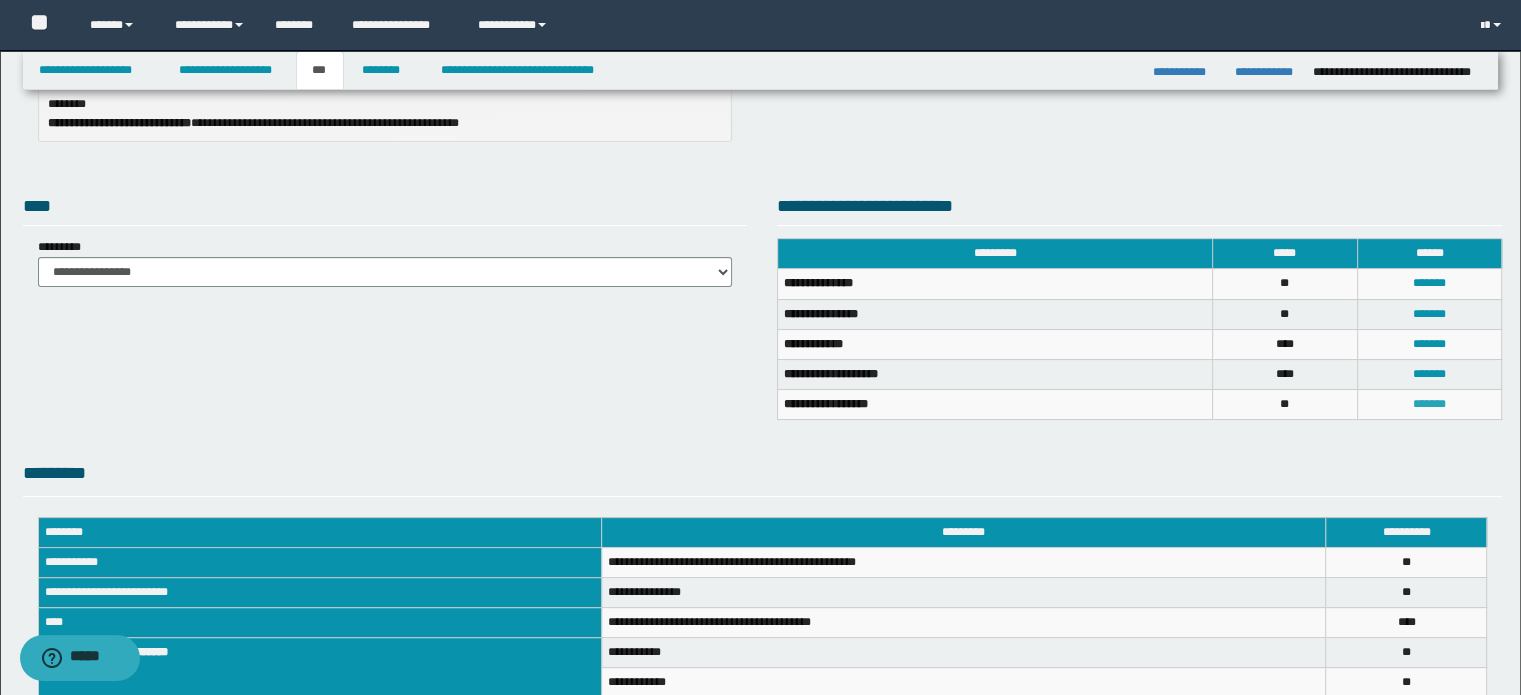 click on "*******" at bounding box center (1429, 404) 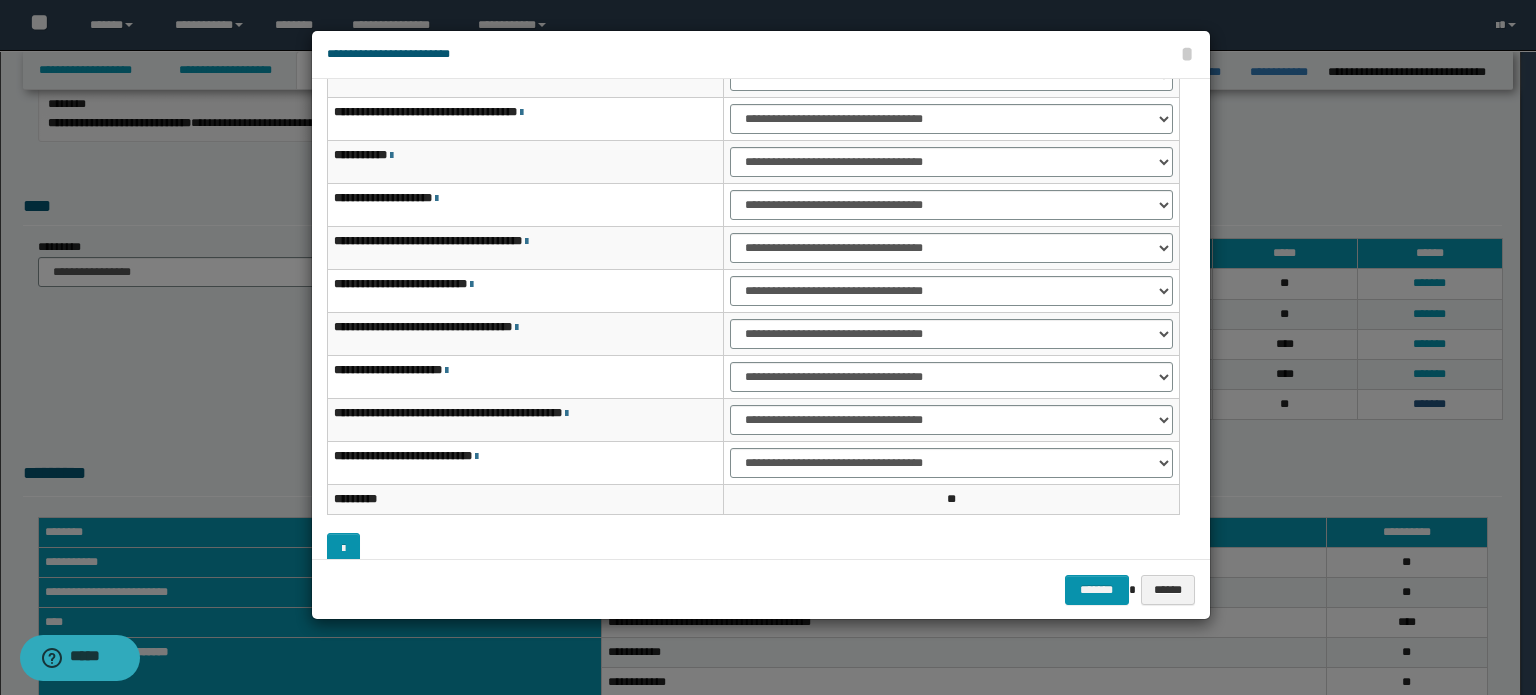 scroll, scrollTop: 35, scrollLeft: 0, axis: vertical 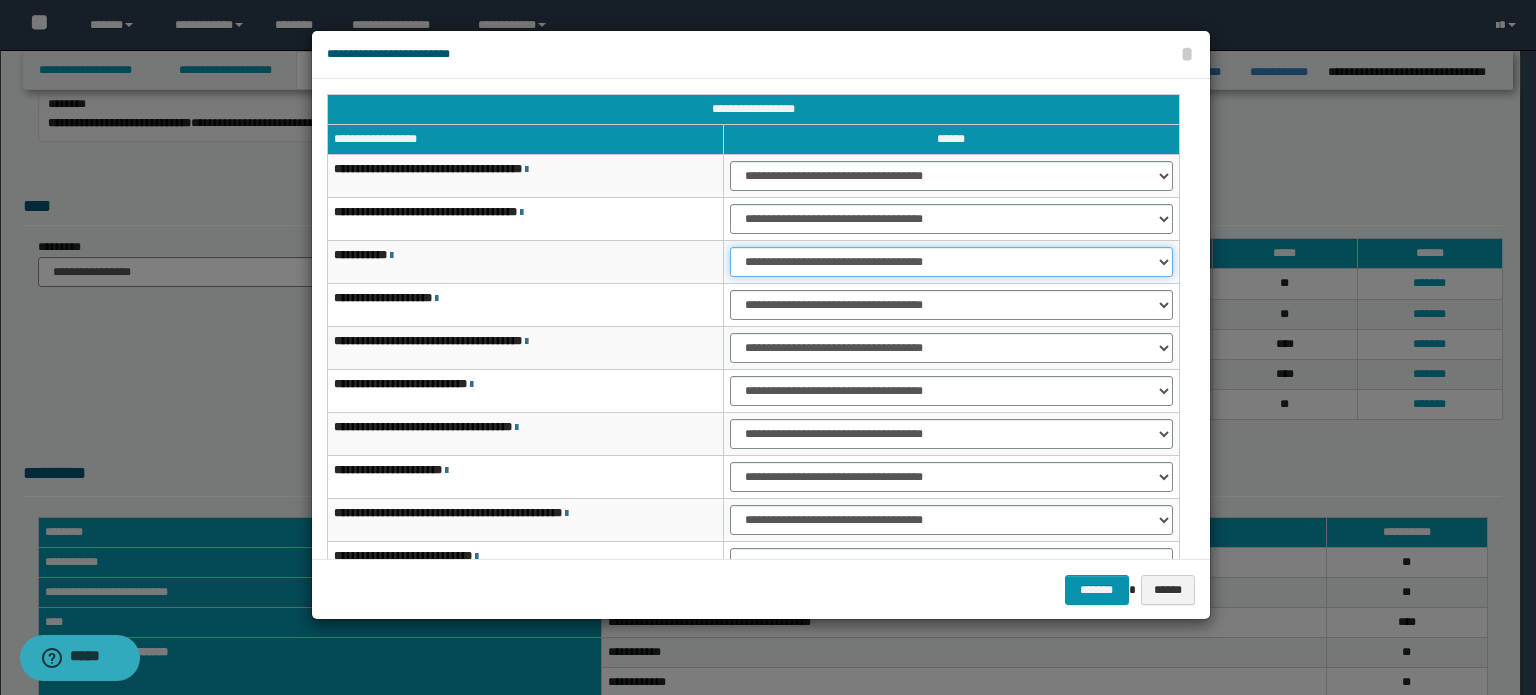 click on "**********" at bounding box center (951, 262) 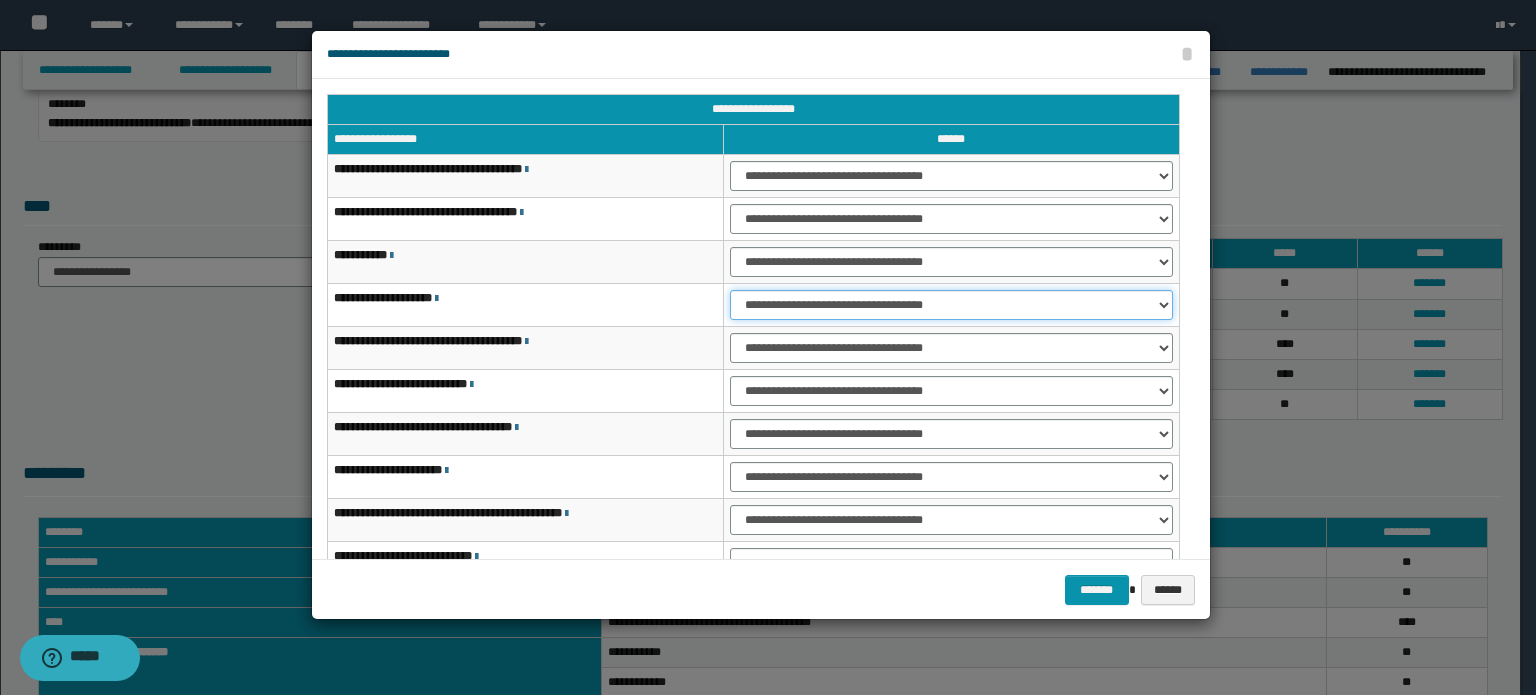 click on "**********" at bounding box center (951, 305) 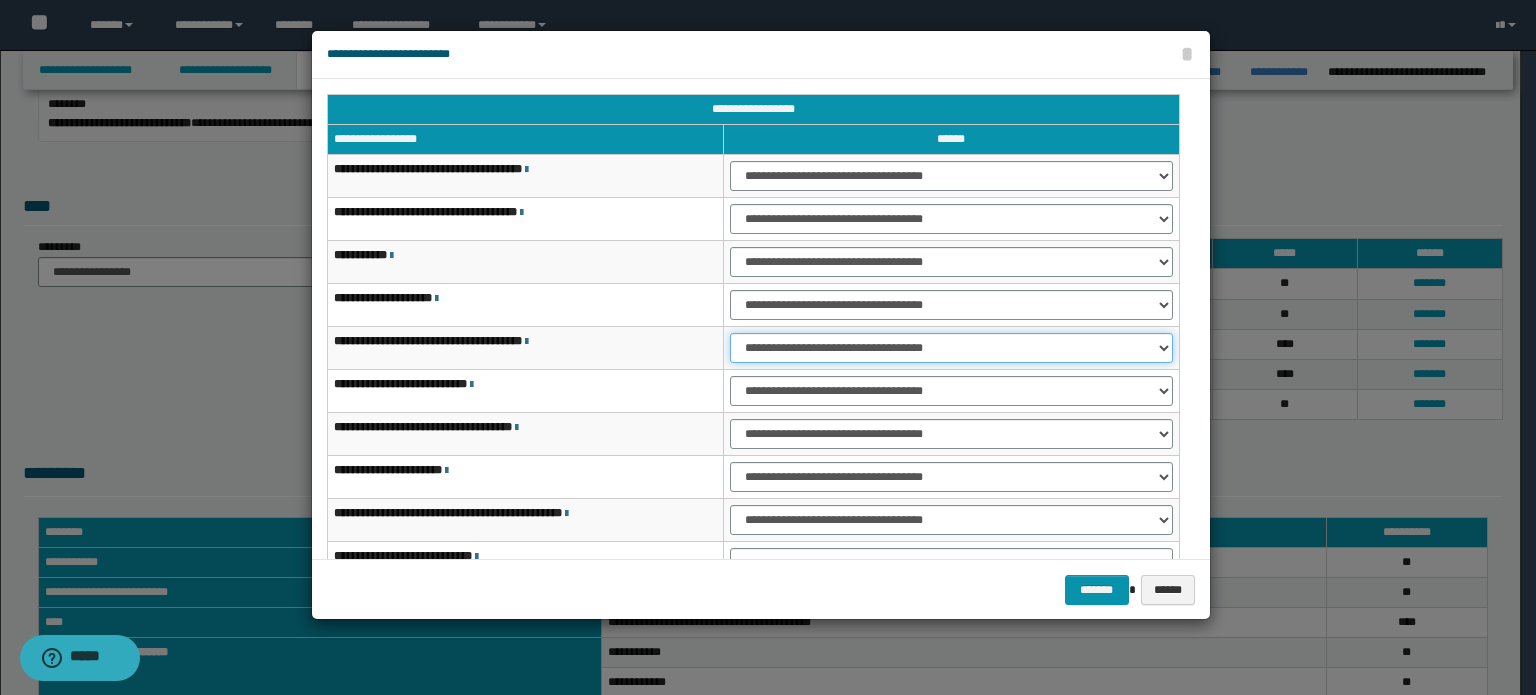 drag, startPoint x: 1060, startPoint y: 340, endPoint x: 1053, endPoint y: 359, distance: 20.248457 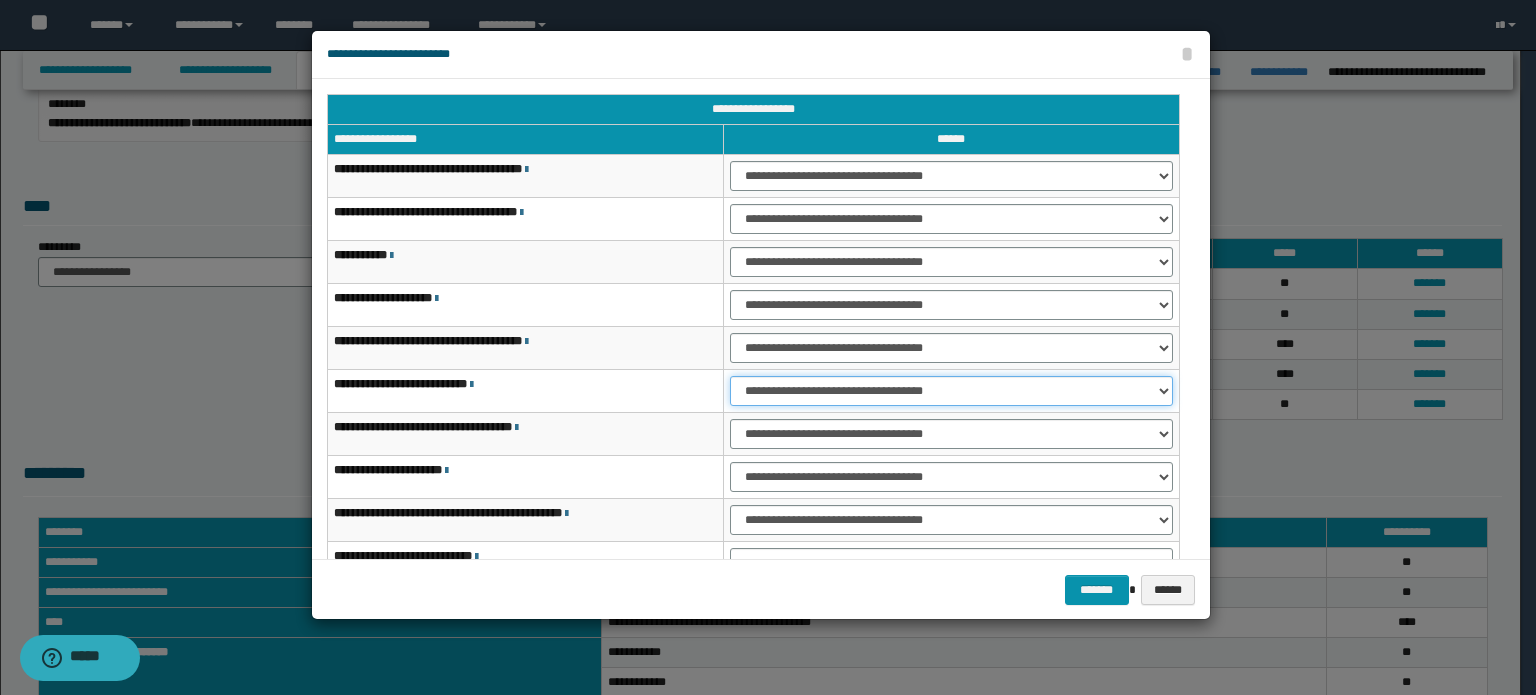 drag, startPoint x: 1056, startPoint y: 387, endPoint x: 1054, endPoint y: 399, distance: 12.165525 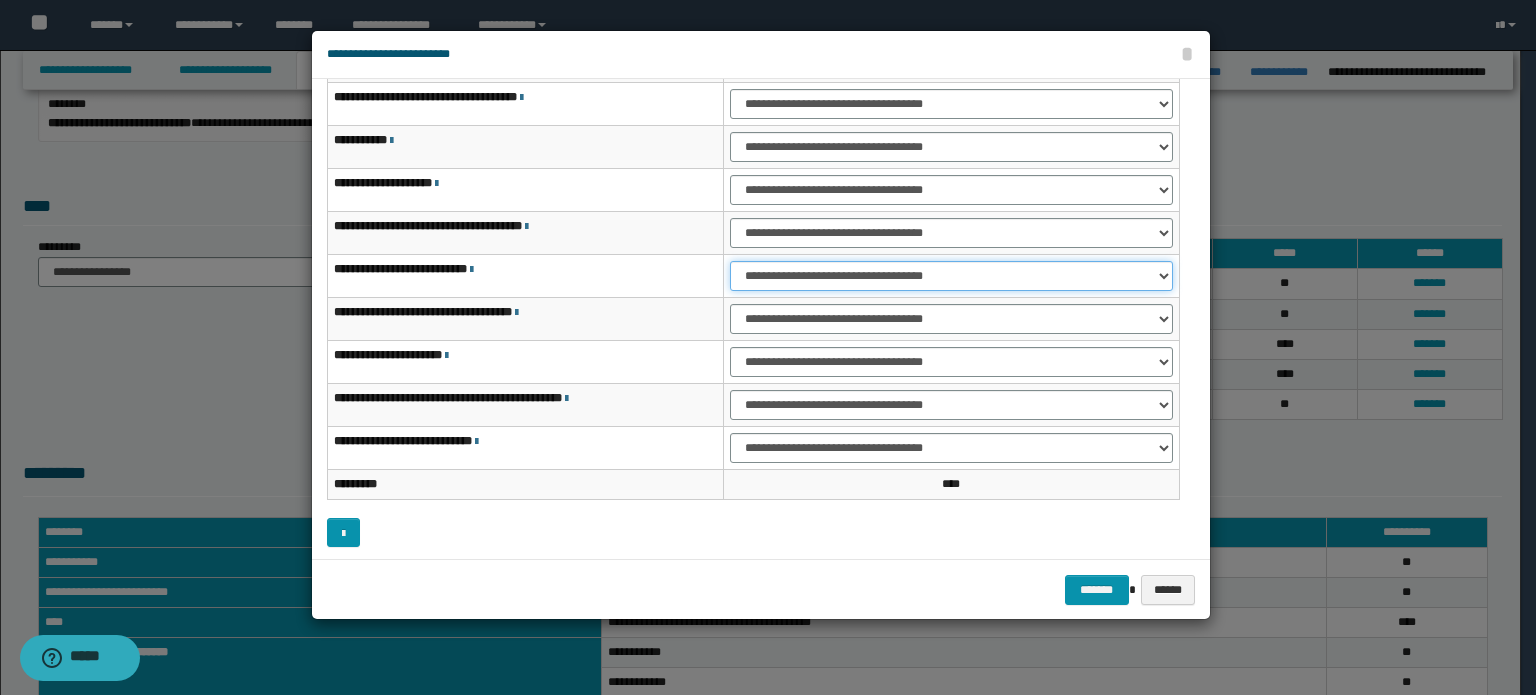 scroll, scrollTop: 118, scrollLeft: 0, axis: vertical 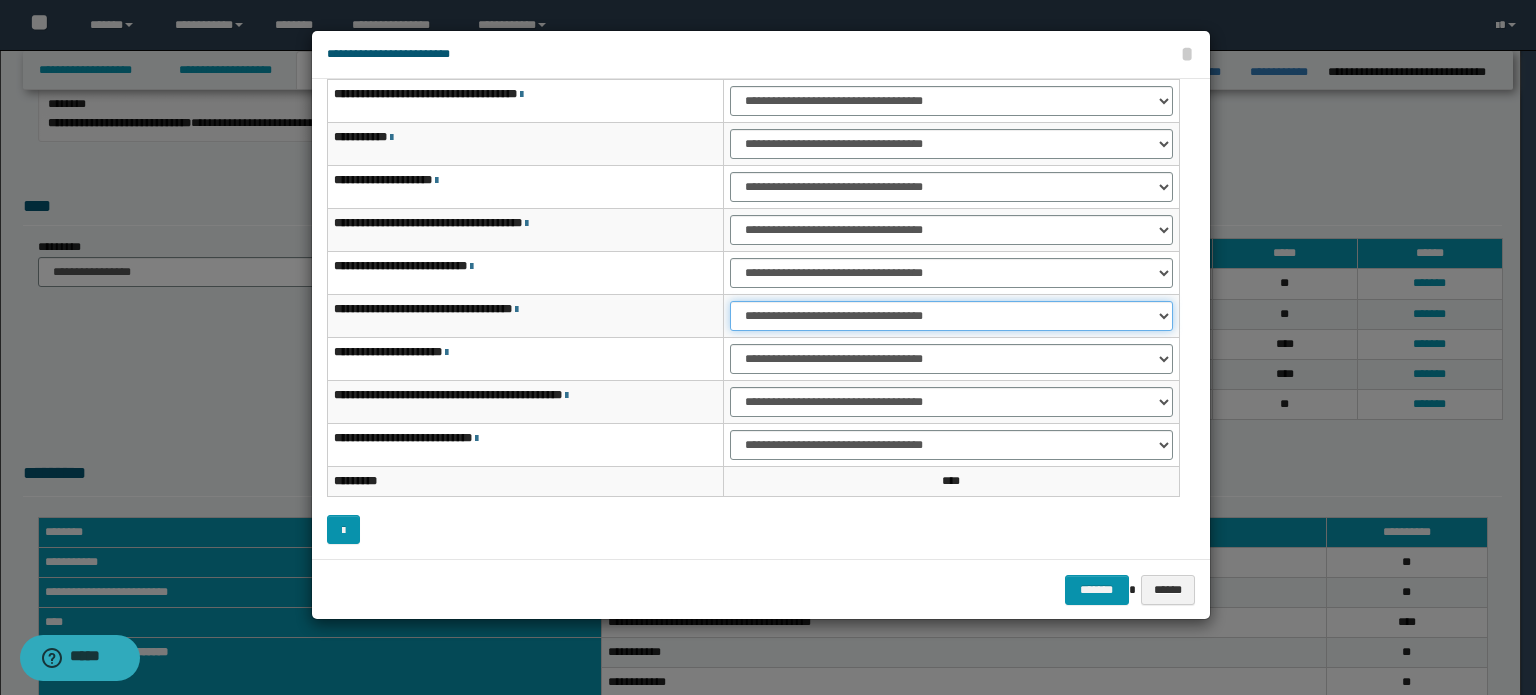 click on "**********" at bounding box center (951, 316) 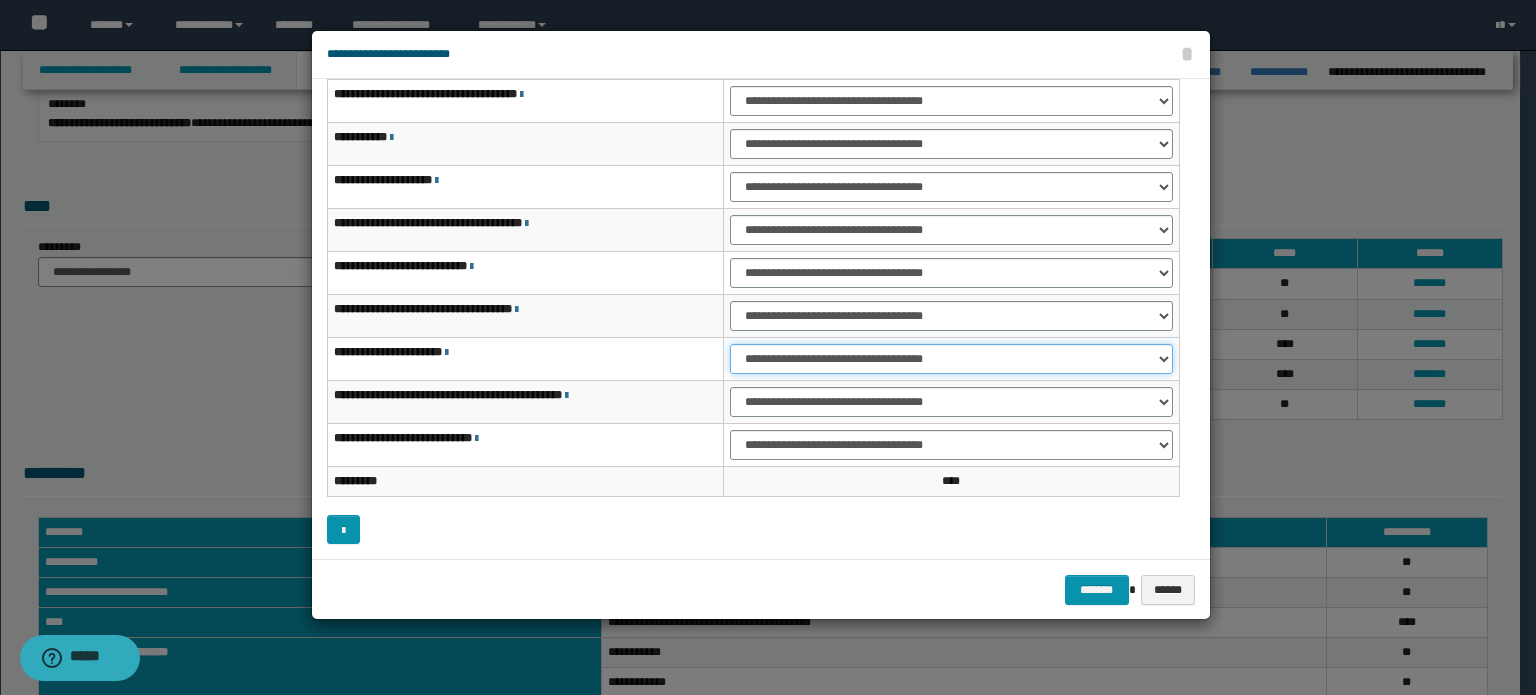 click on "**********" at bounding box center (951, 359) 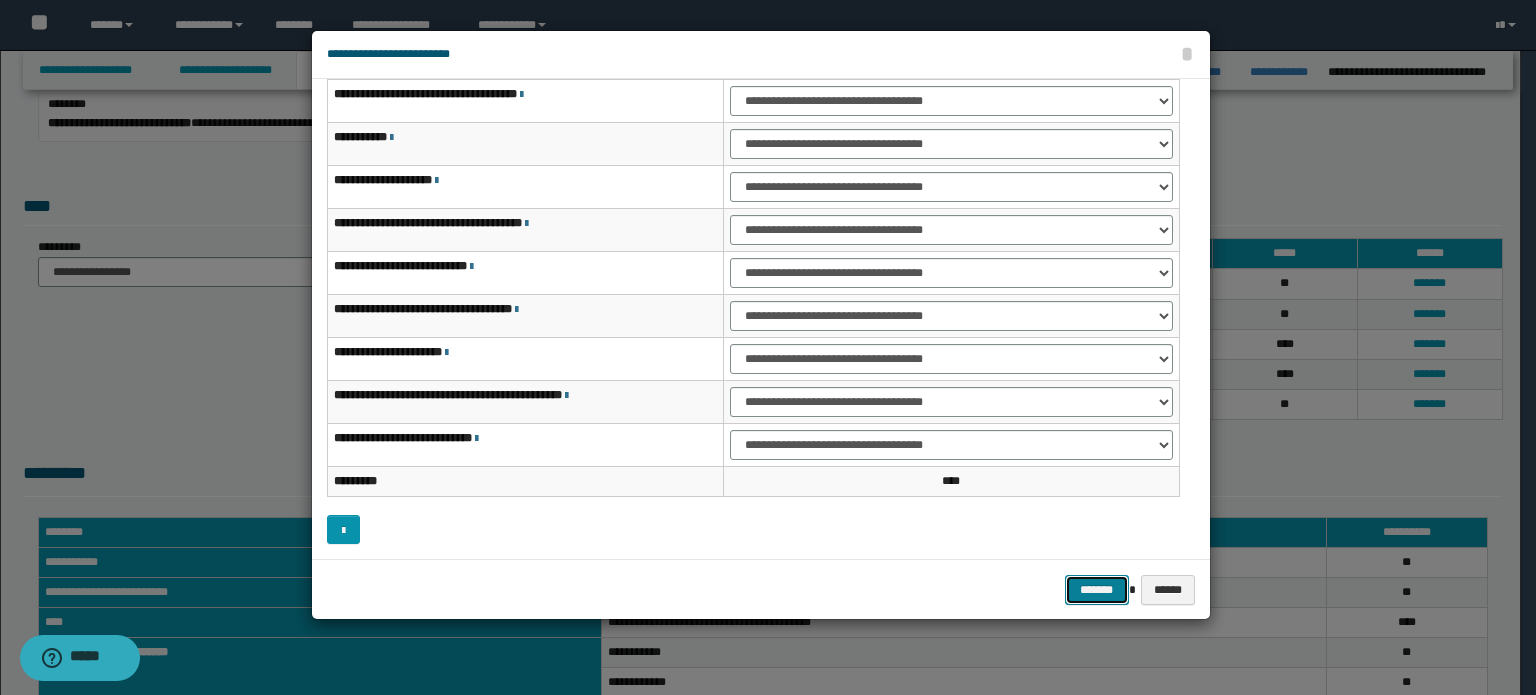 click on "*******" at bounding box center (1097, 590) 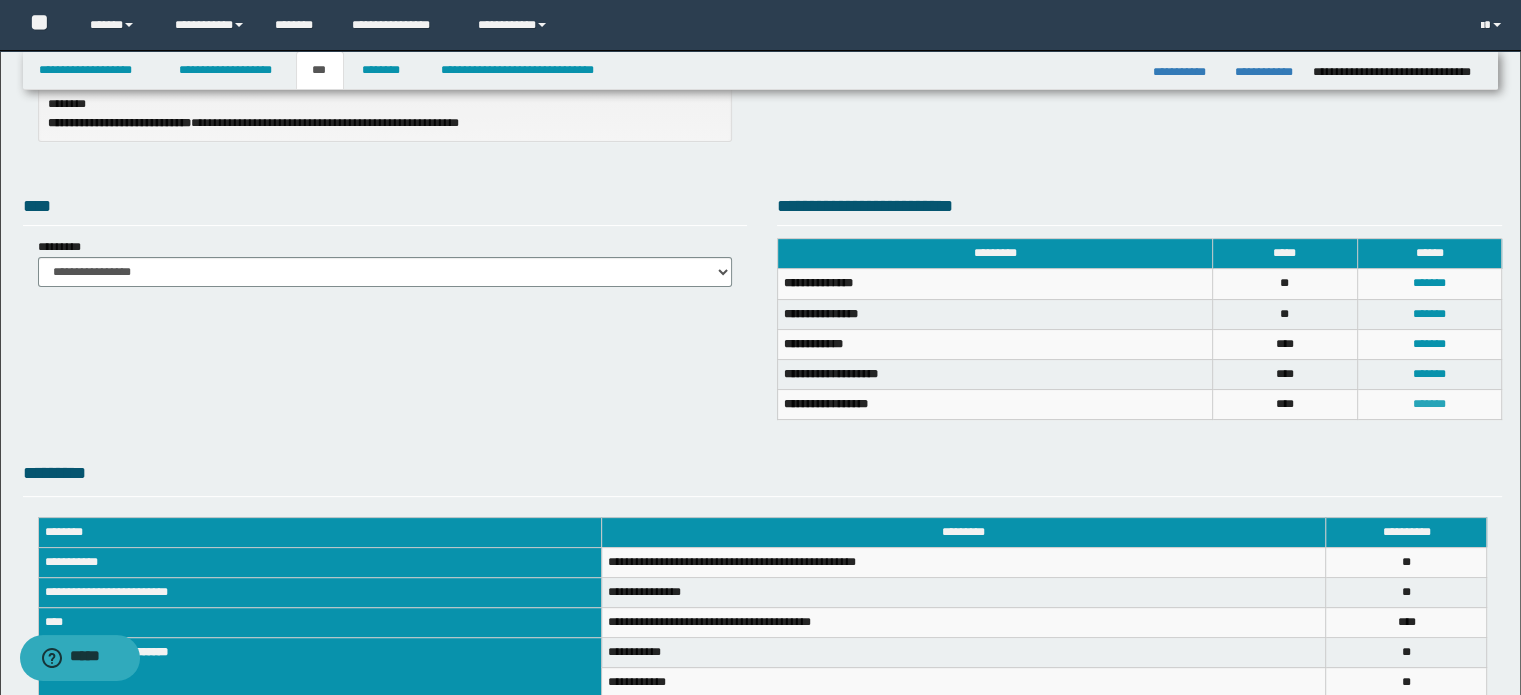 click on "*******" at bounding box center [1429, 404] 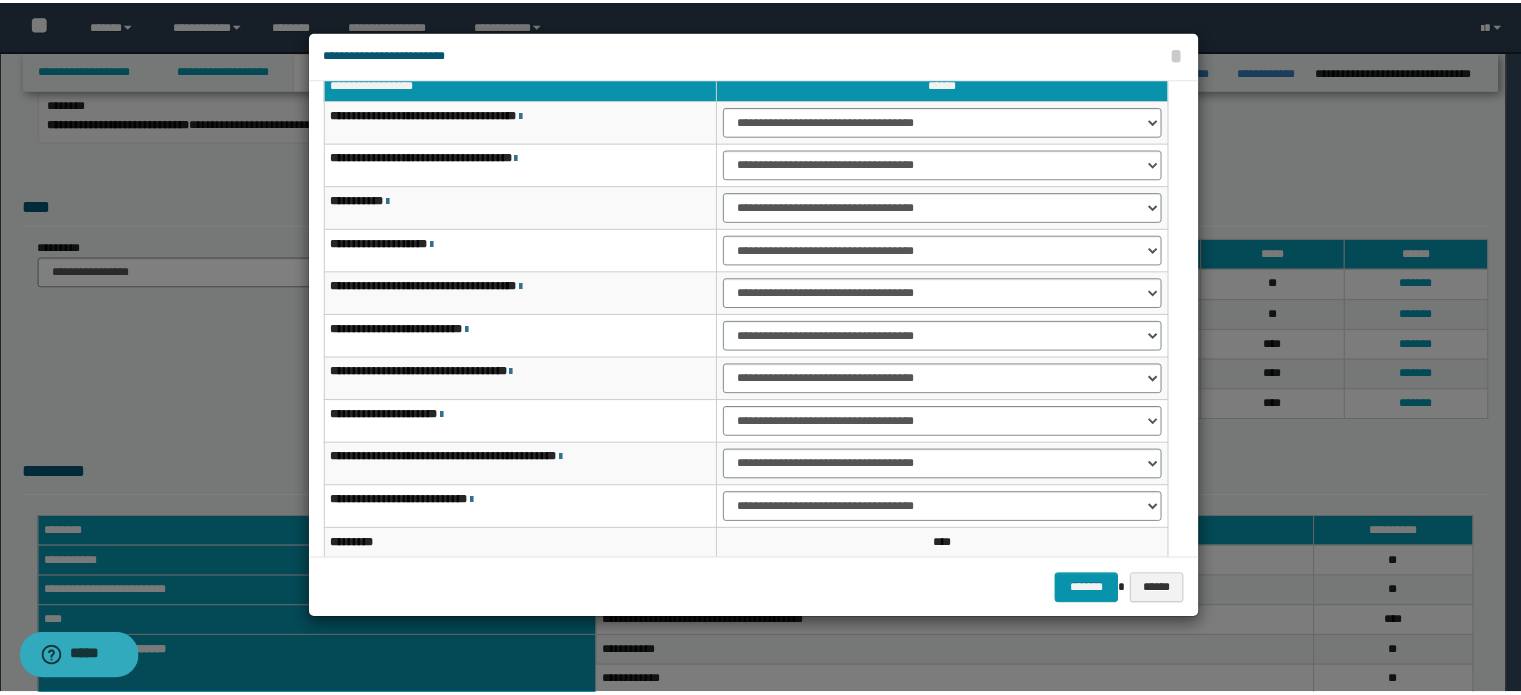 scroll, scrollTop: 100, scrollLeft: 0, axis: vertical 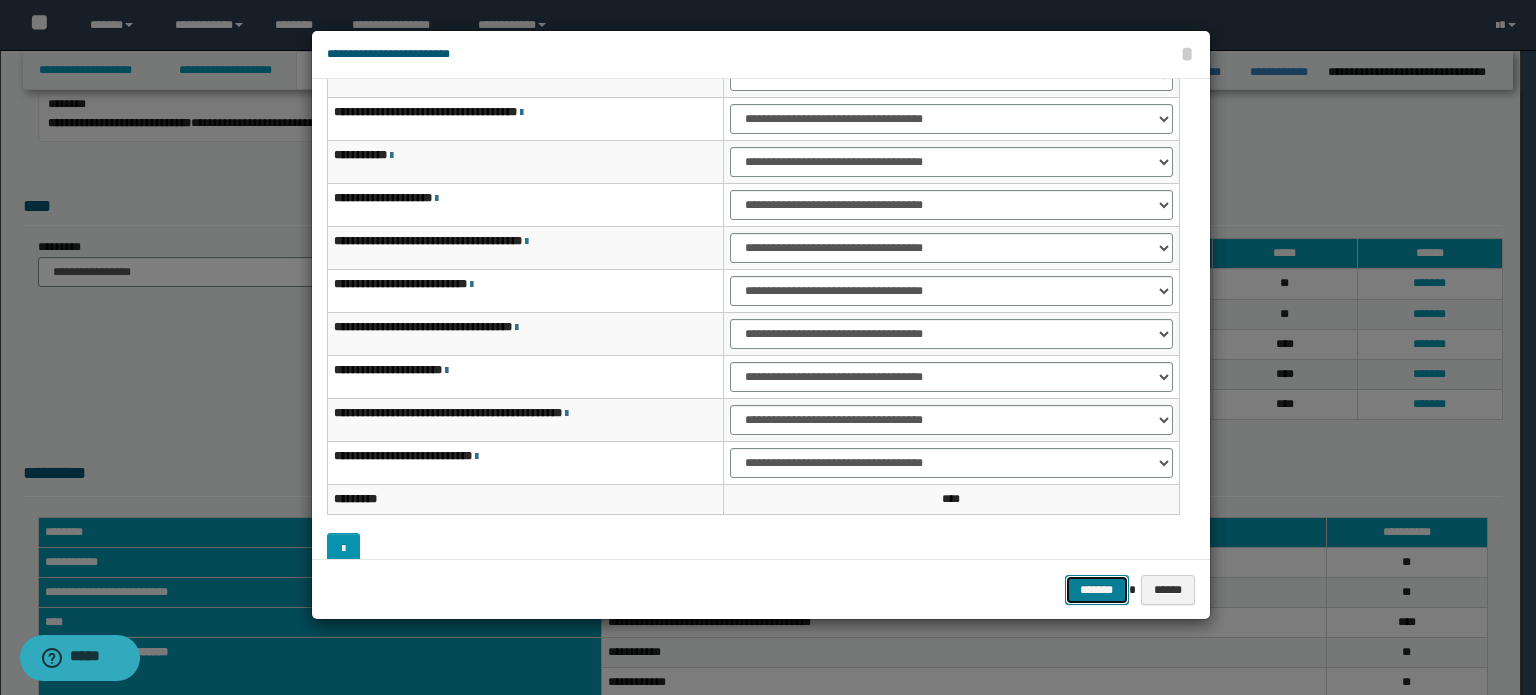 click on "*******" at bounding box center [1097, 590] 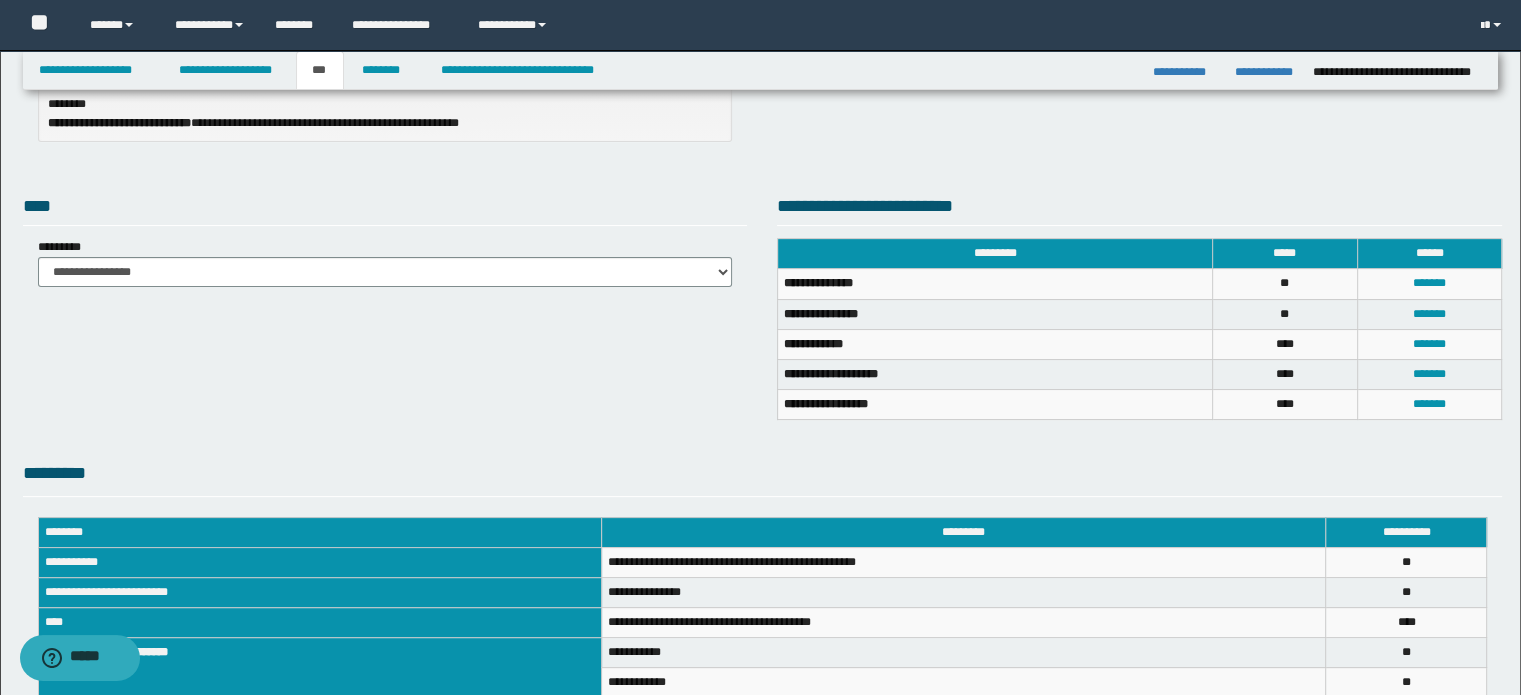 scroll, scrollTop: 0, scrollLeft: 0, axis: both 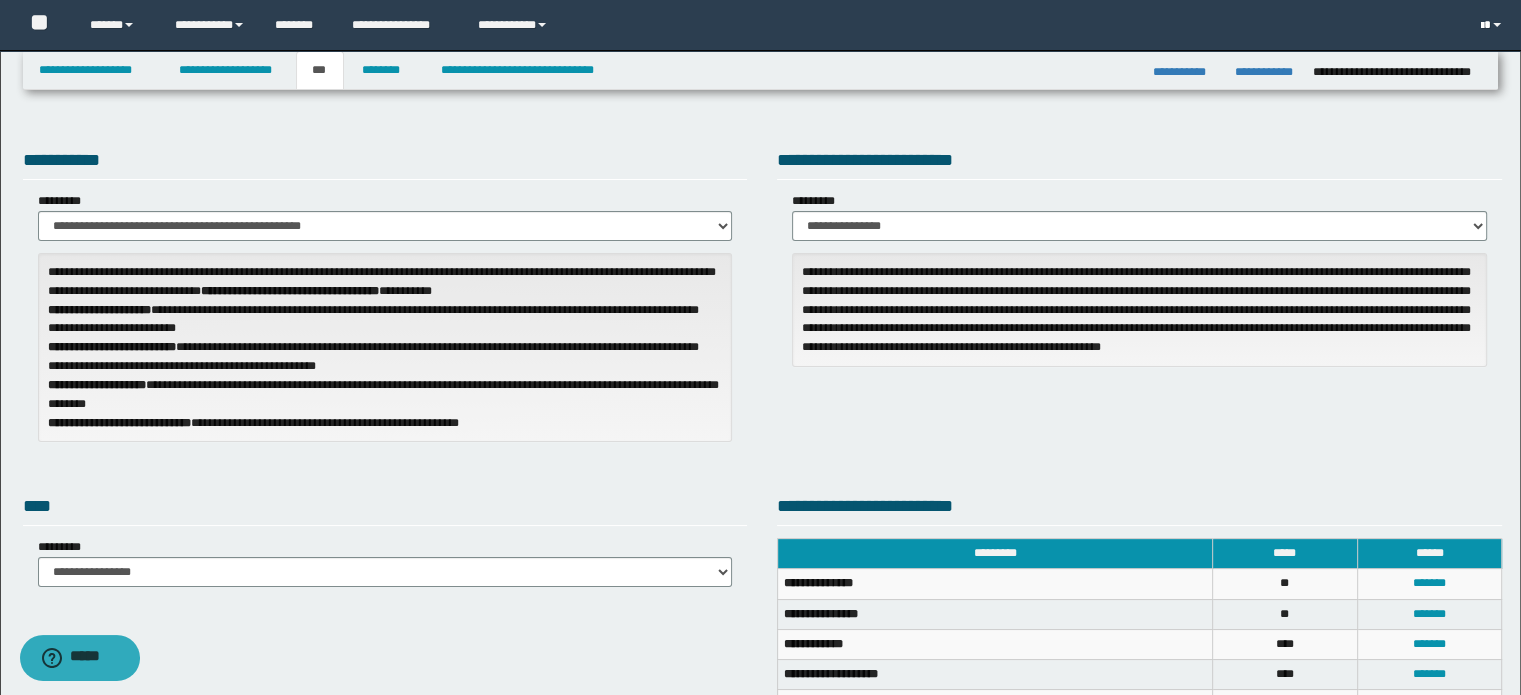 click at bounding box center (1493, 25) 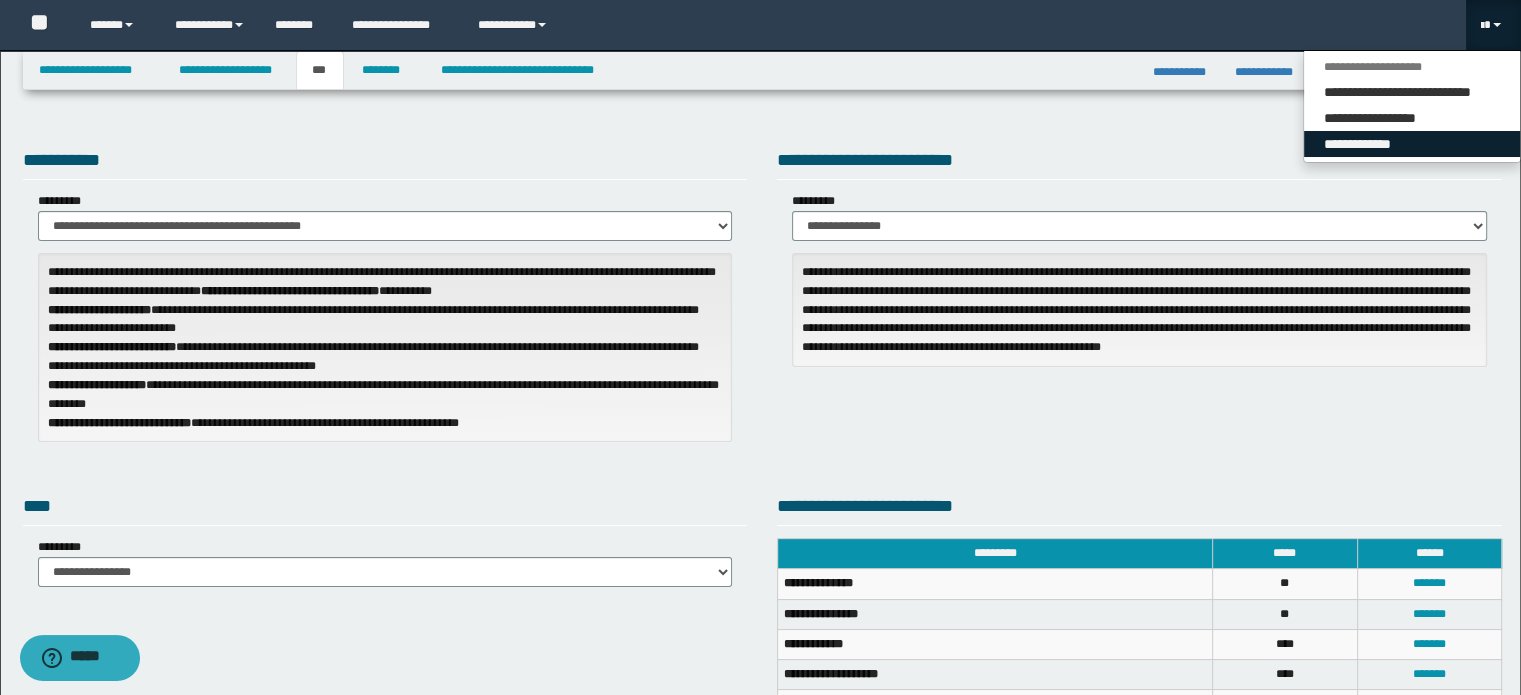 click on "**********" at bounding box center [1412, 144] 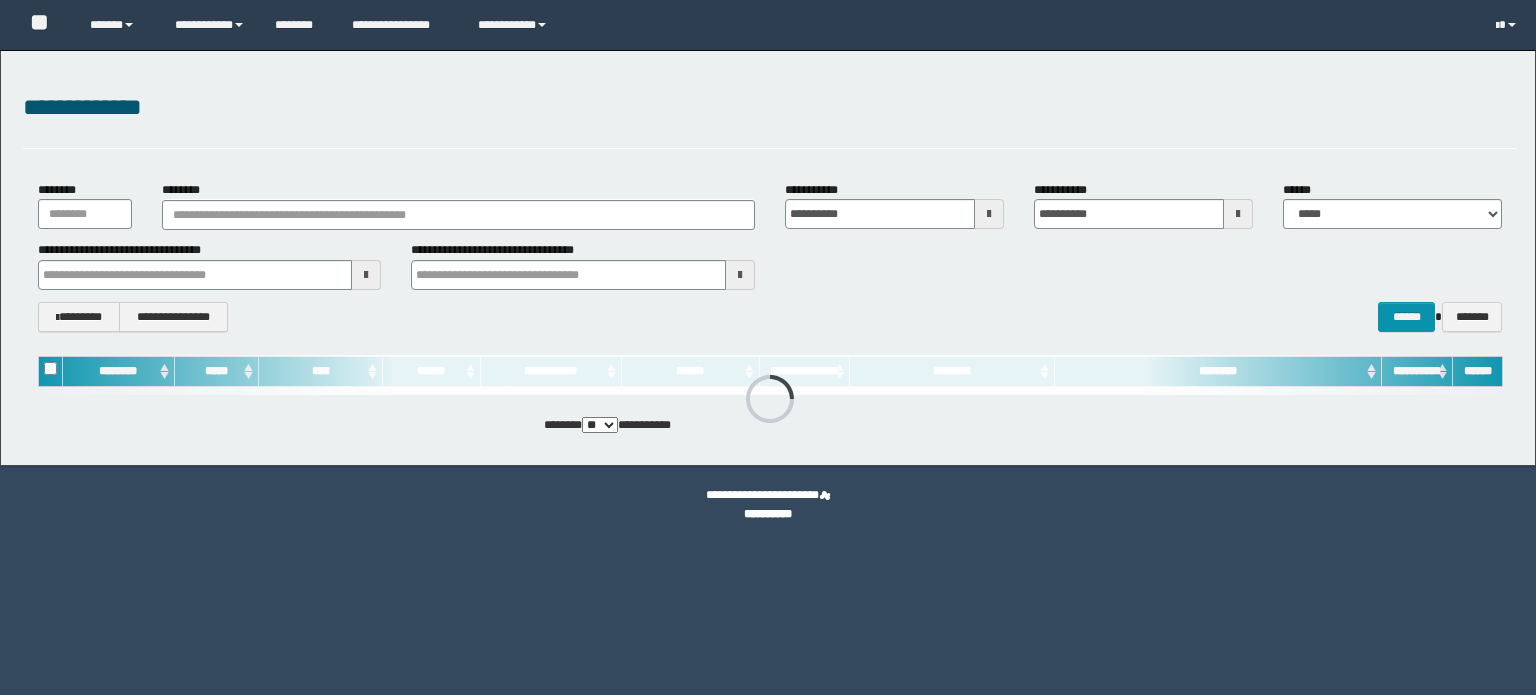 scroll, scrollTop: 0, scrollLeft: 0, axis: both 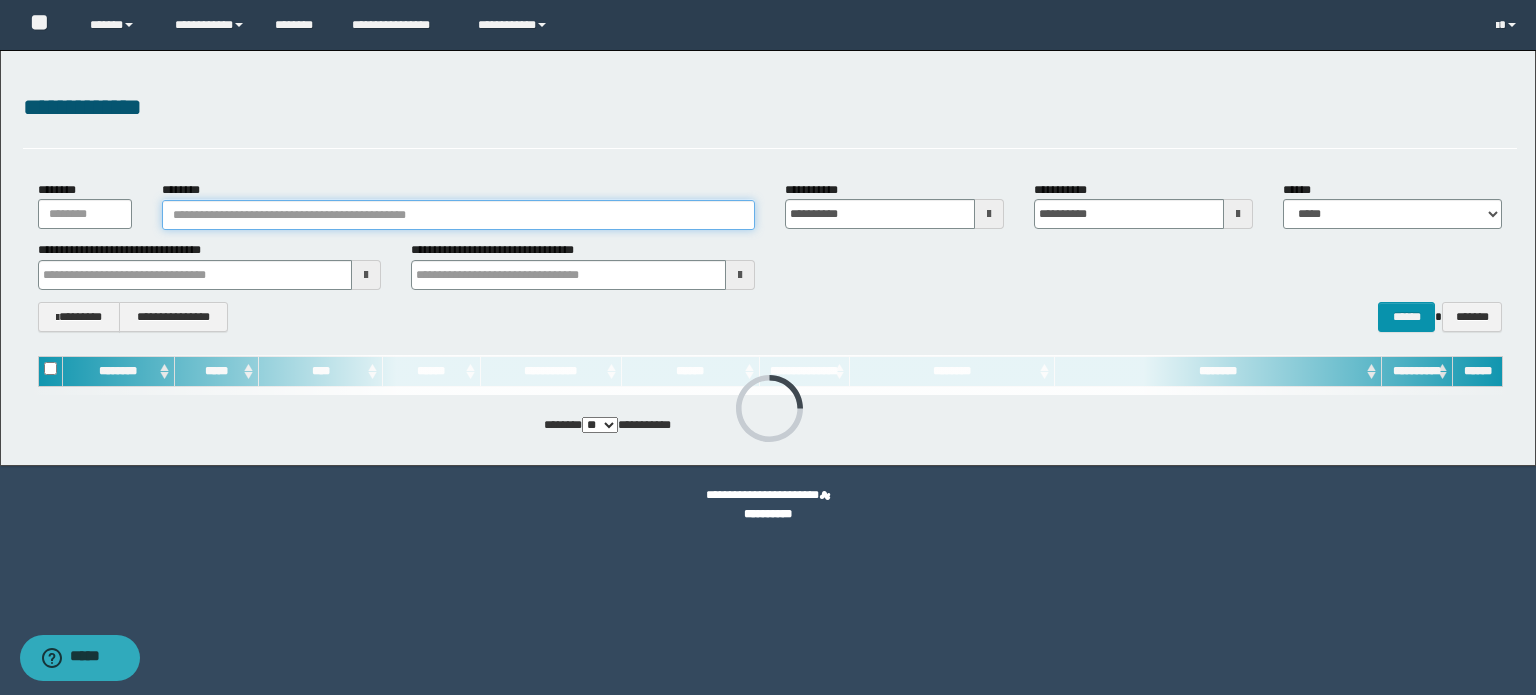click on "********" at bounding box center [458, 215] 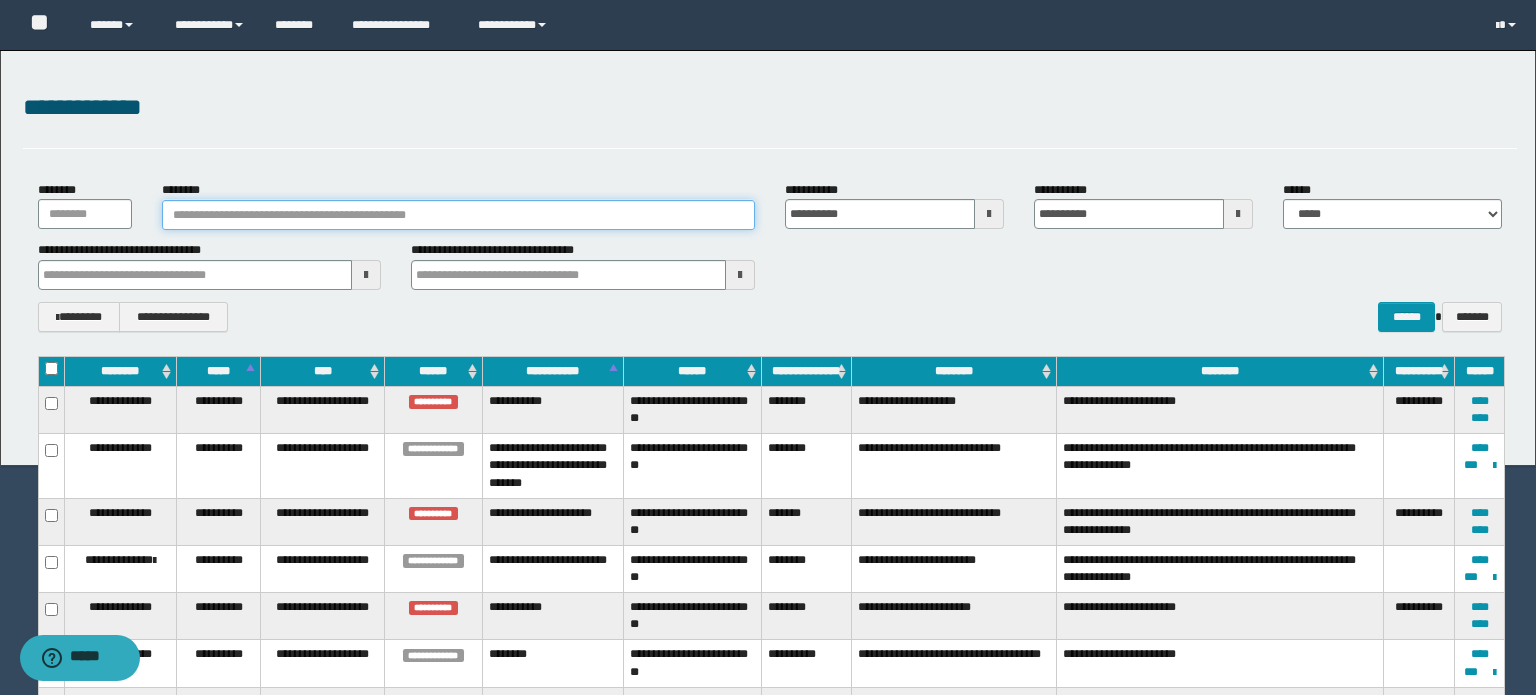 paste on "**********" 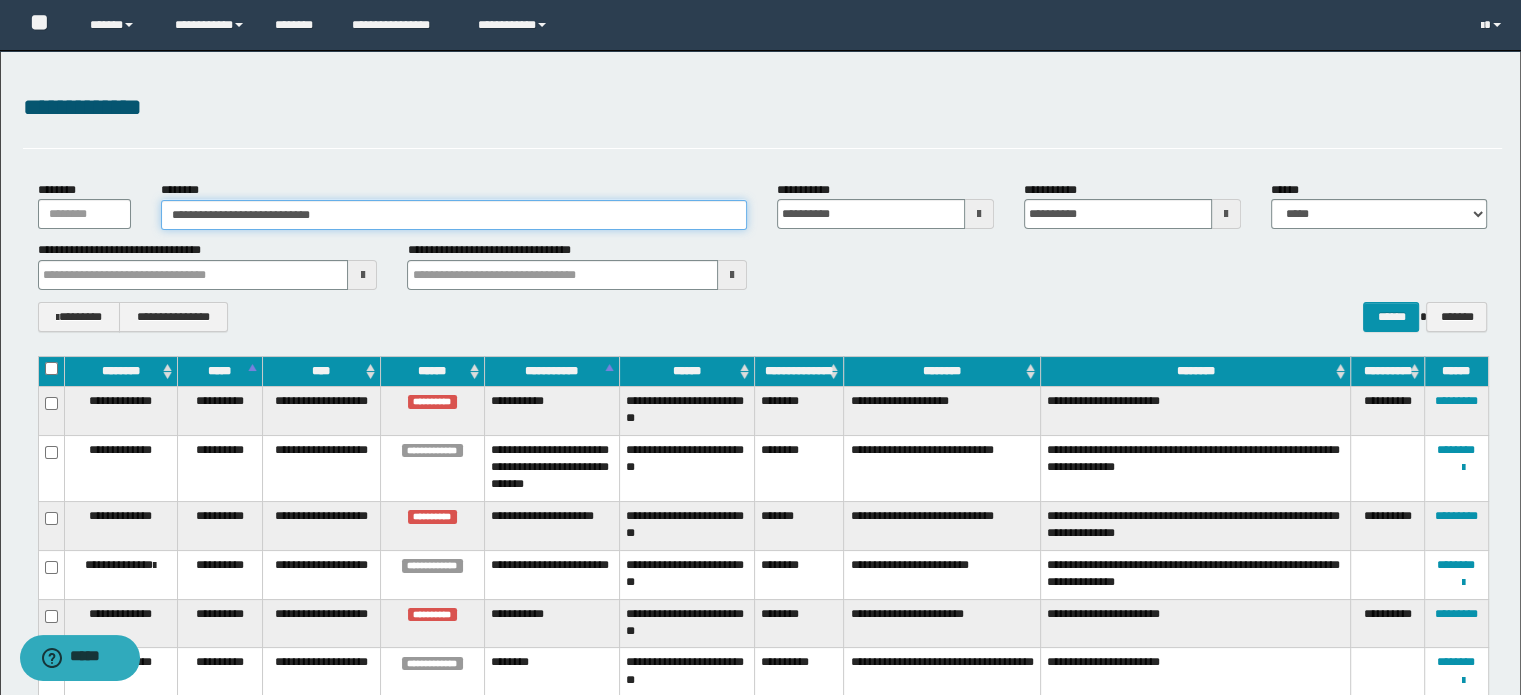 type on "**********" 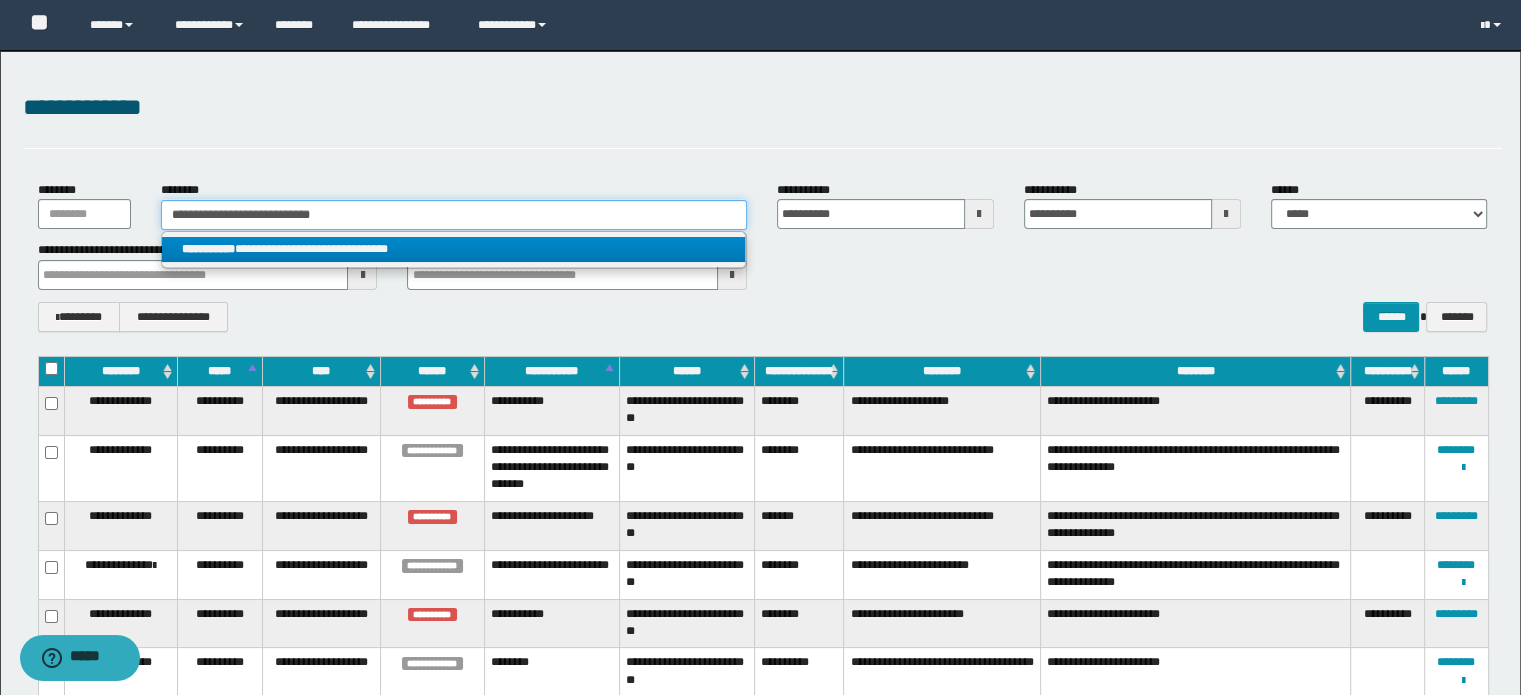 type on "**********" 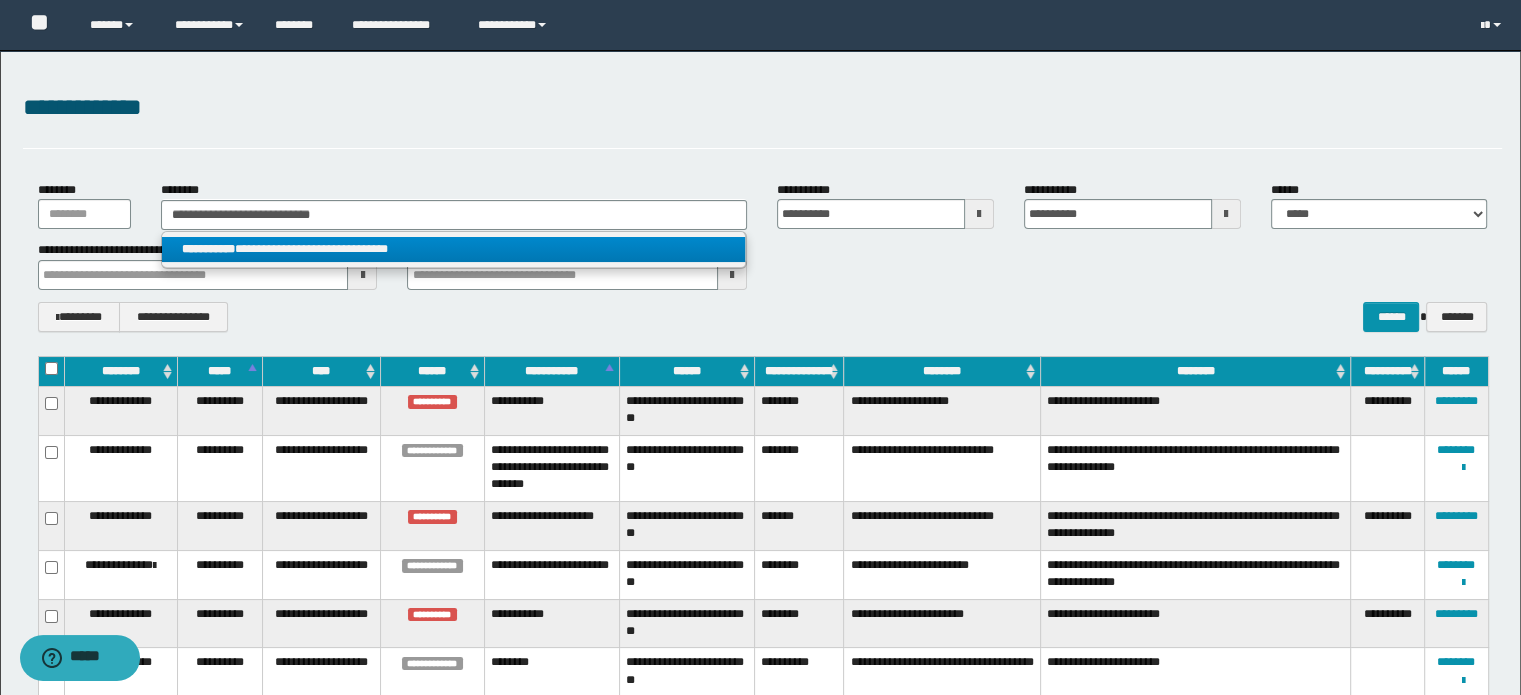 click on "**********" at bounding box center [454, 249] 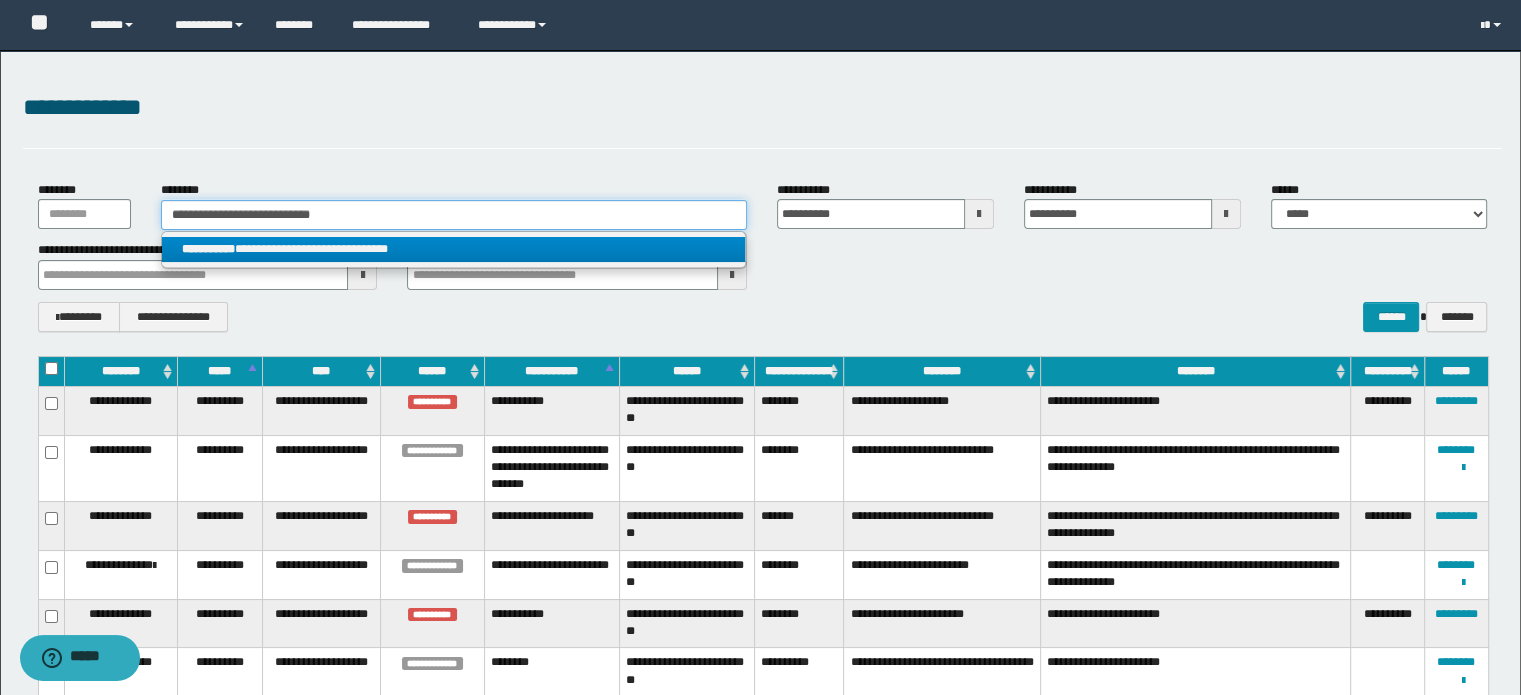 type 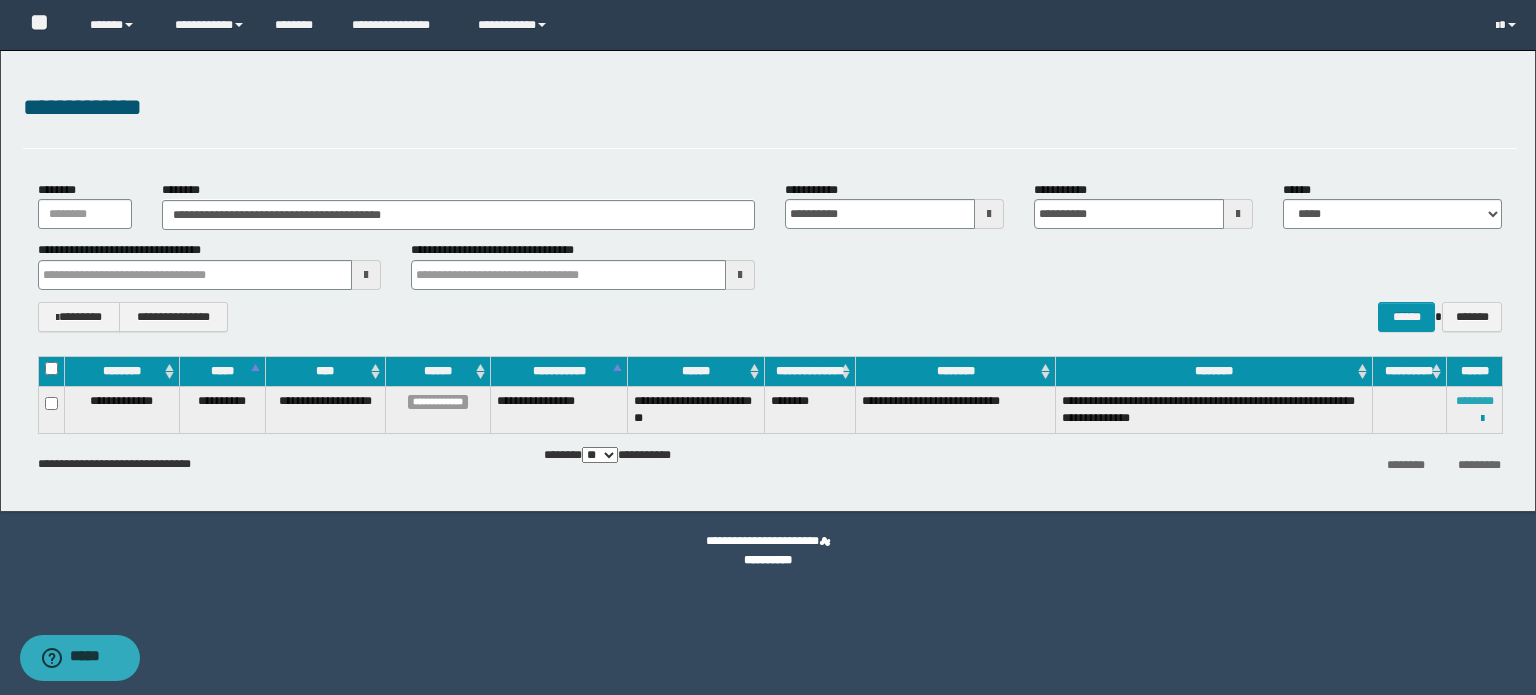 click on "********" at bounding box center (1475, 401) 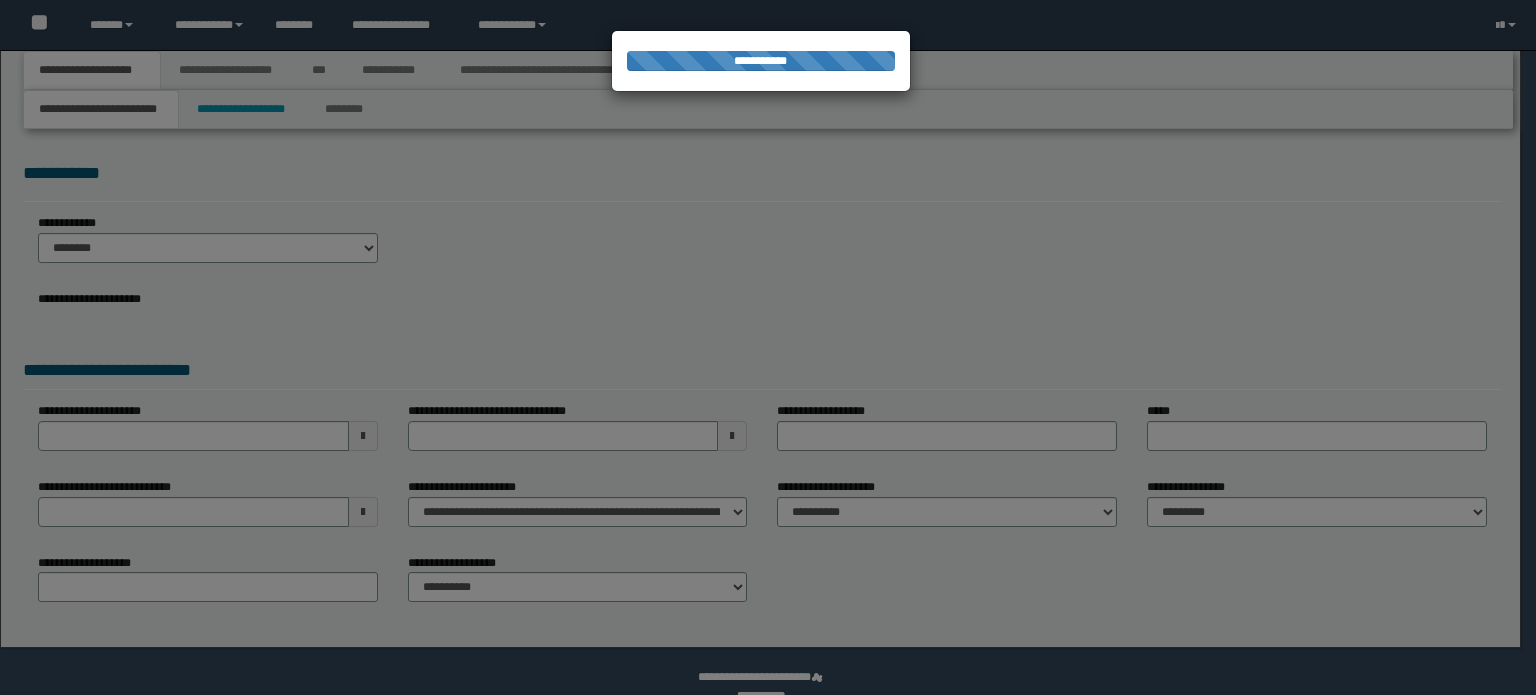 scroll, scrollTop: 0, scrollLeft: 0, axis: both 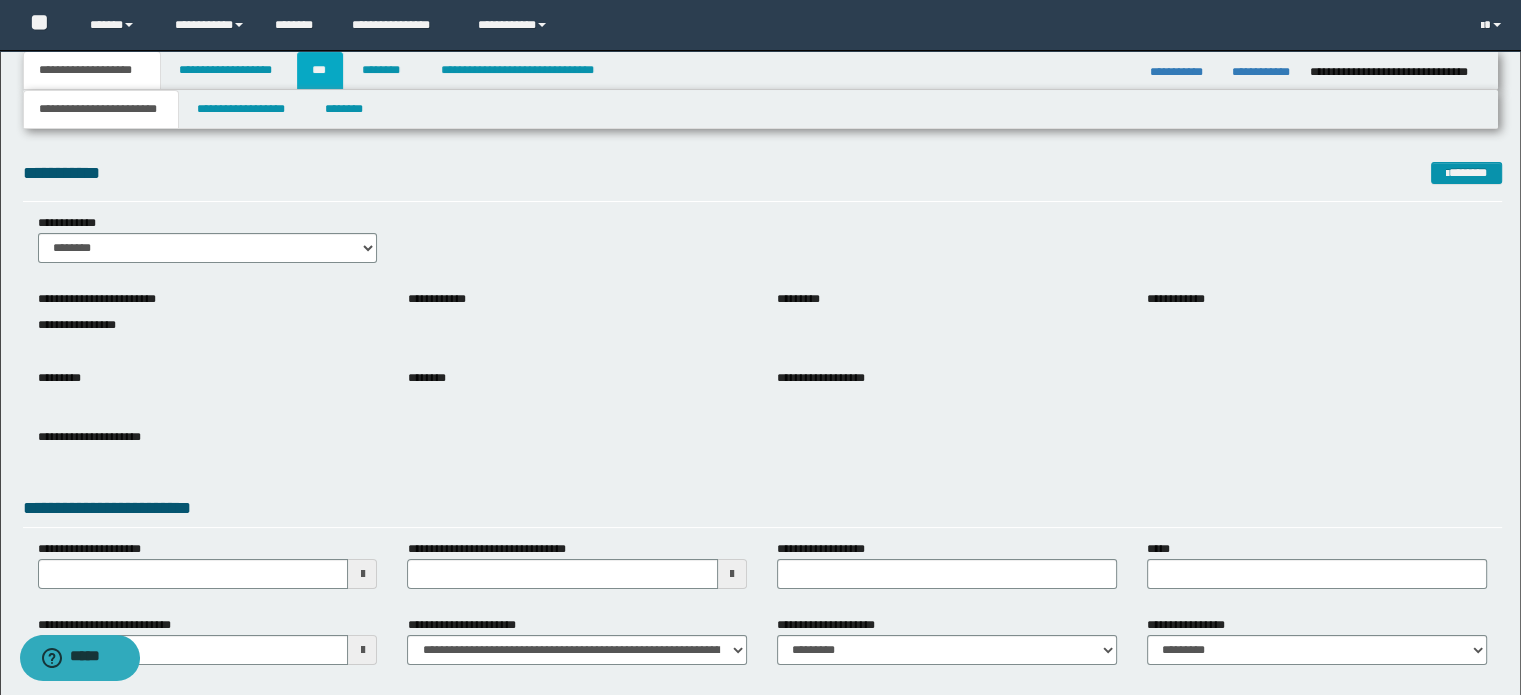 click on "***" at bounding box center [320, 70] 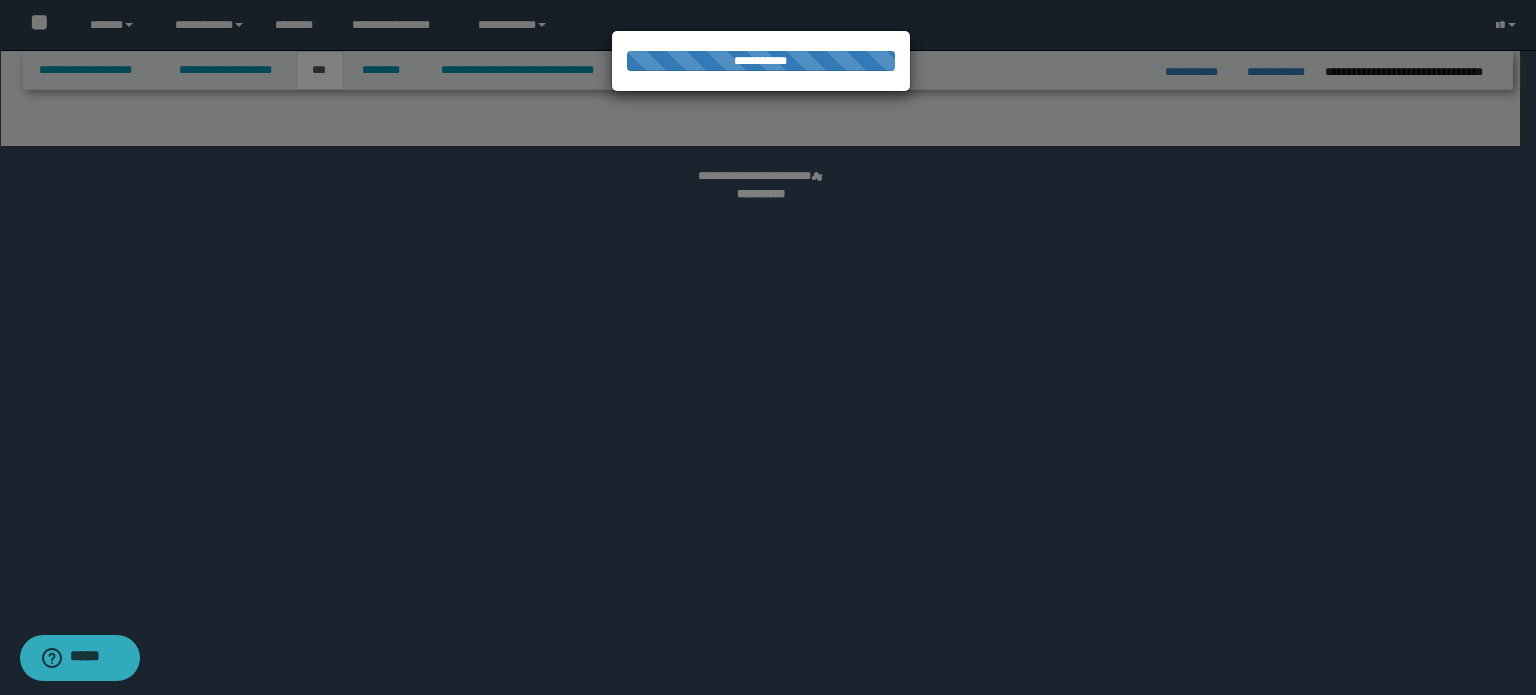 select on "***" 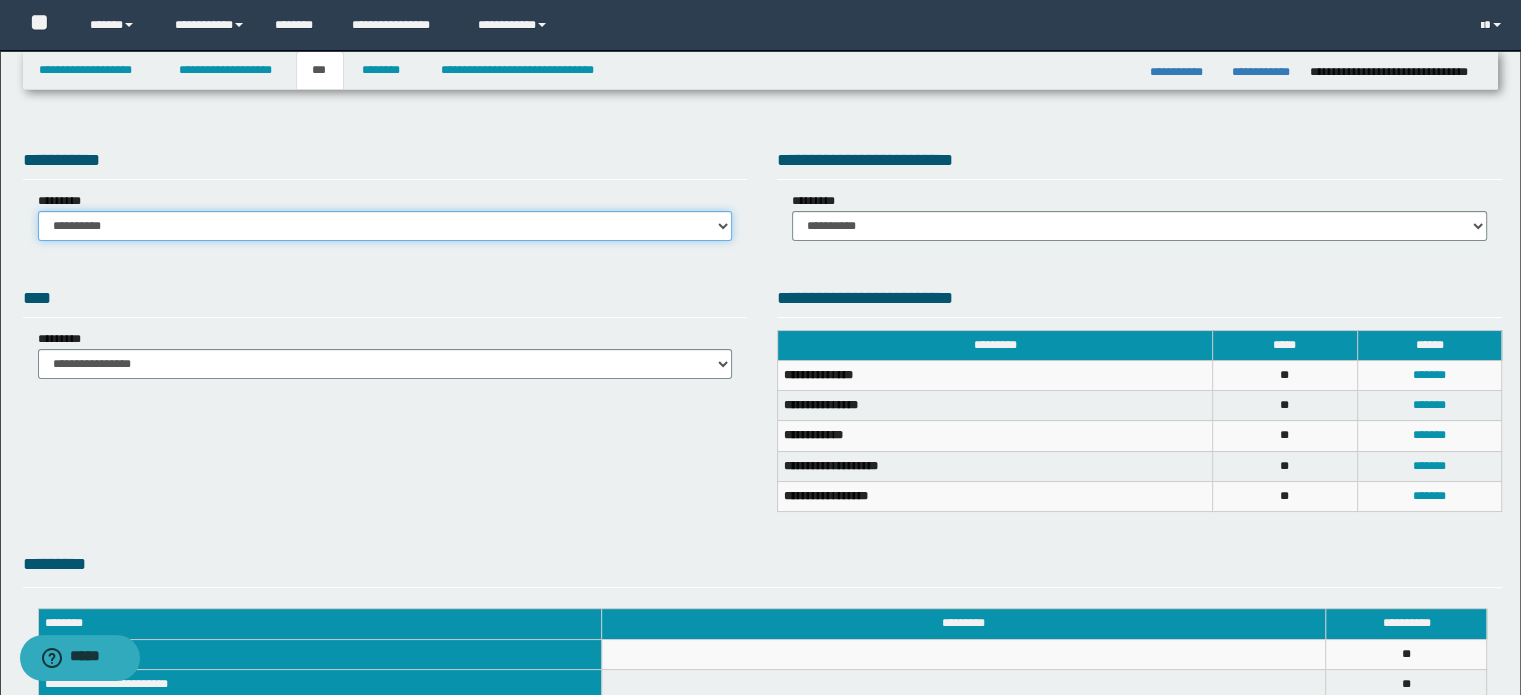 click on "**********" at bounding box center [385, 226] 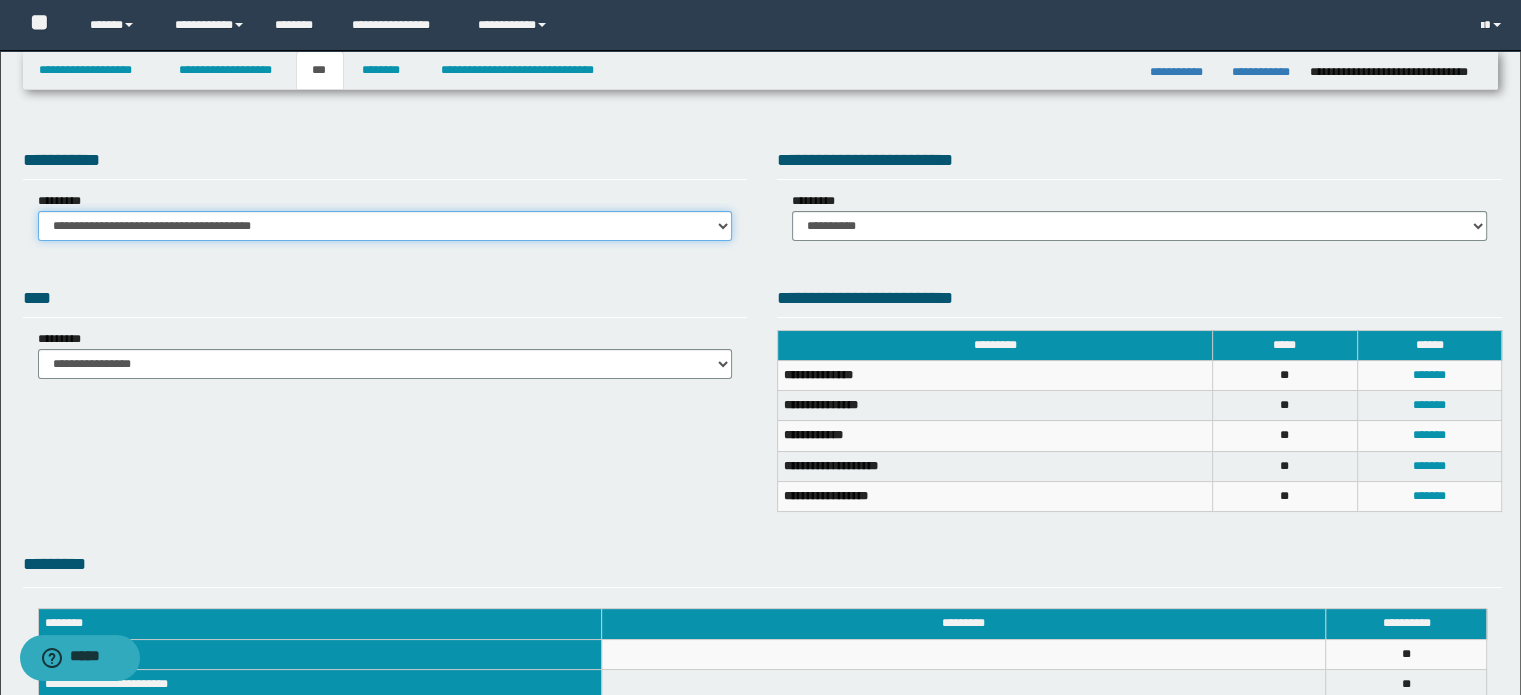 click on "**********" at bounding box center (385, 226) 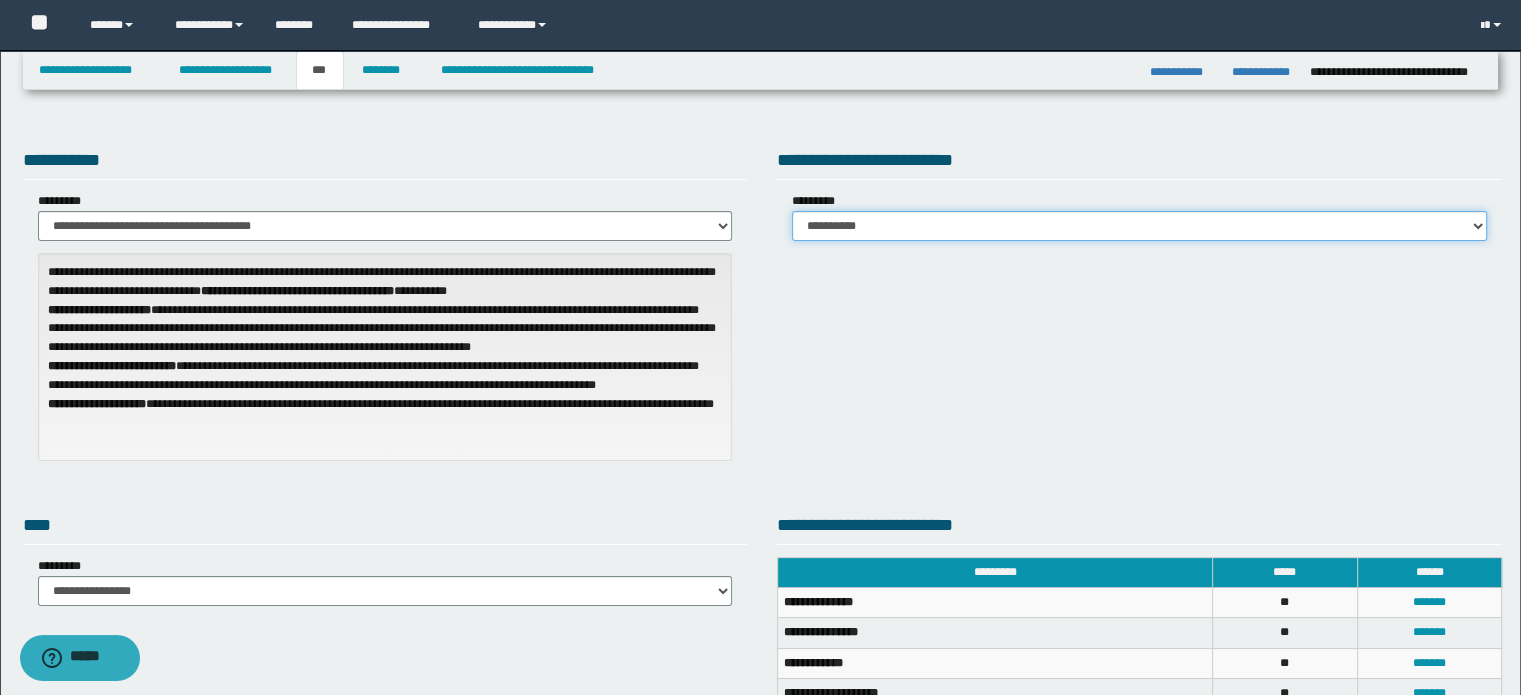 click on "**********" at bounding box center (1139, 226) 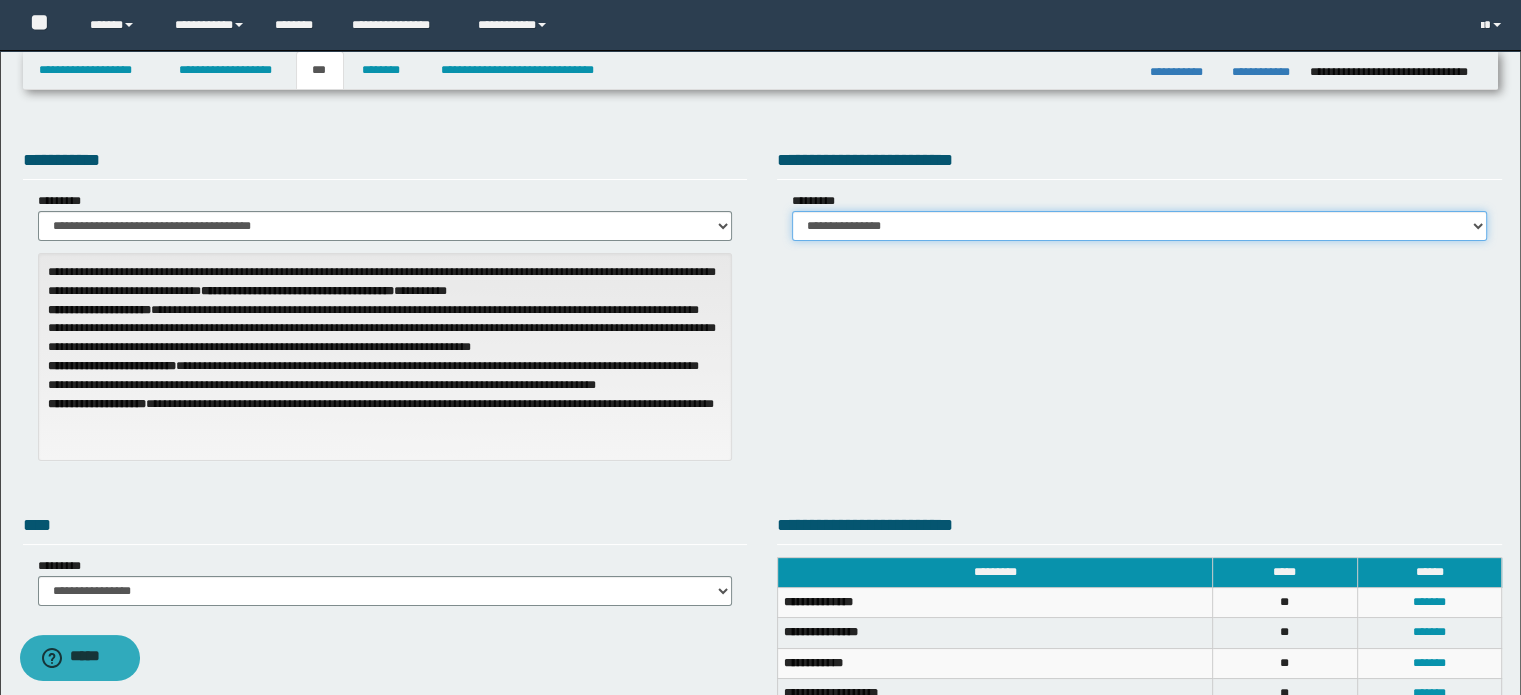click on "**********" at bounding box center [1139, 226] 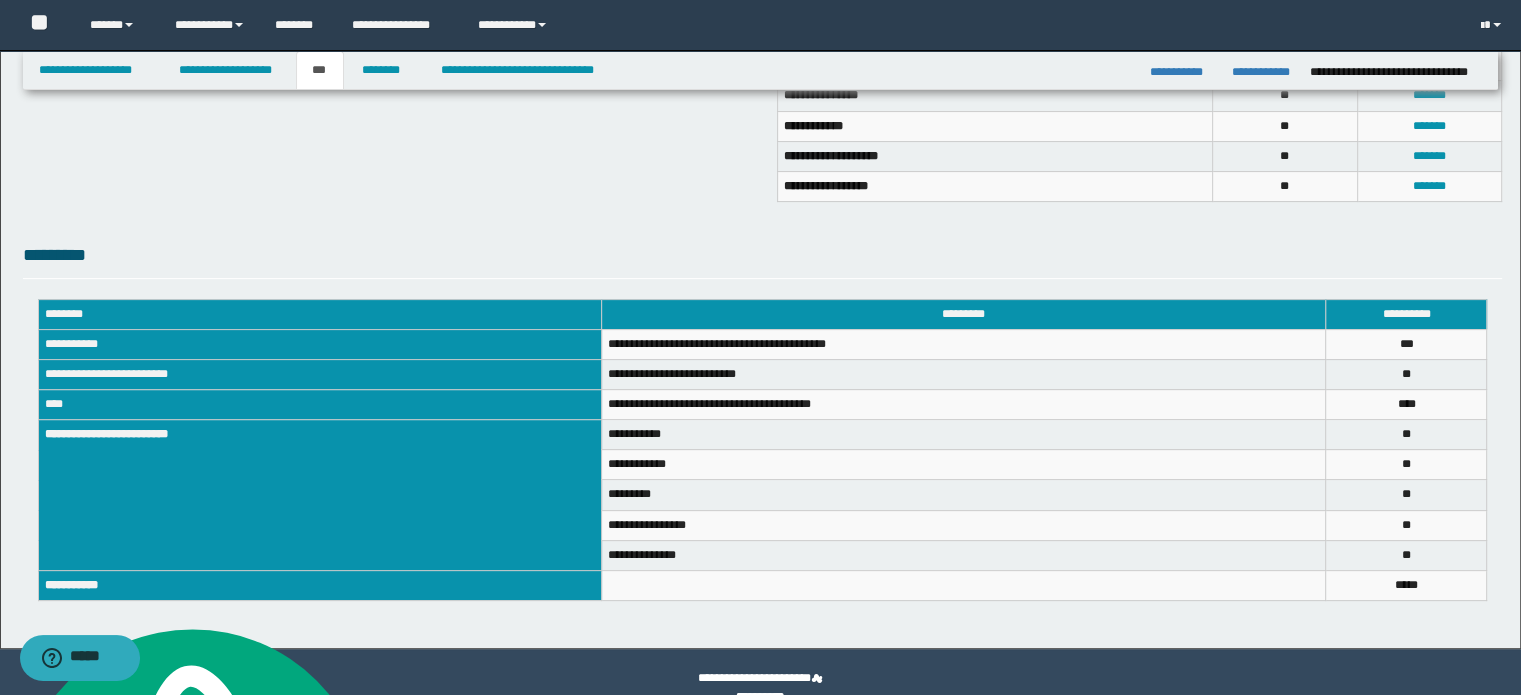 scroll, scrollTop: 568, scrollLeft: 0, axis: vertical 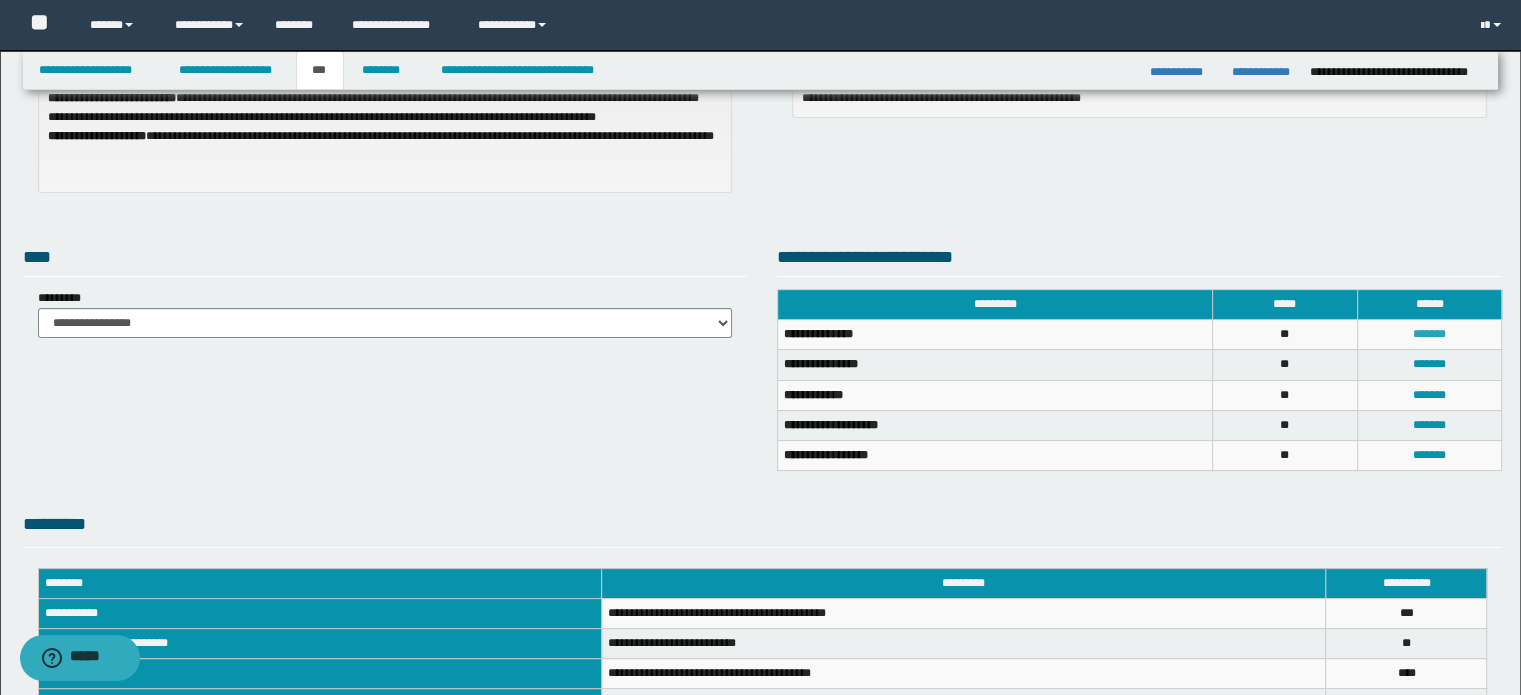 click on "*******" at bounding box center [1429, 334] 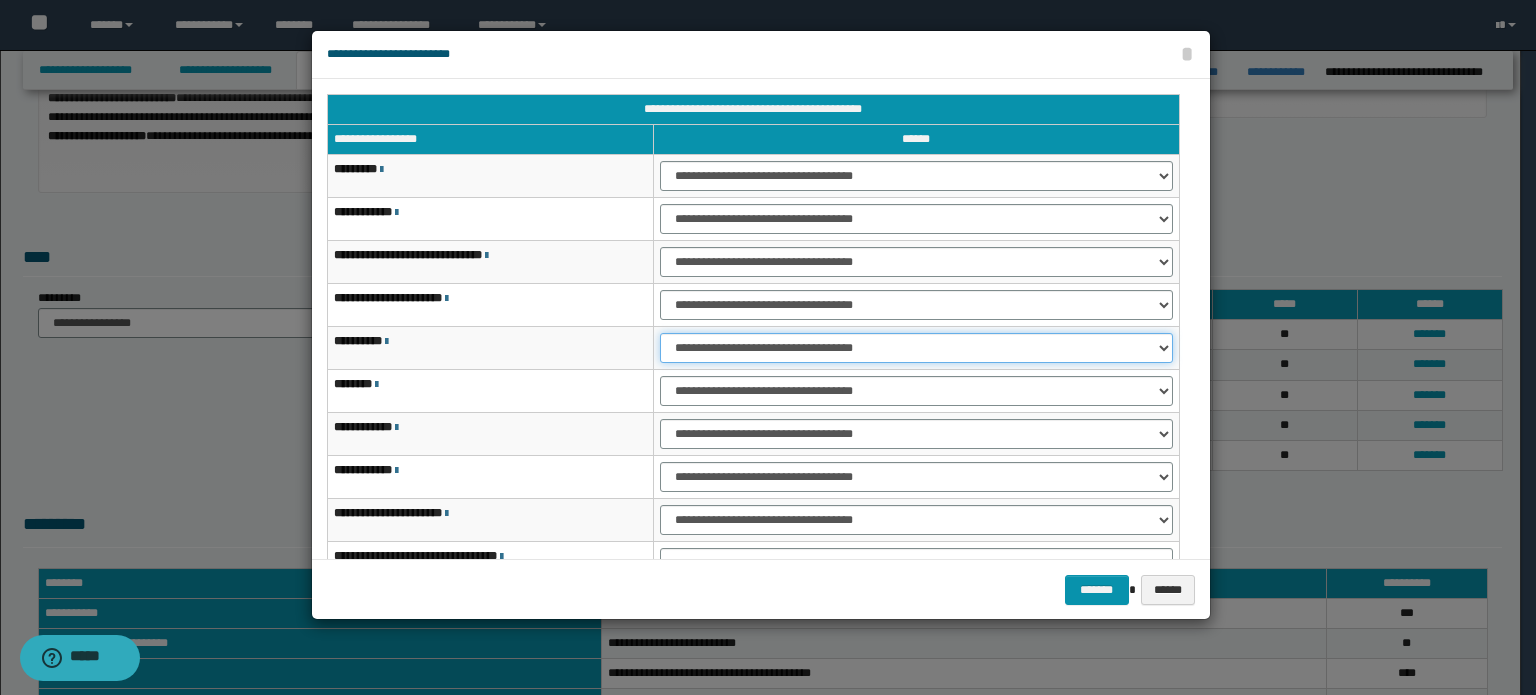 click on "**********" at bounding box center (916, 348) 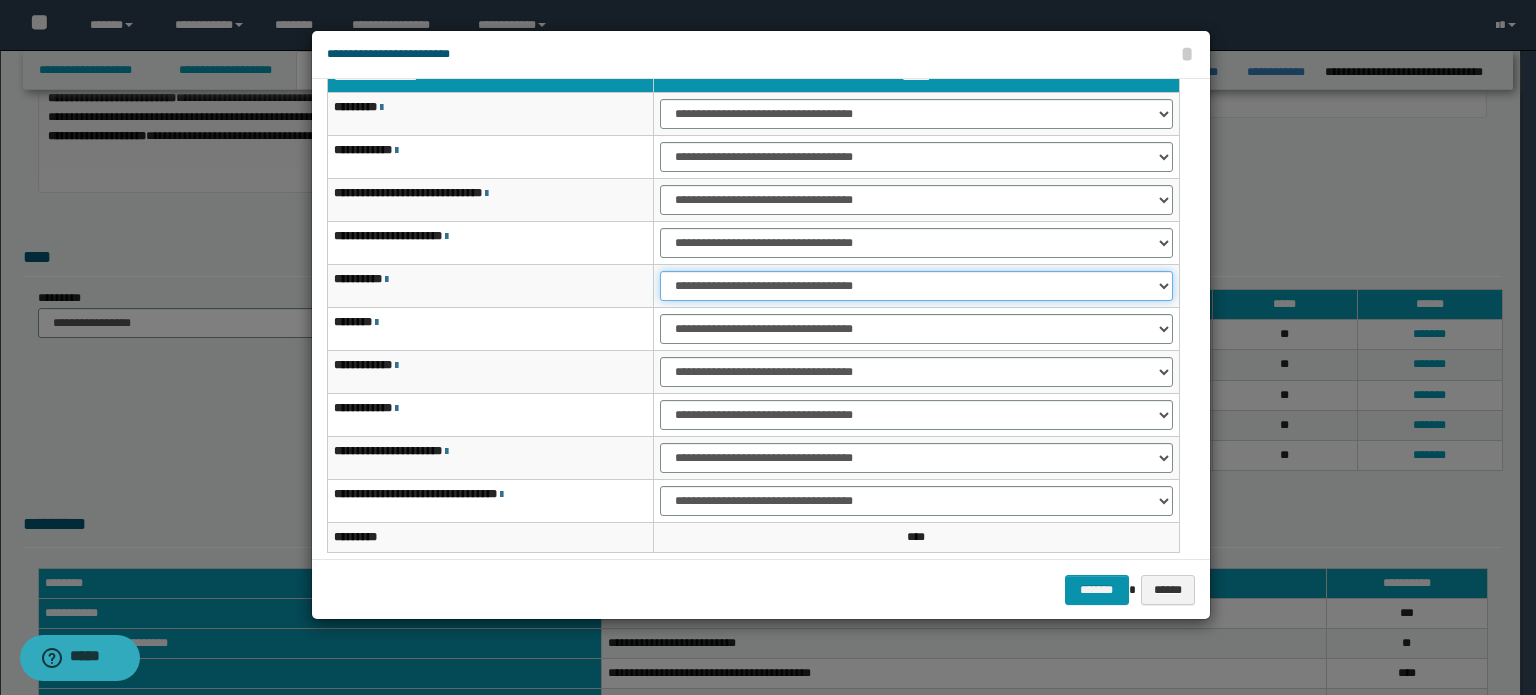 scroll, scrollTop: 118, scrollLeft: 0, axis: vertical 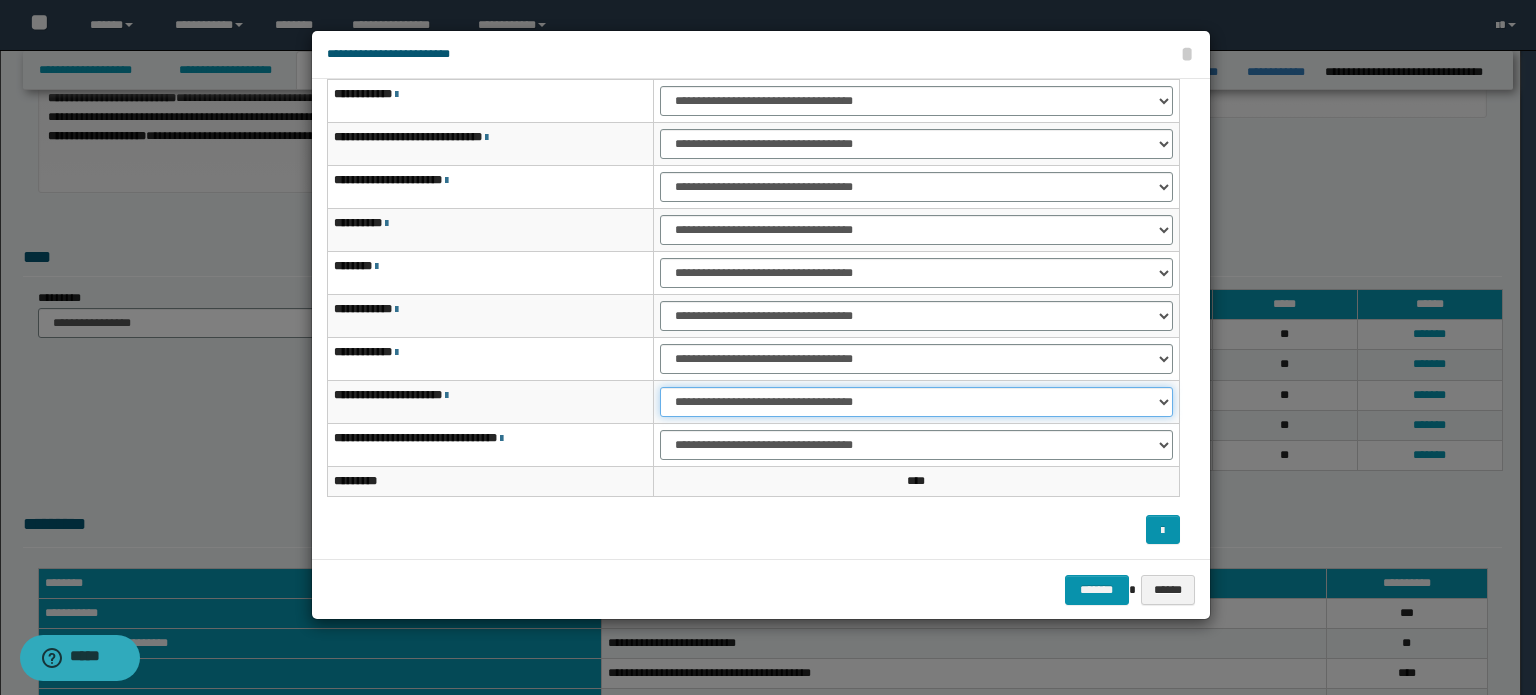 click on "**********" at bounding box center [916, 402] 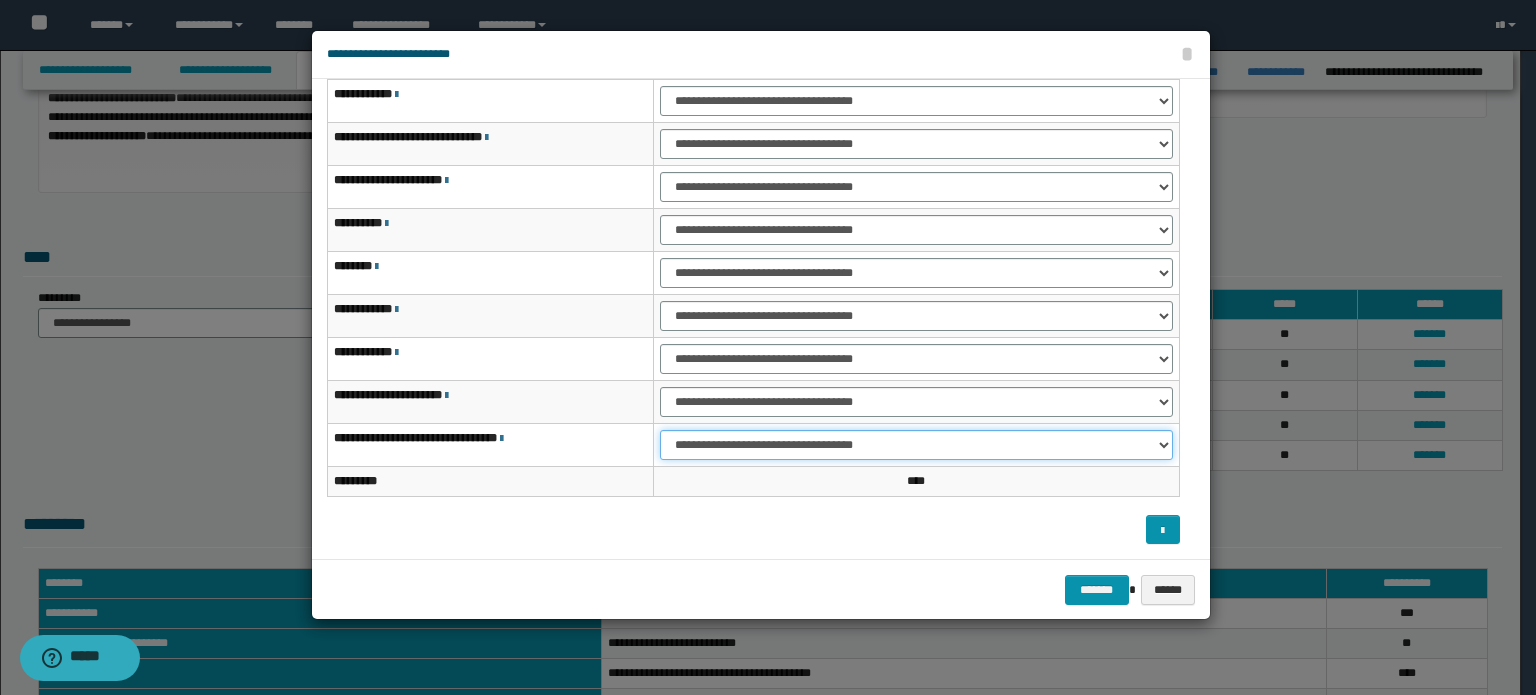 click on "**********" at bounding box center (916, 445) 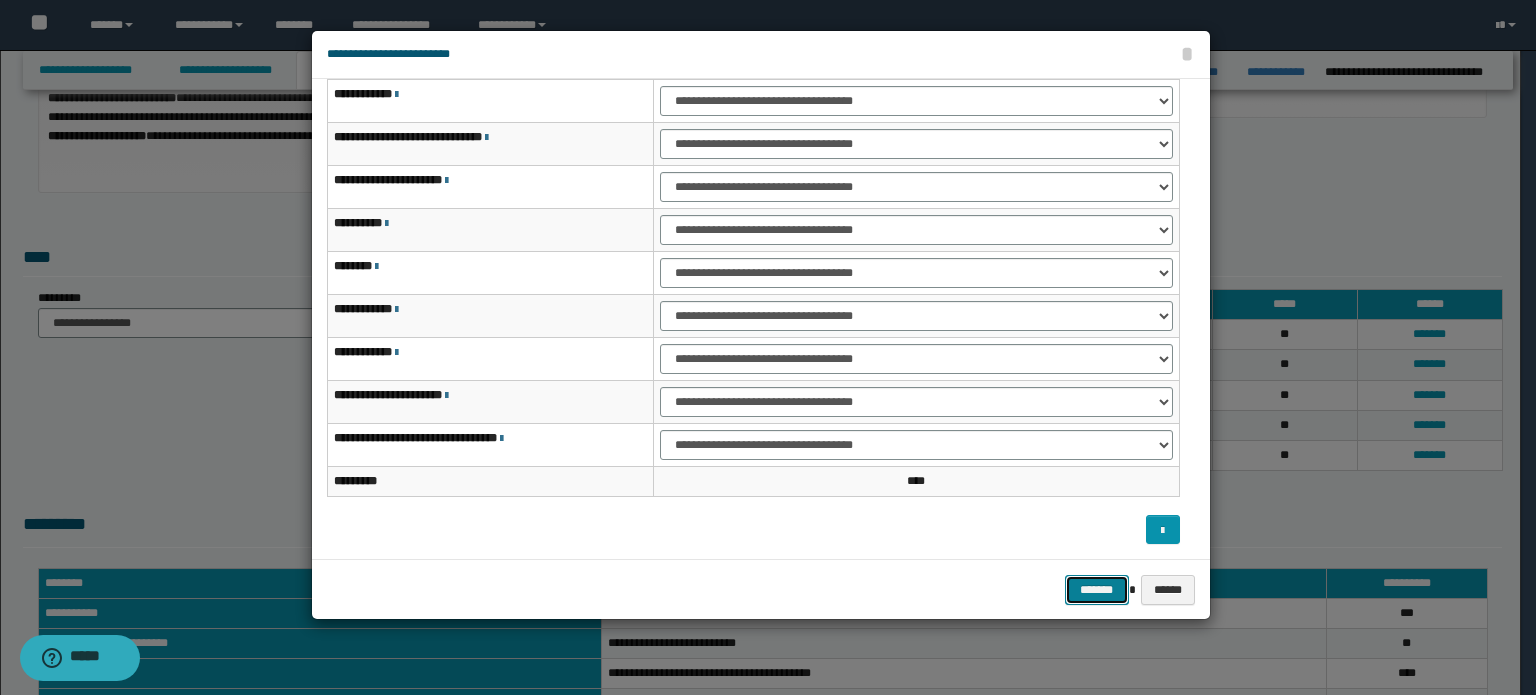click on "*******" at bounding box center [1097, 590] 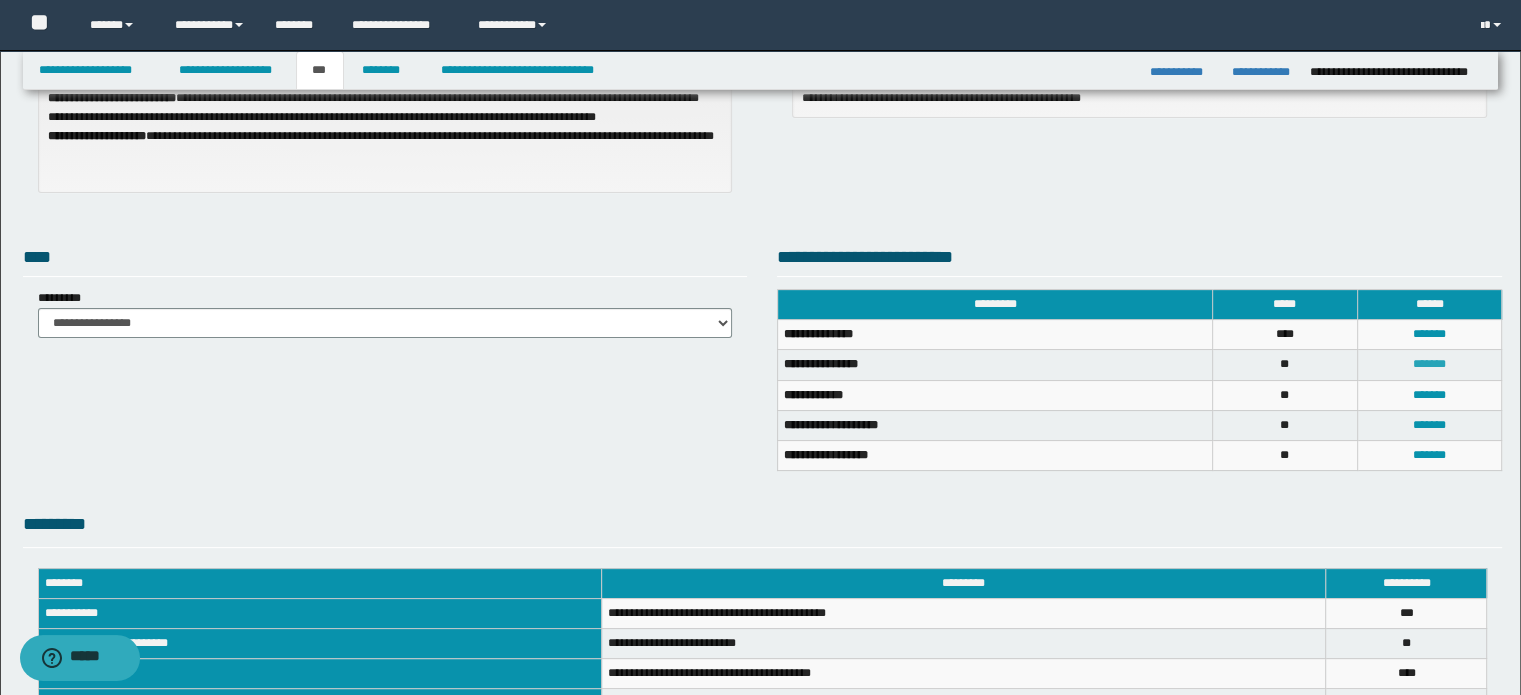 click on "*******" at bounding box center [1429, 364] 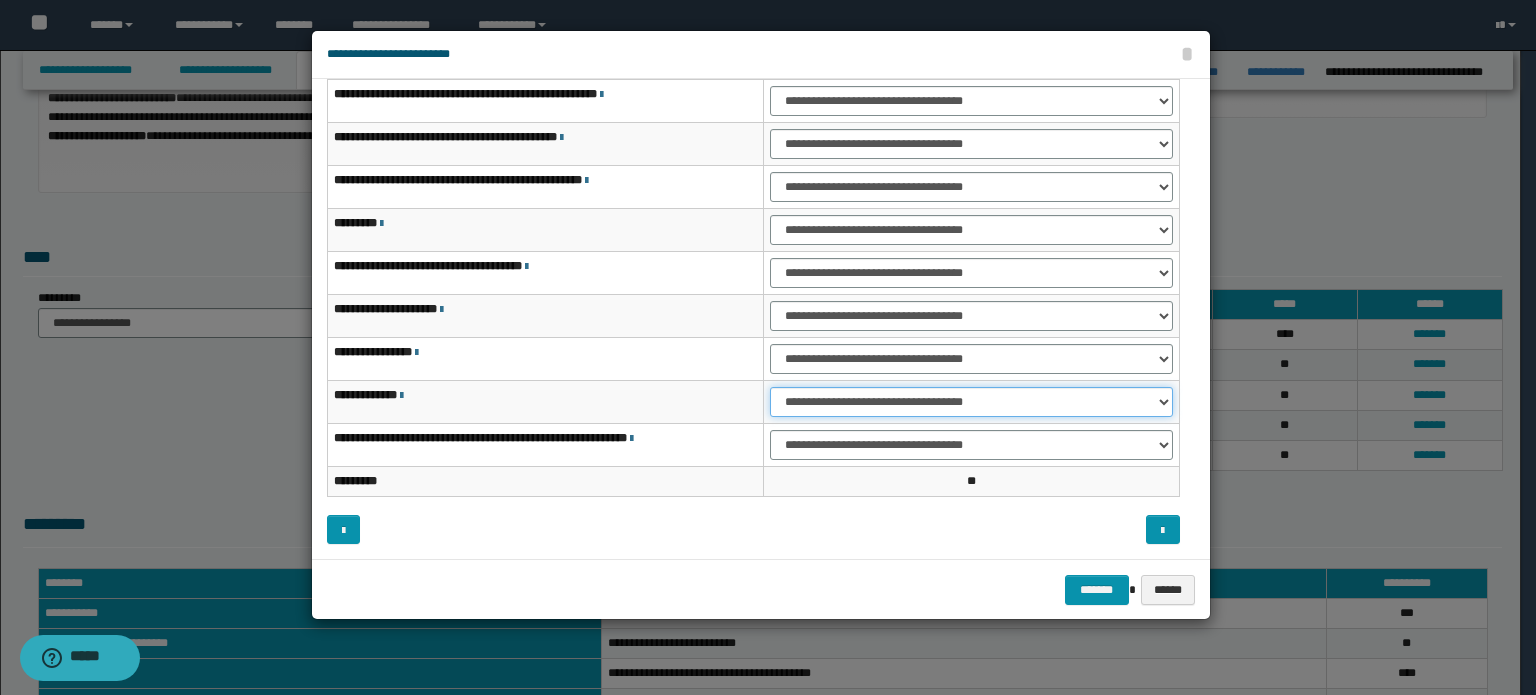 click on "**********" at bounding box center [971, 402] 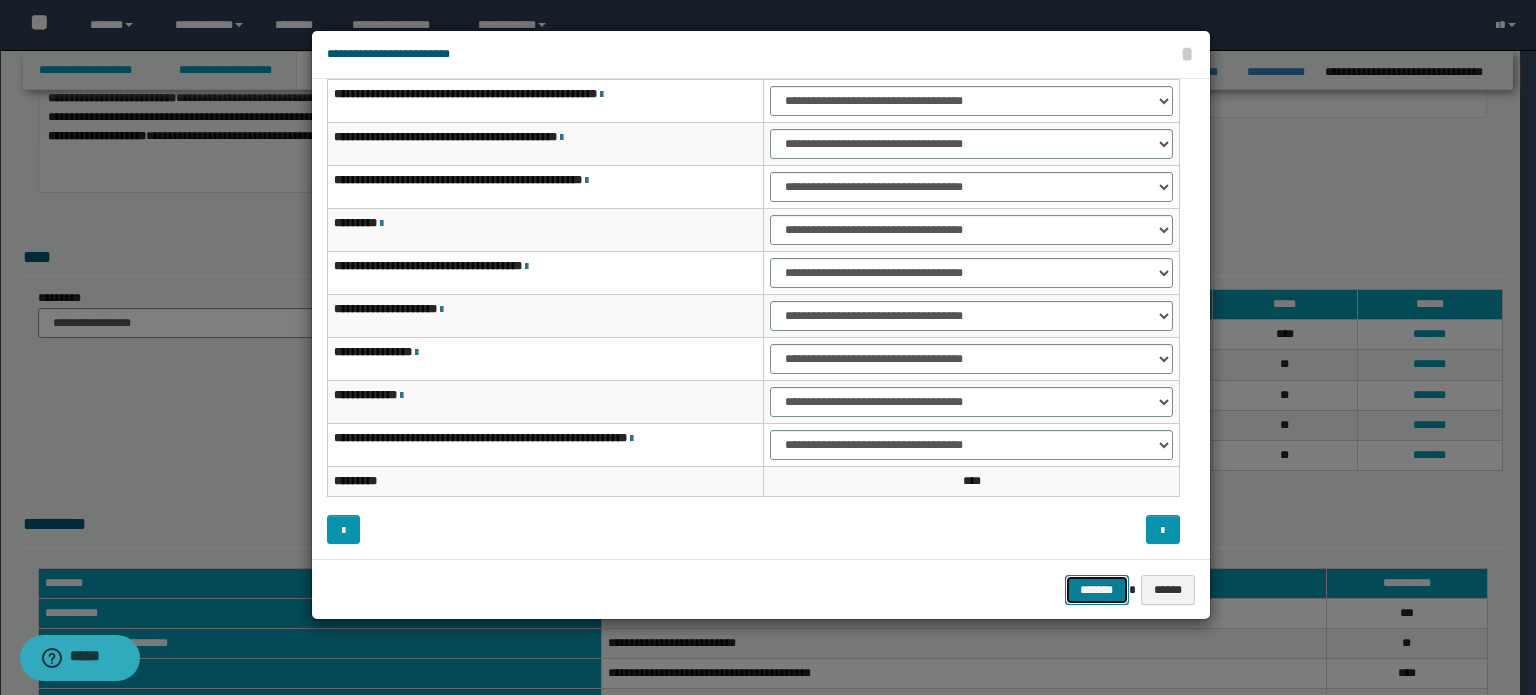 click on "*******" at bounding box center (1097, 590) 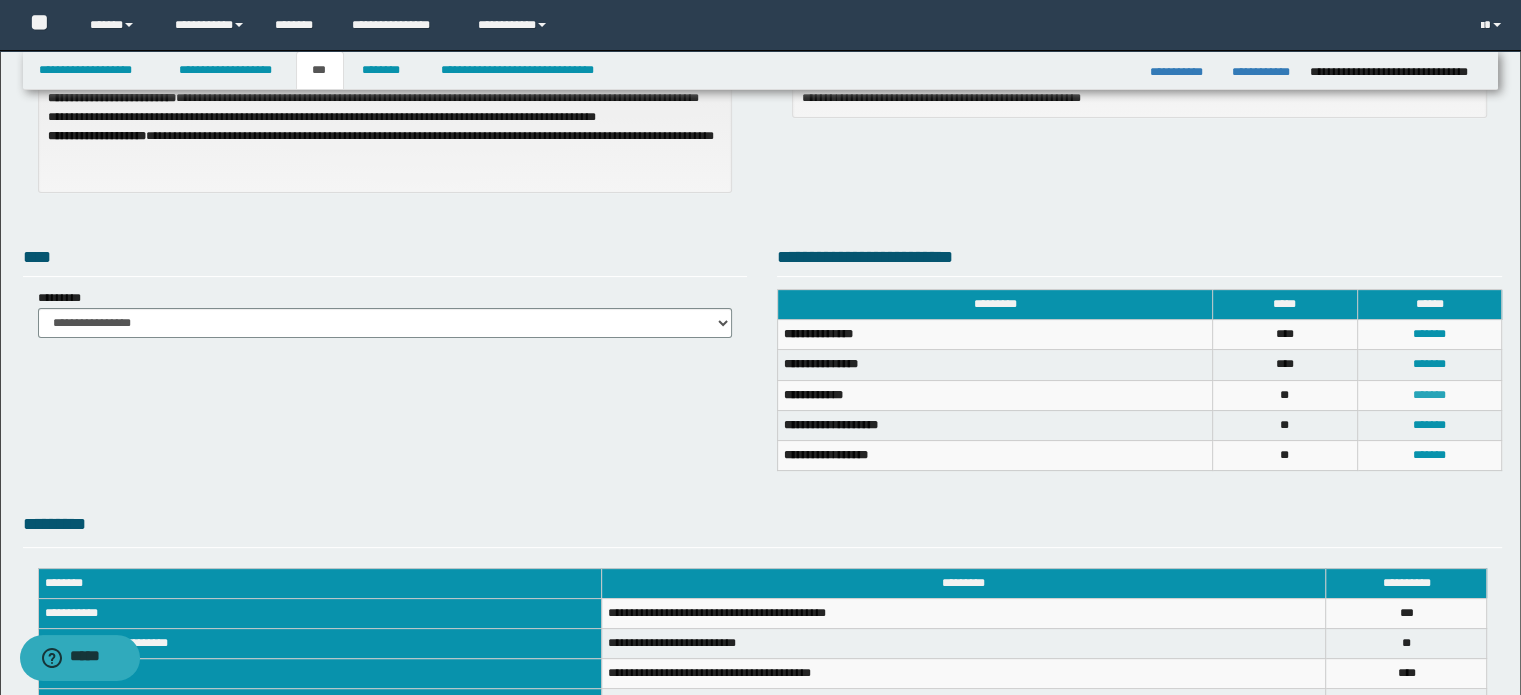 click on "*******" at bounding box center (1429, 395) 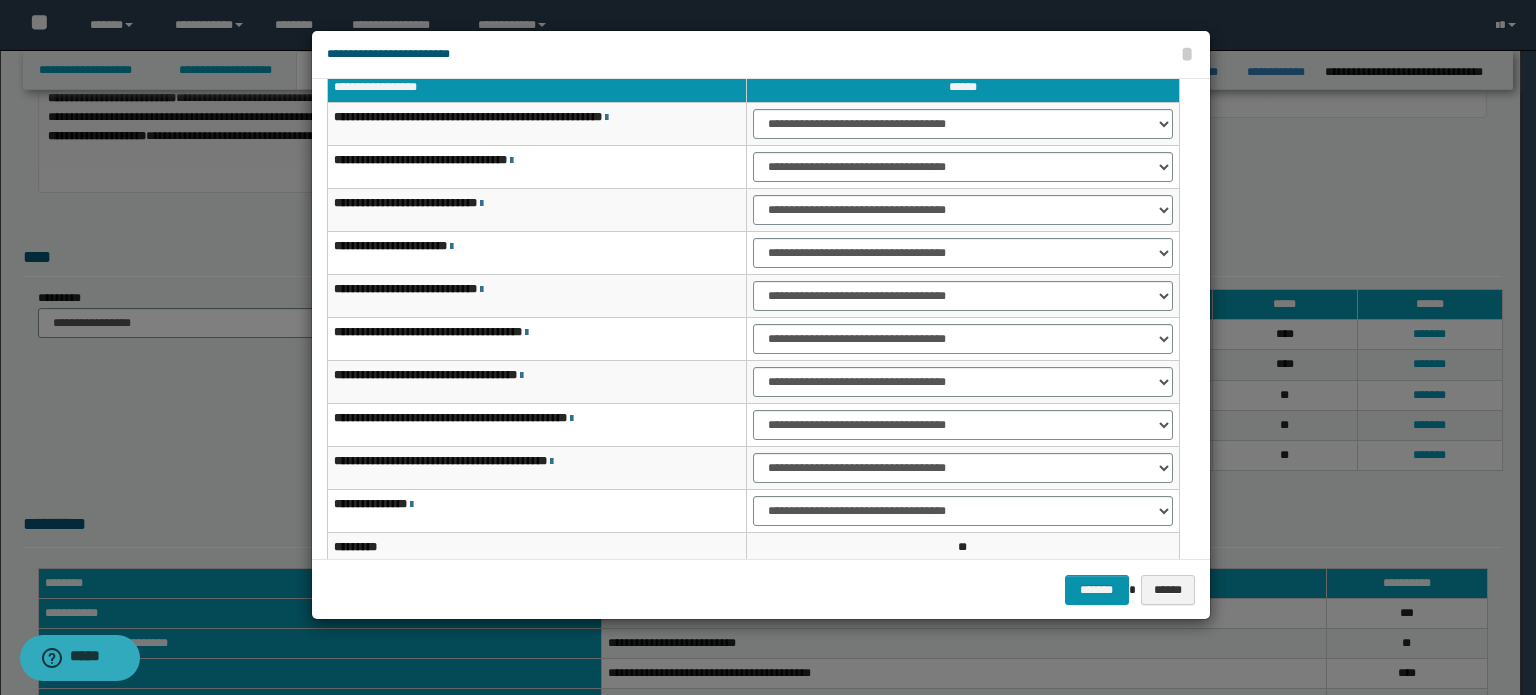 scroll, scrollTop: 18, scrollLeft: 0, axis: vertical 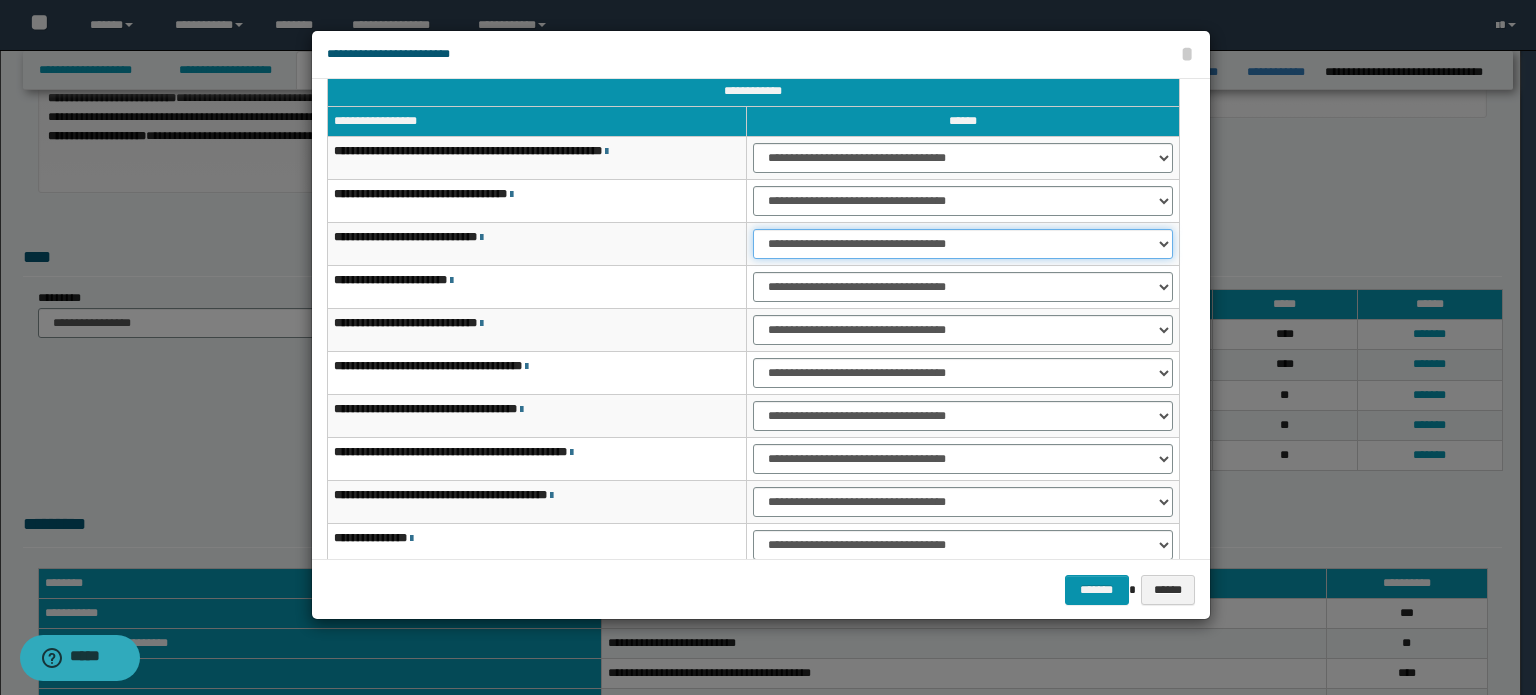 click on "**********" at bounding box center (963, 244) 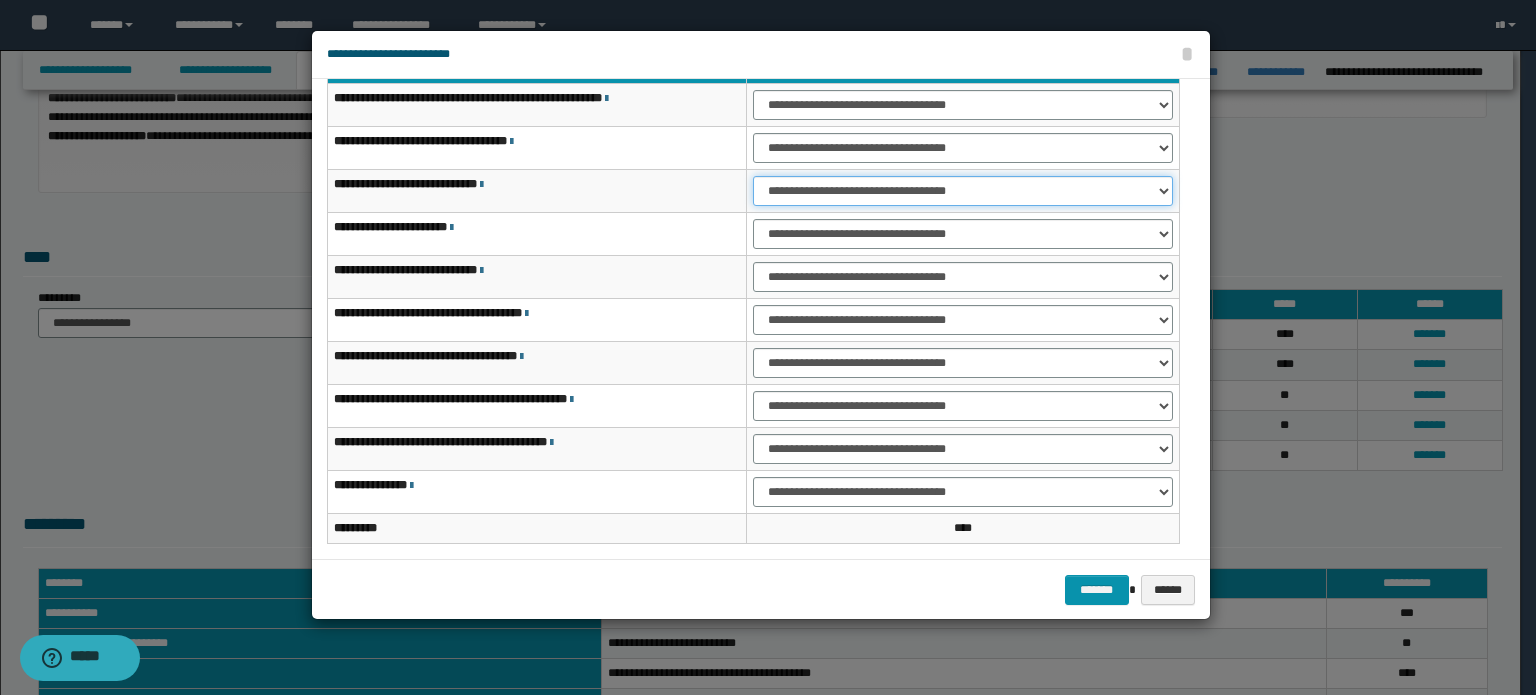 scroll, scrollTop: 118, scrollLeft: 0, axis: vertical 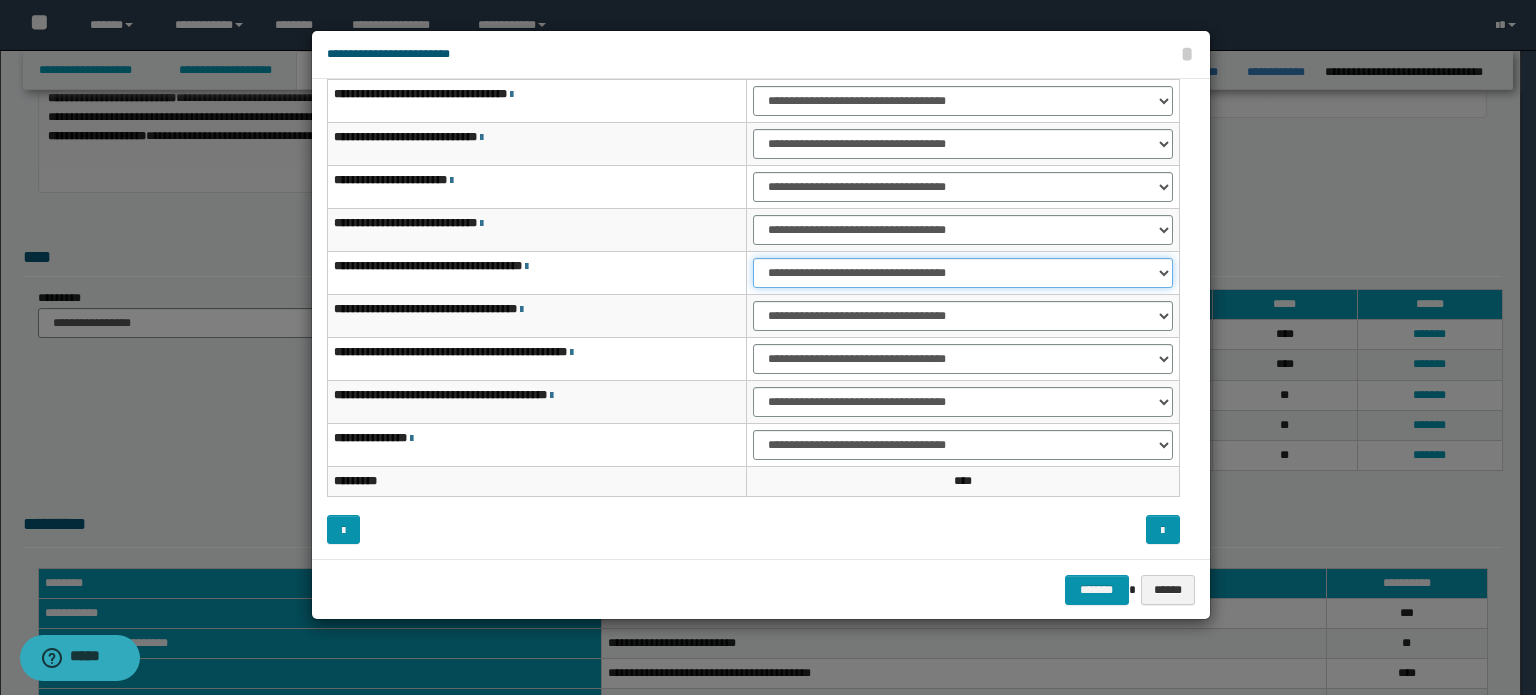 click on "**********" at bounding box center [963, 273] 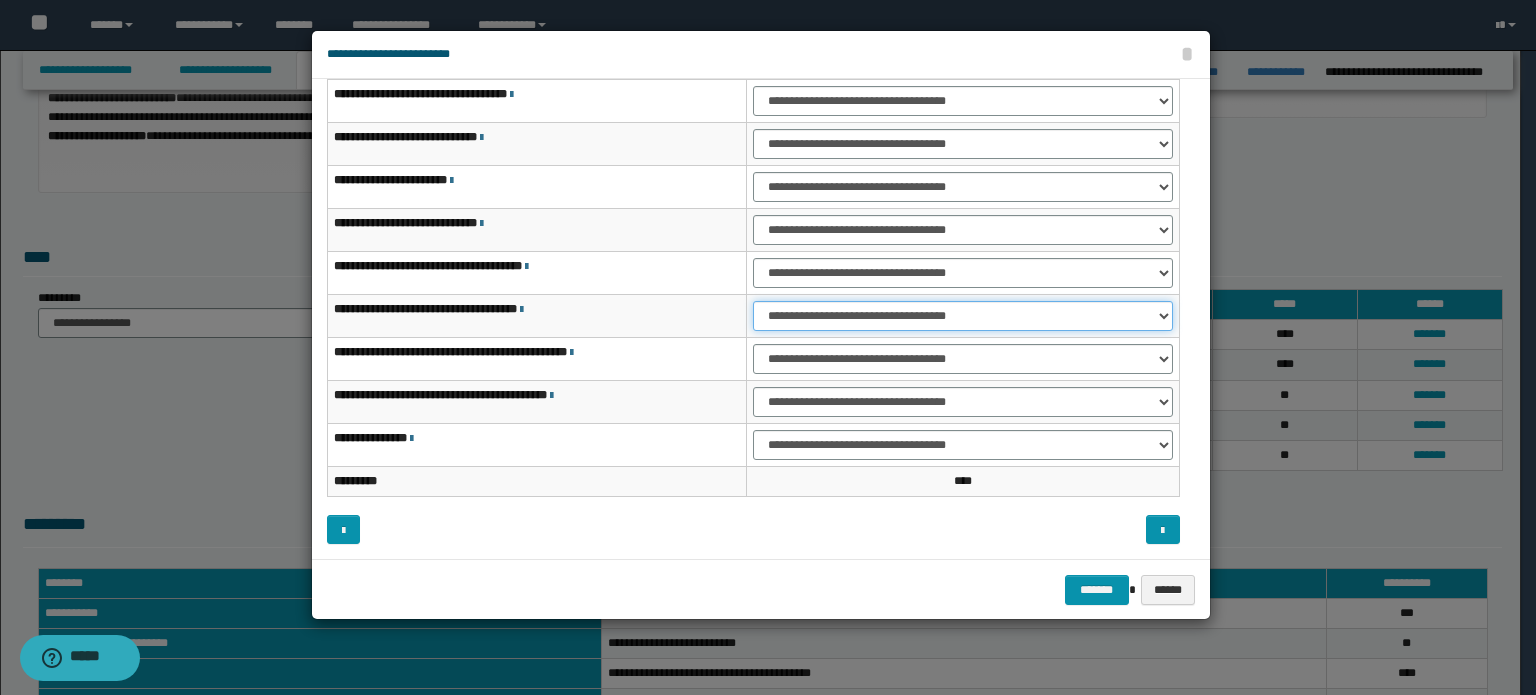 click on "**********" at bounding box center [963, 316] 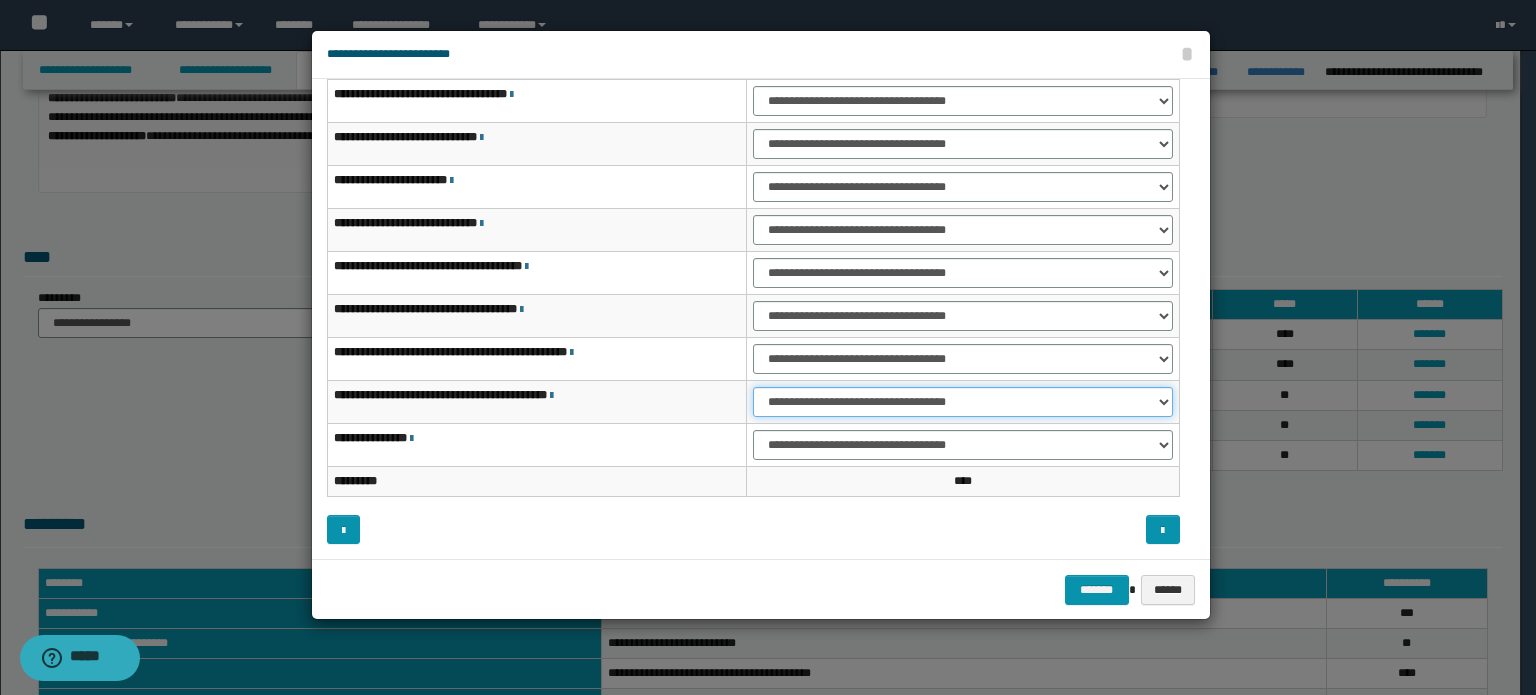 click on "**********" at bounding box center [963, 402] 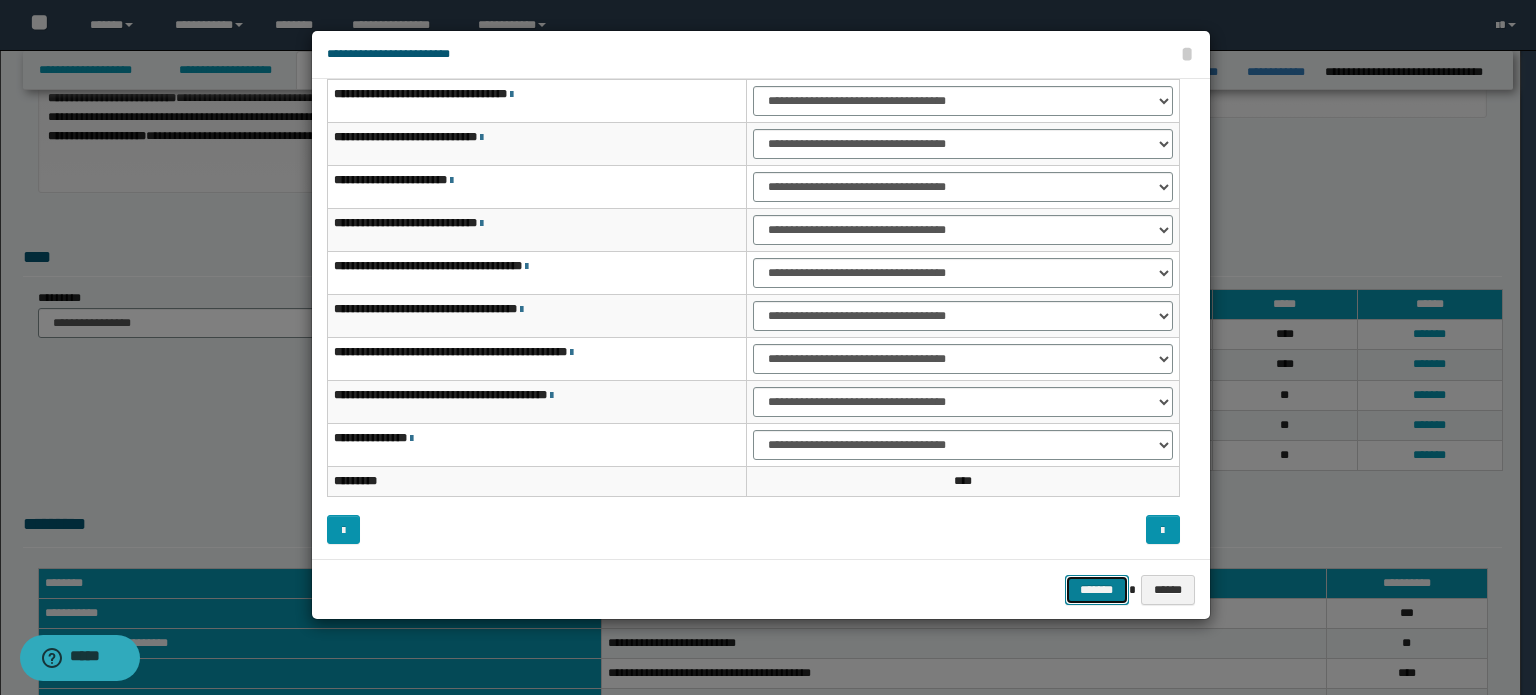 click on "*******" at bounding box center [1097, 590] 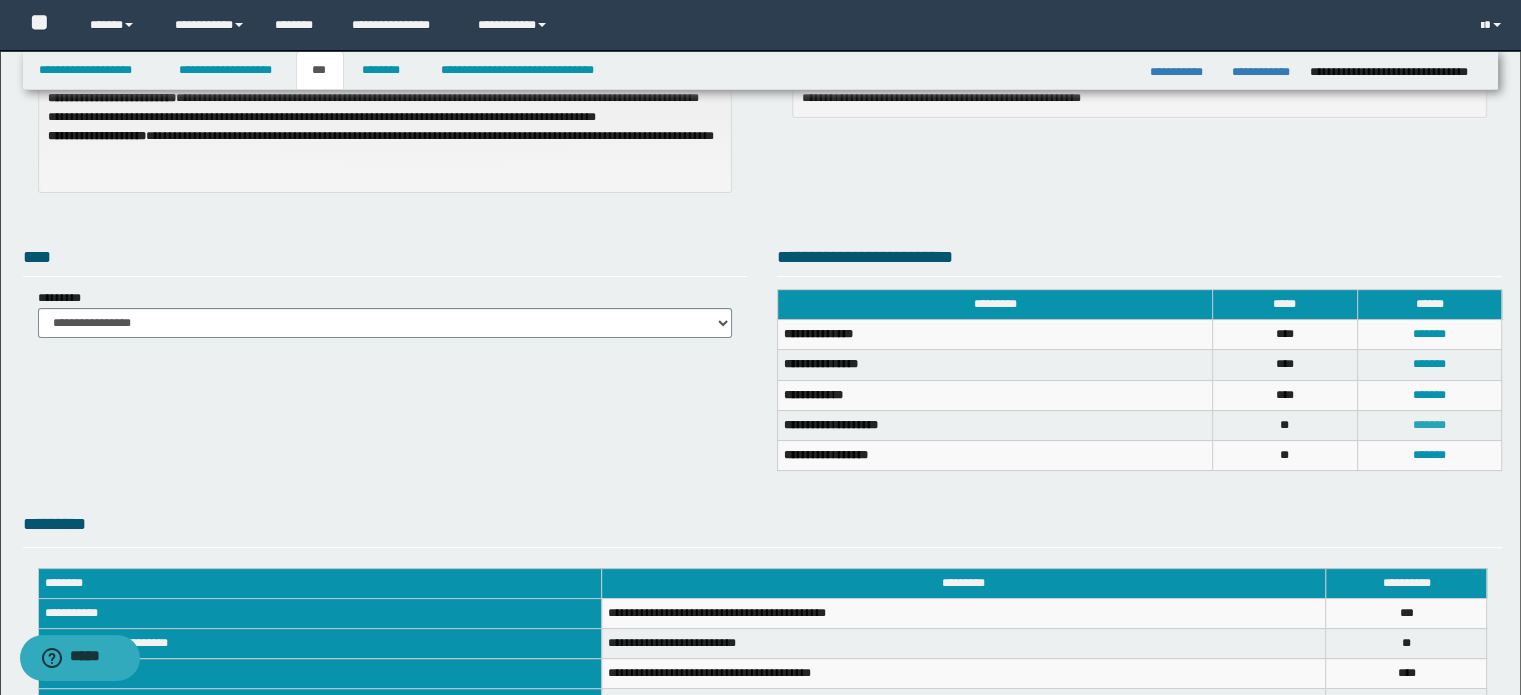 click on "*******" at bounding box center [1429, 425] 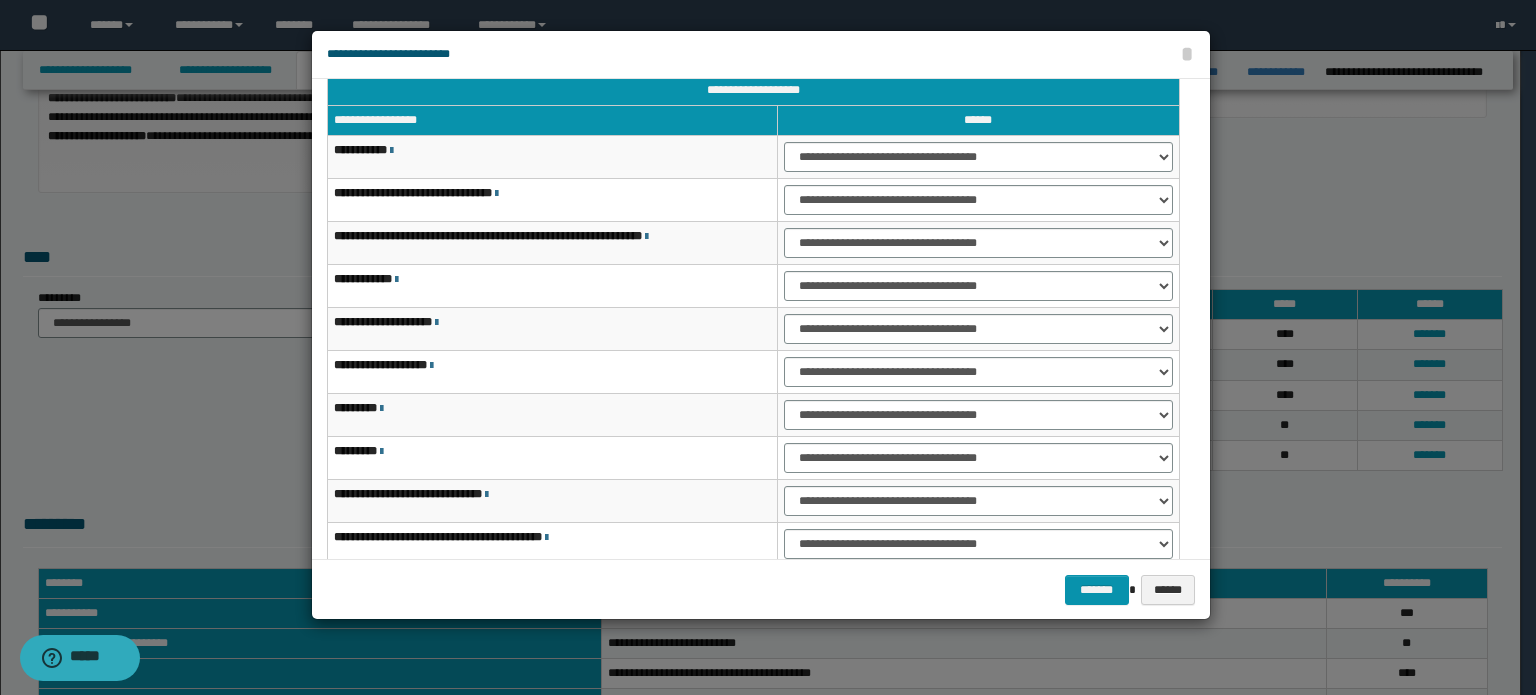 scroll, scrollTop: 0, scrollLeft: 0, axis: both 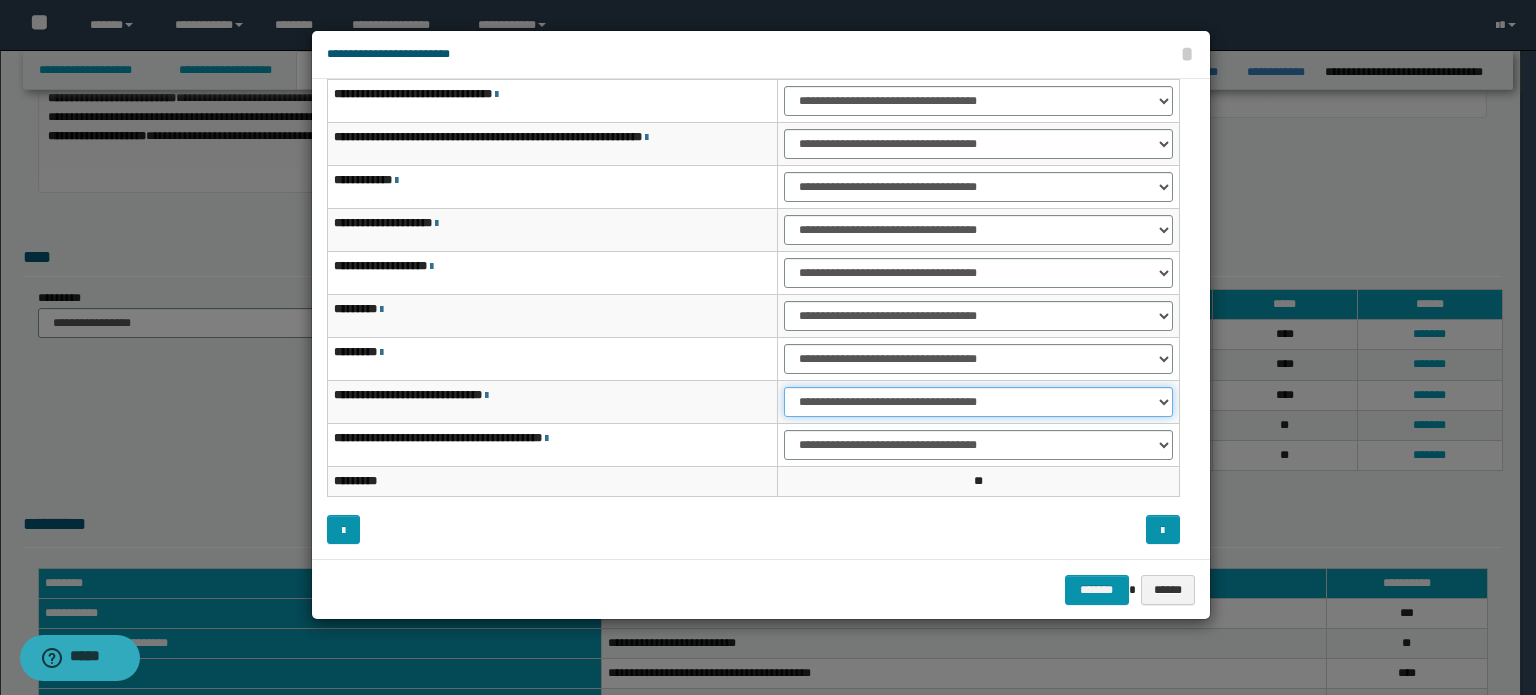 click on "**********" at bounding box center [978, 402] 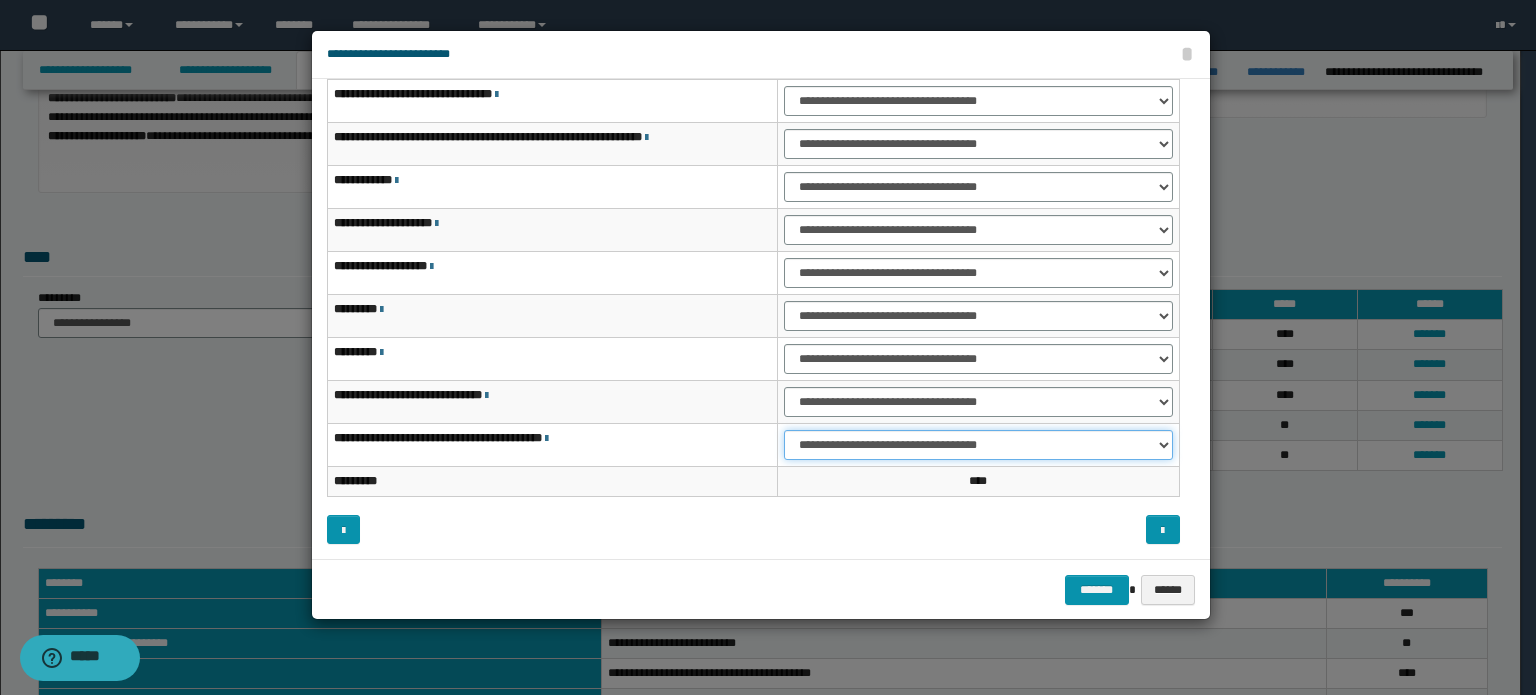 click on "**********" at bounding box center (978, 445) 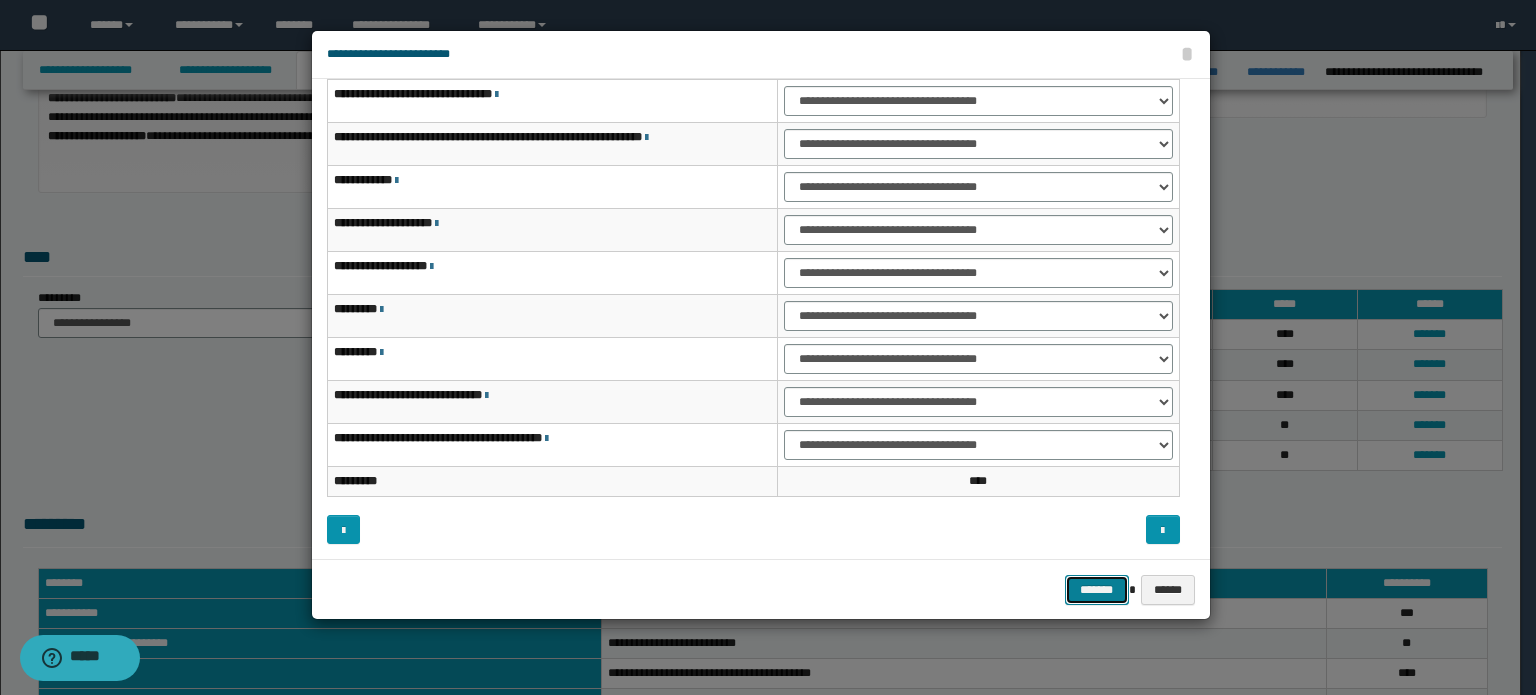 click on "*******" at bounding box center [1097, 590] 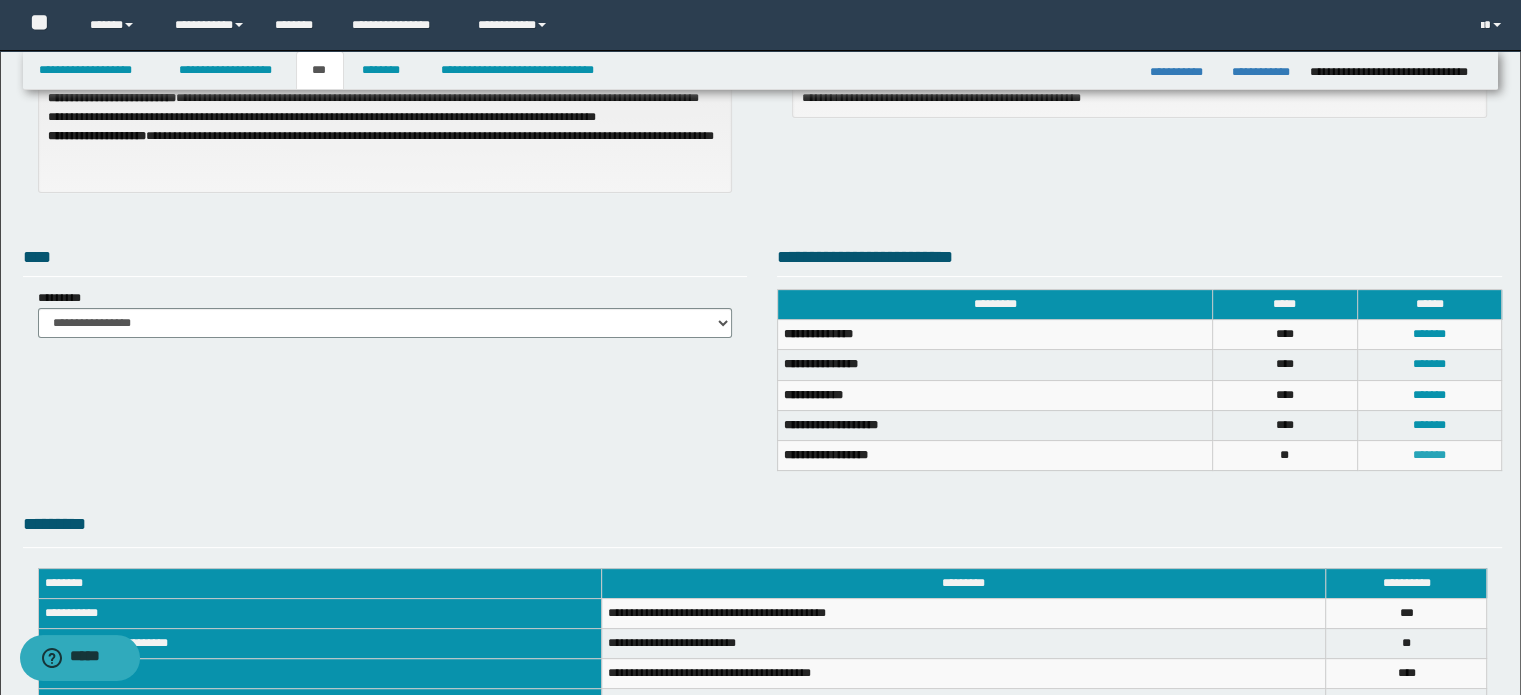 click on "*******" at bounding box center (1429, 455) 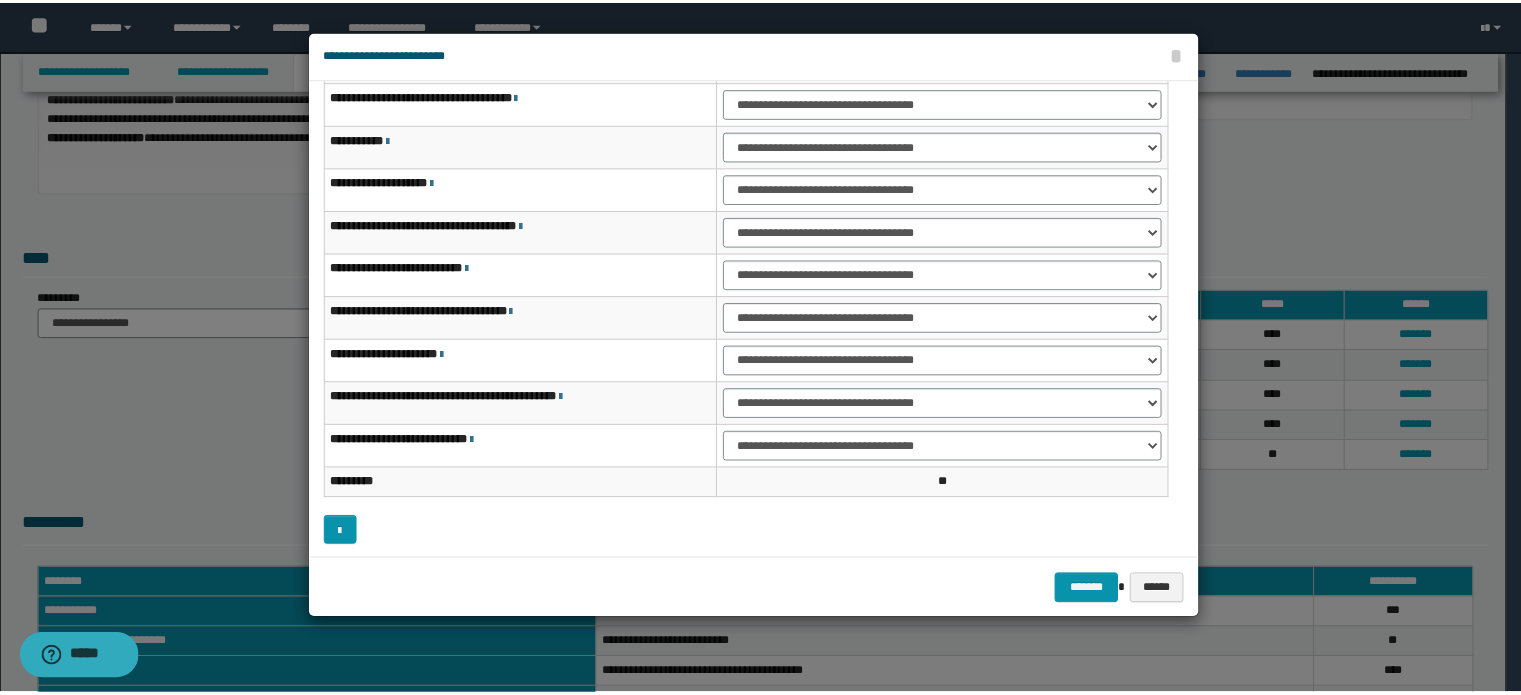 scroll, scrollTop: 118, scrollLeft: 0, axis: vertical 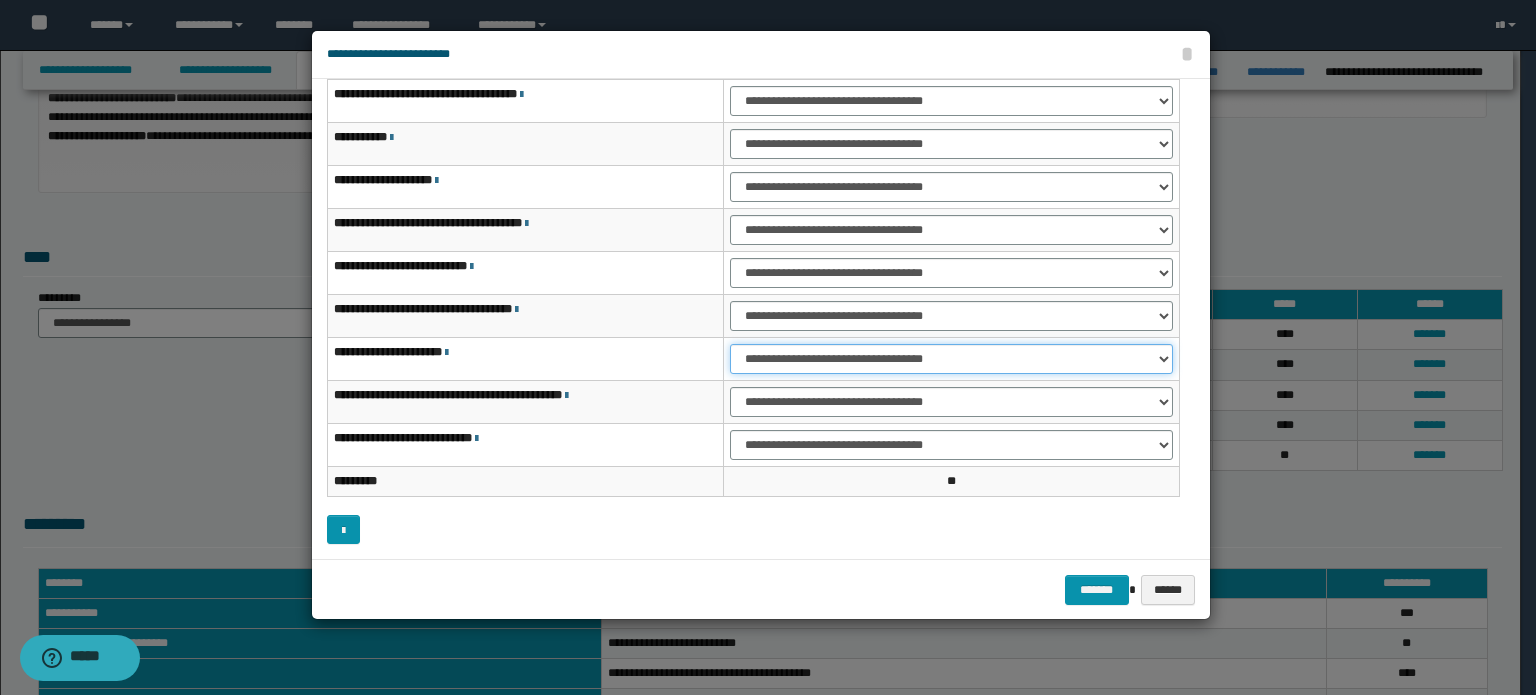 click on "**********" at bounding box center (951, 359) 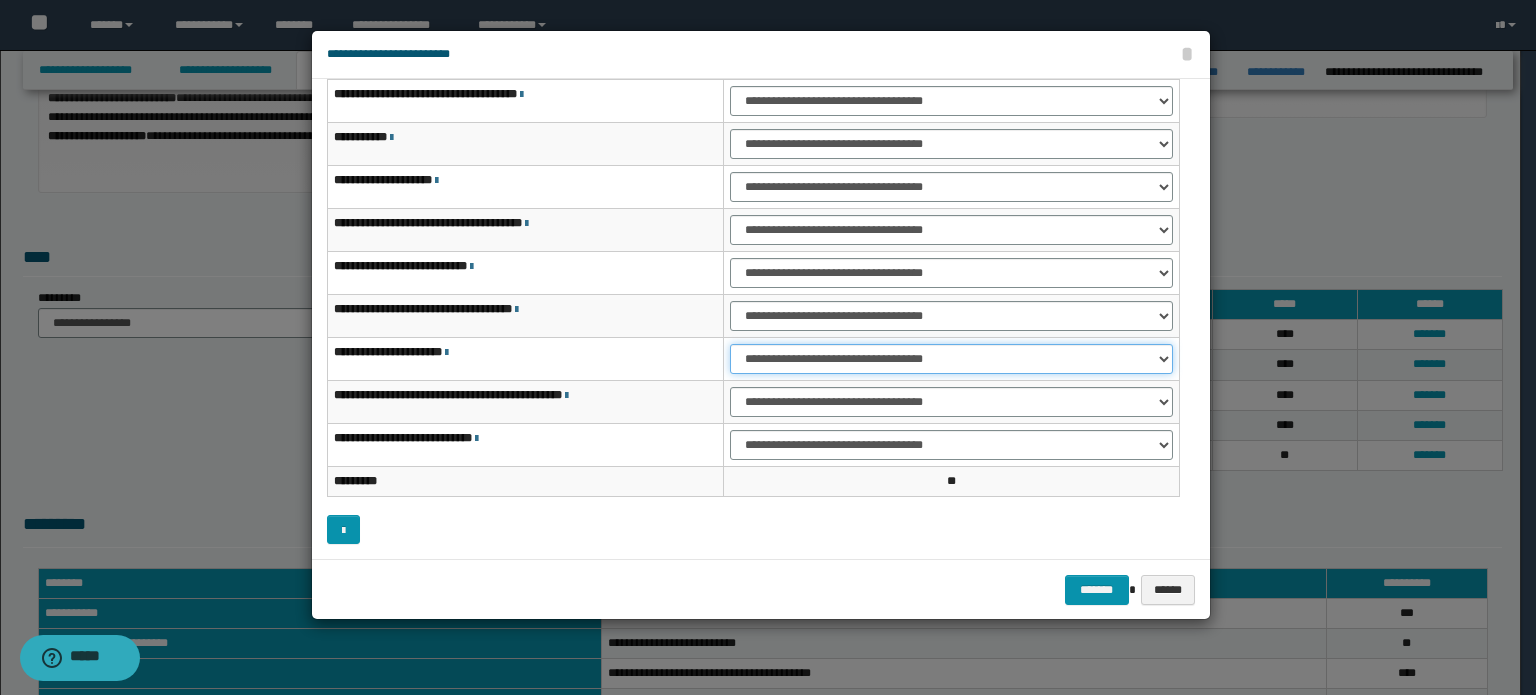 select on "***" 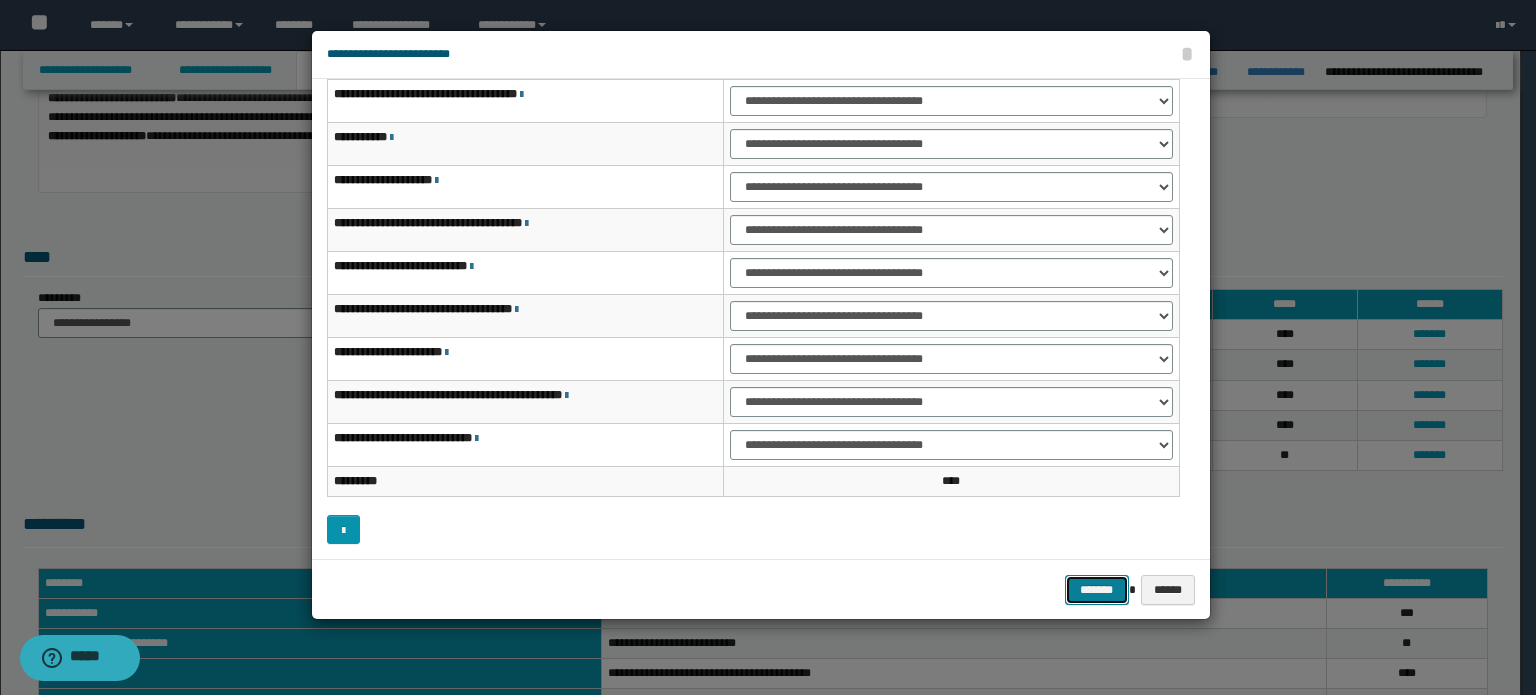 click on "*******" at bounding box center [1097, 590] 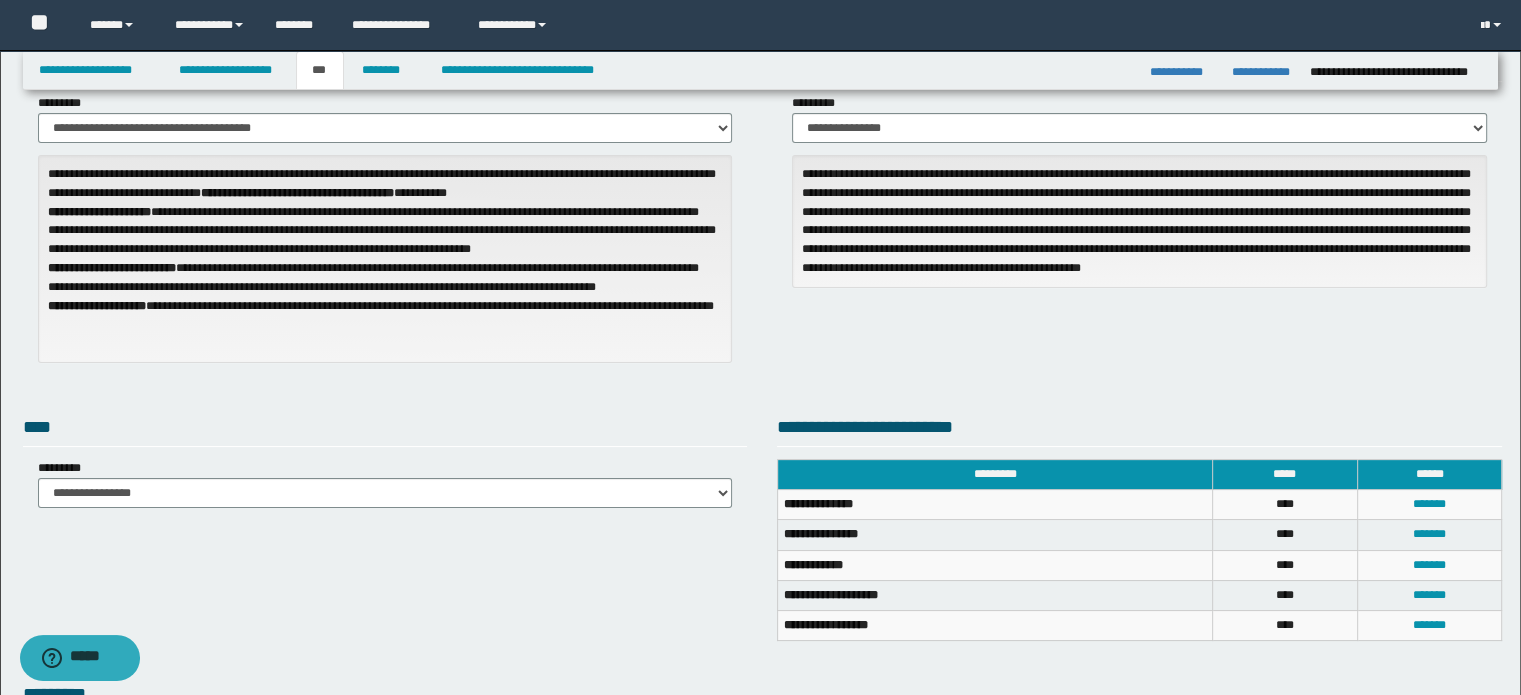 scroll, scrollTop: 0, scrollLeft: 0, axis: both 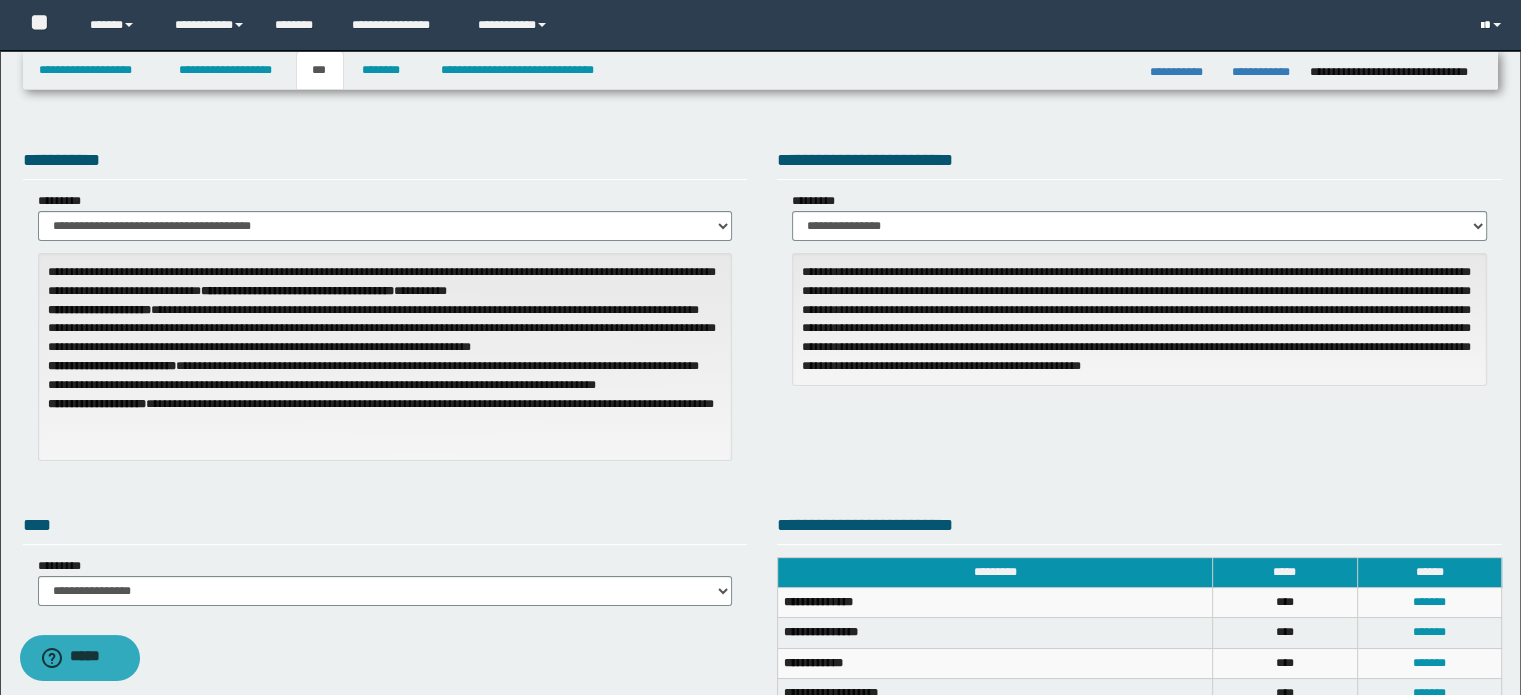 click at bounding box center (1493, 25) 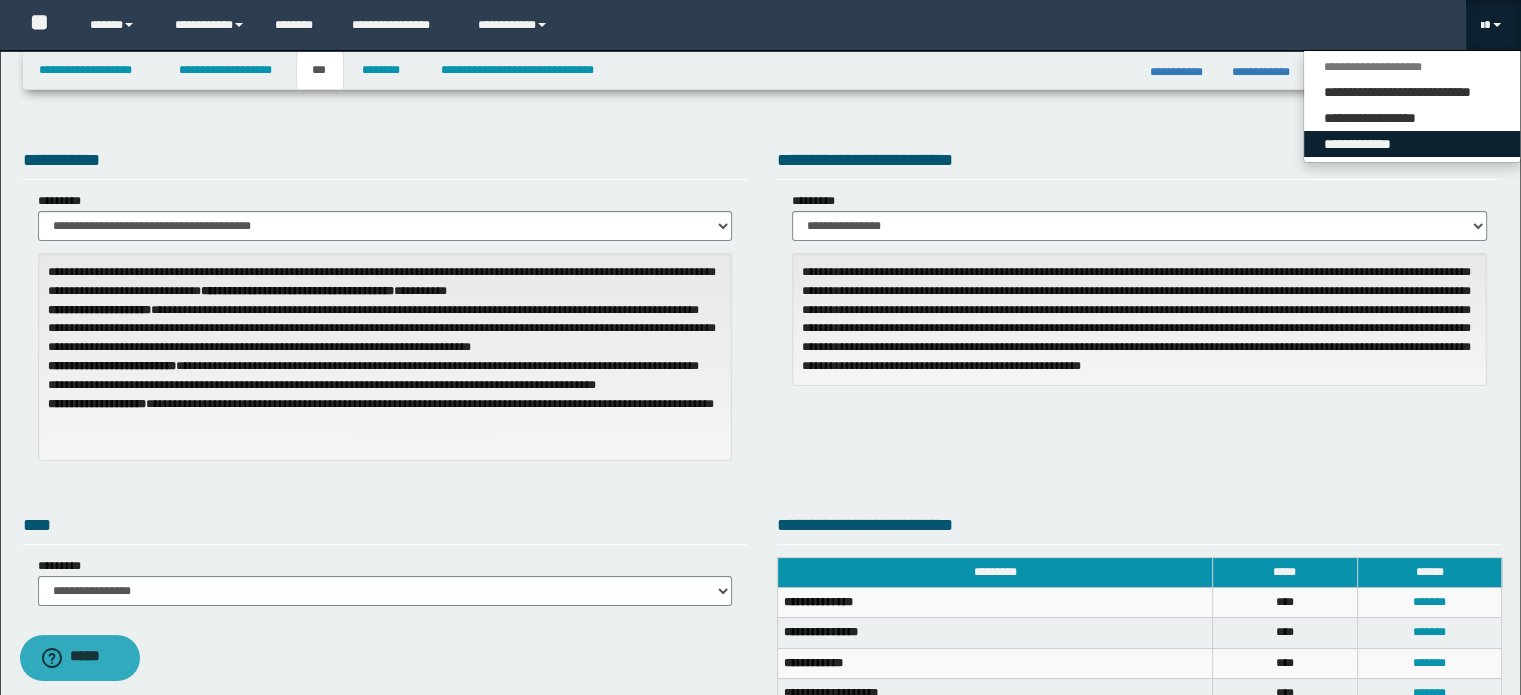 click on "**********" at bounding box center [1412, 144] 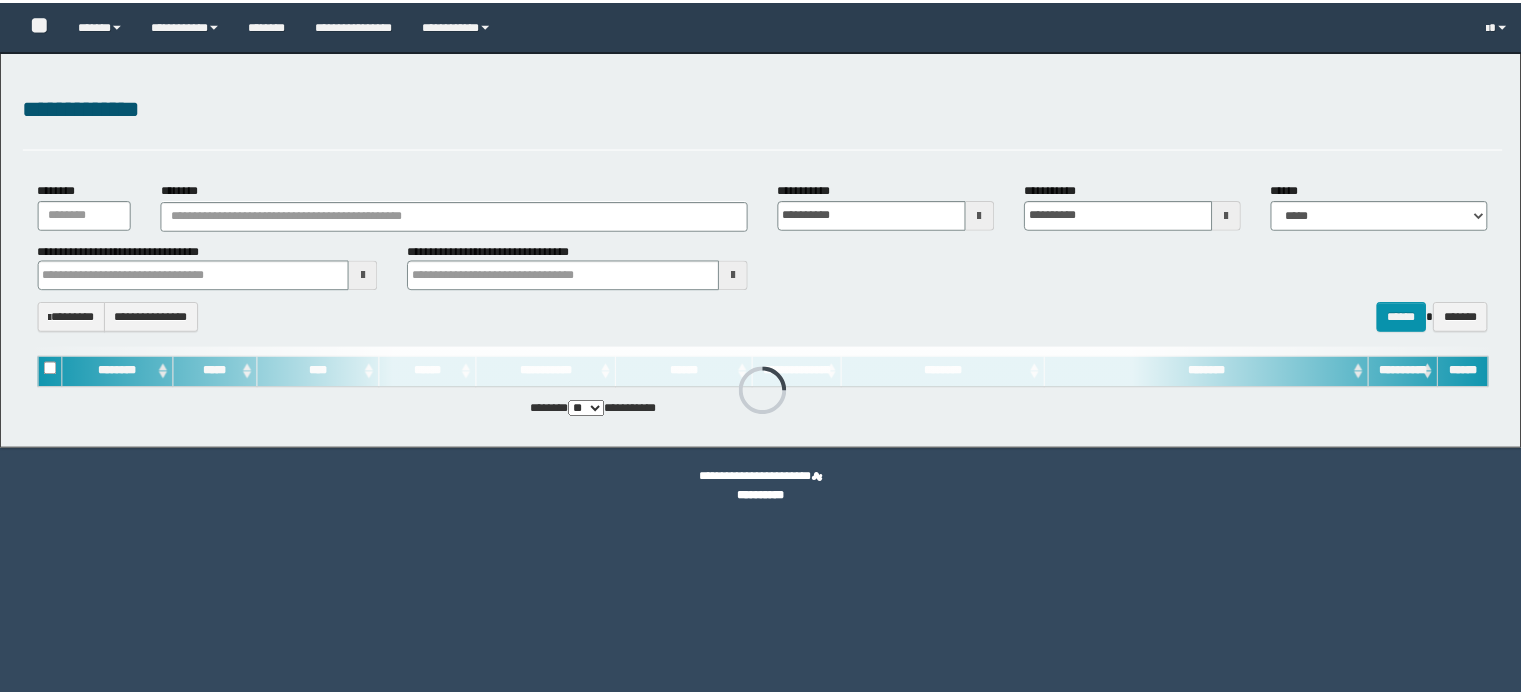 scroll, scrollTop: 0, scrollLeft: 0, axis: both 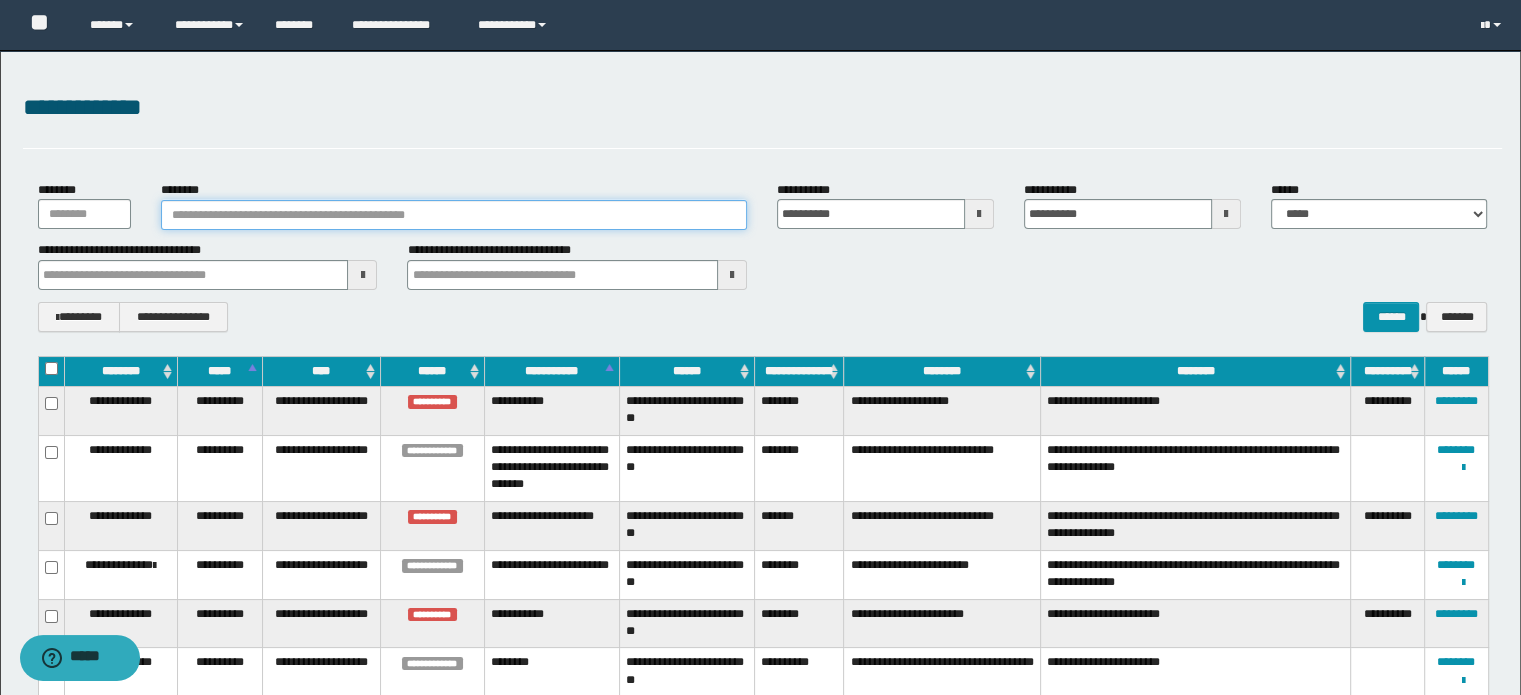 click on "********" at bounding box center (454, 215) 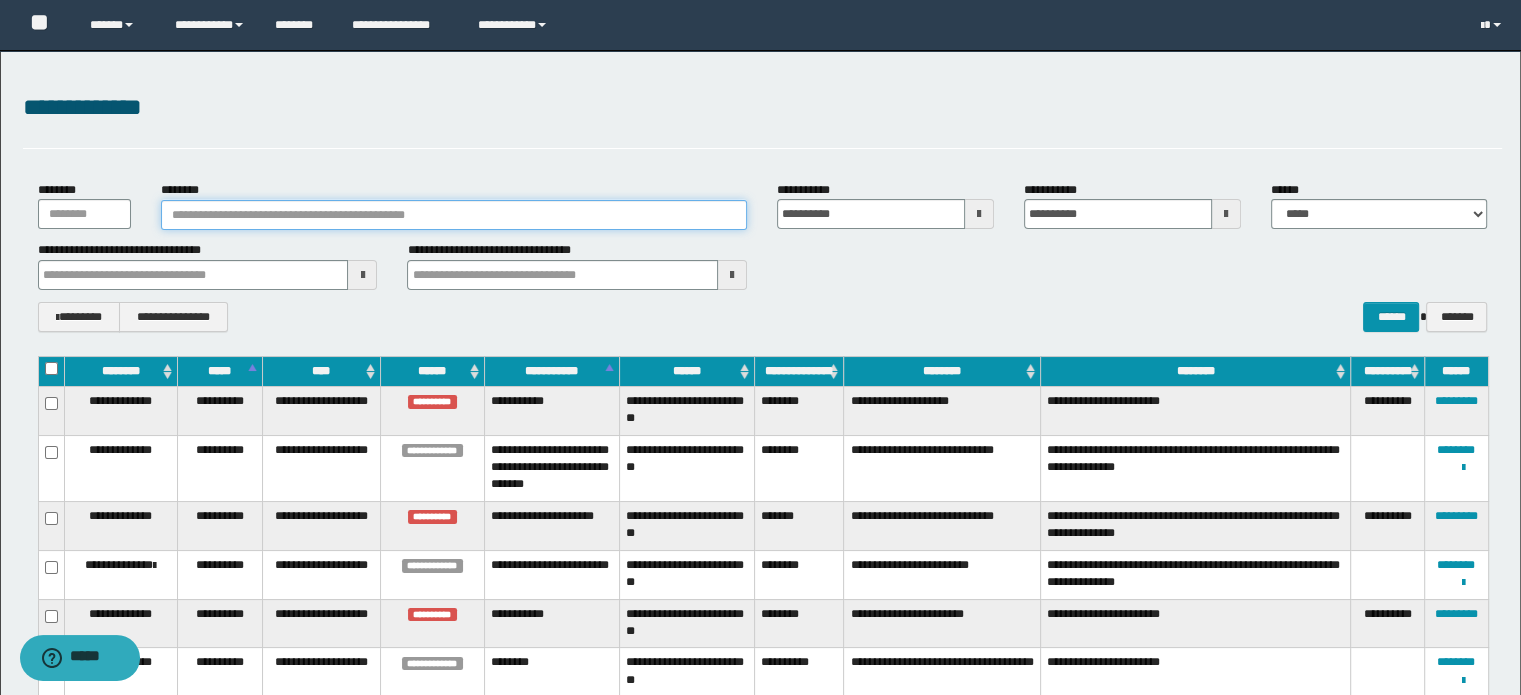 paste on "**********" 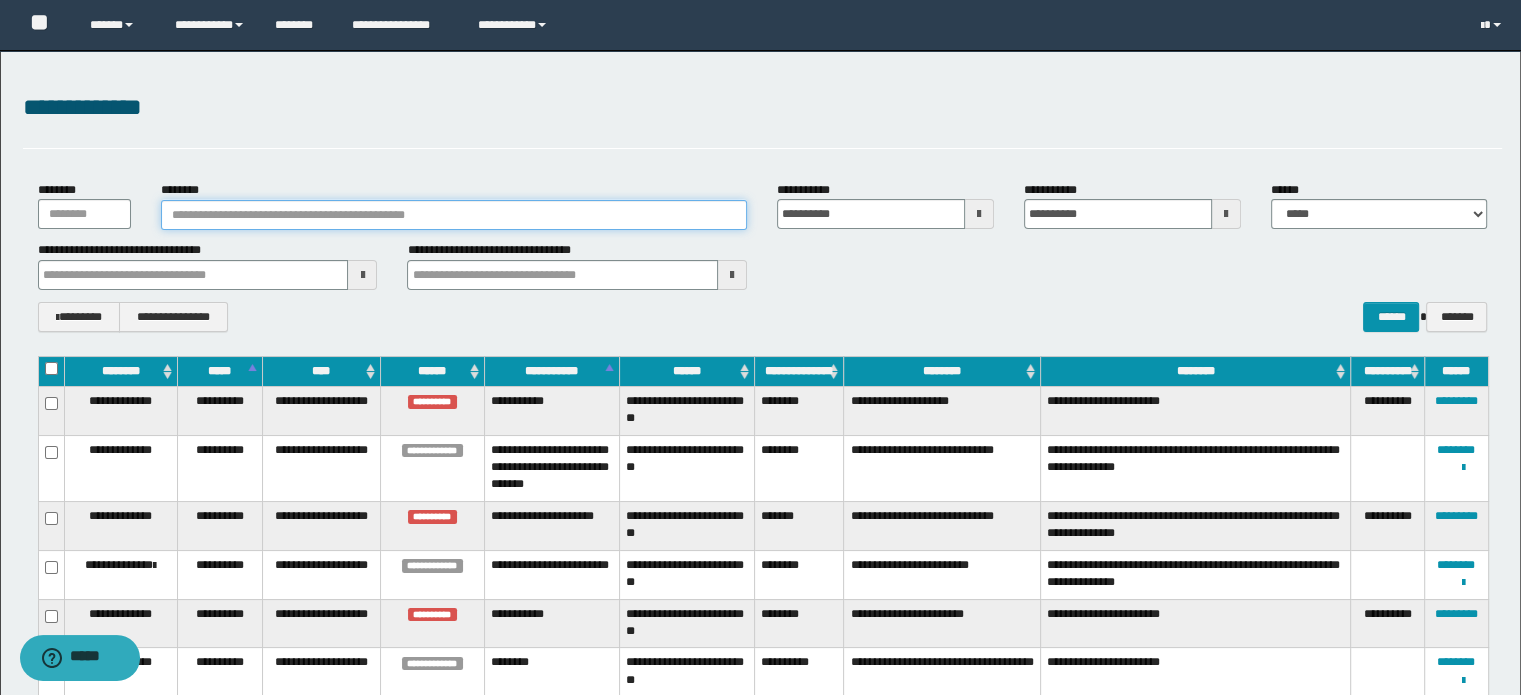 type on "**********" 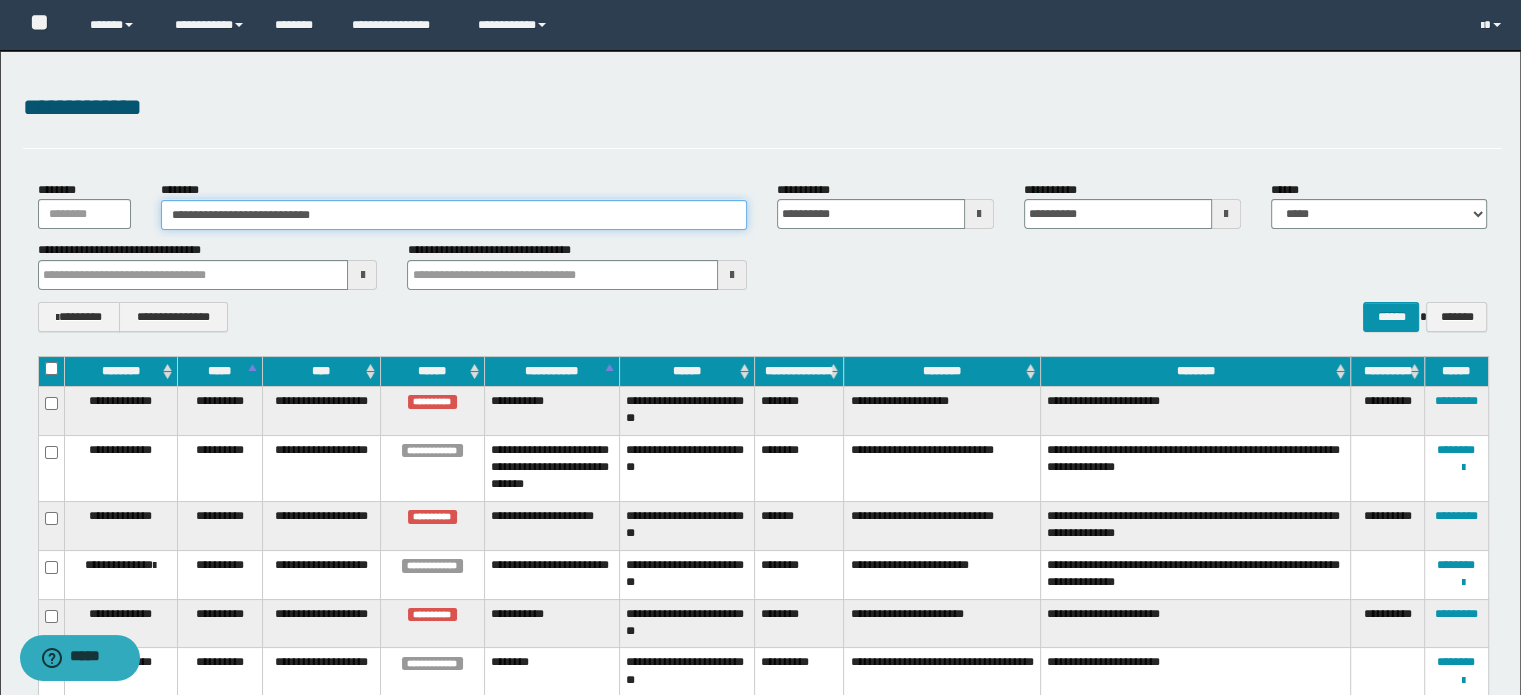 type on "**********" 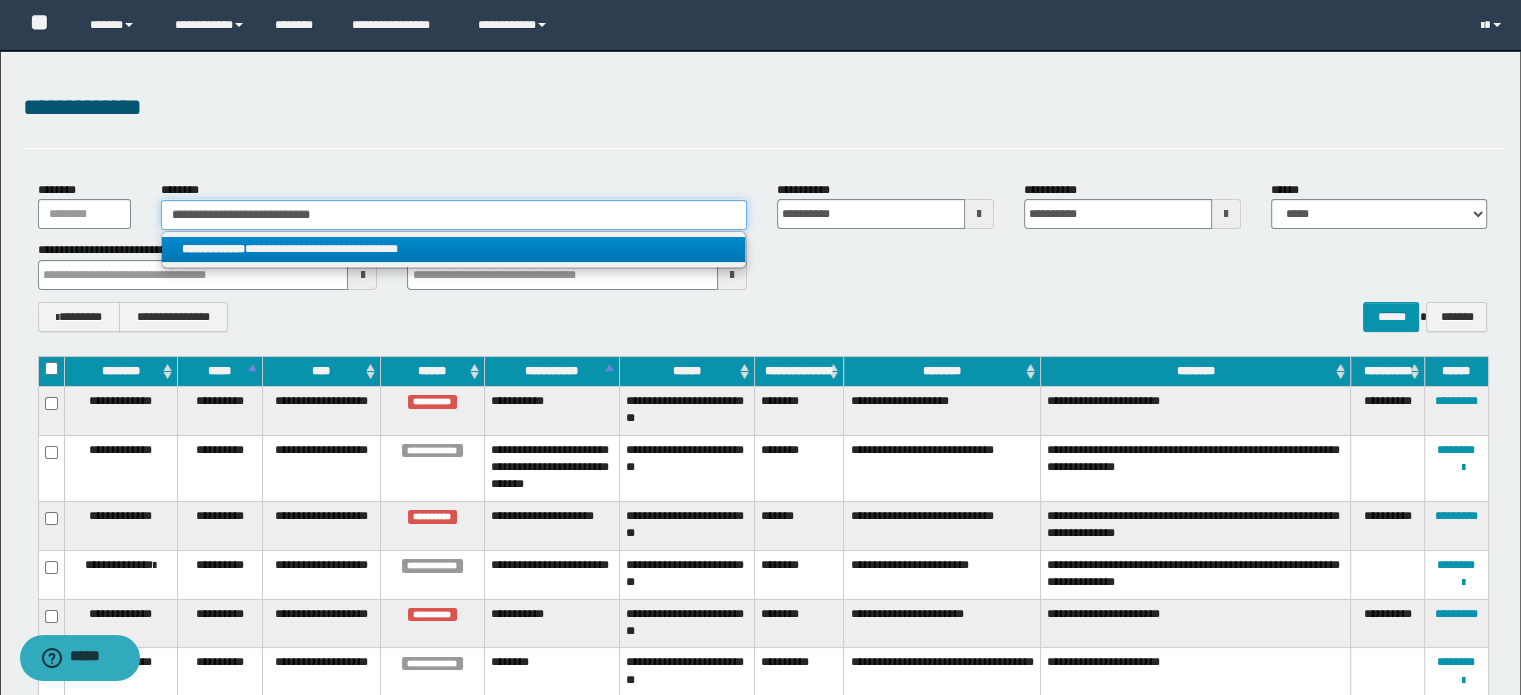 type on "**********" 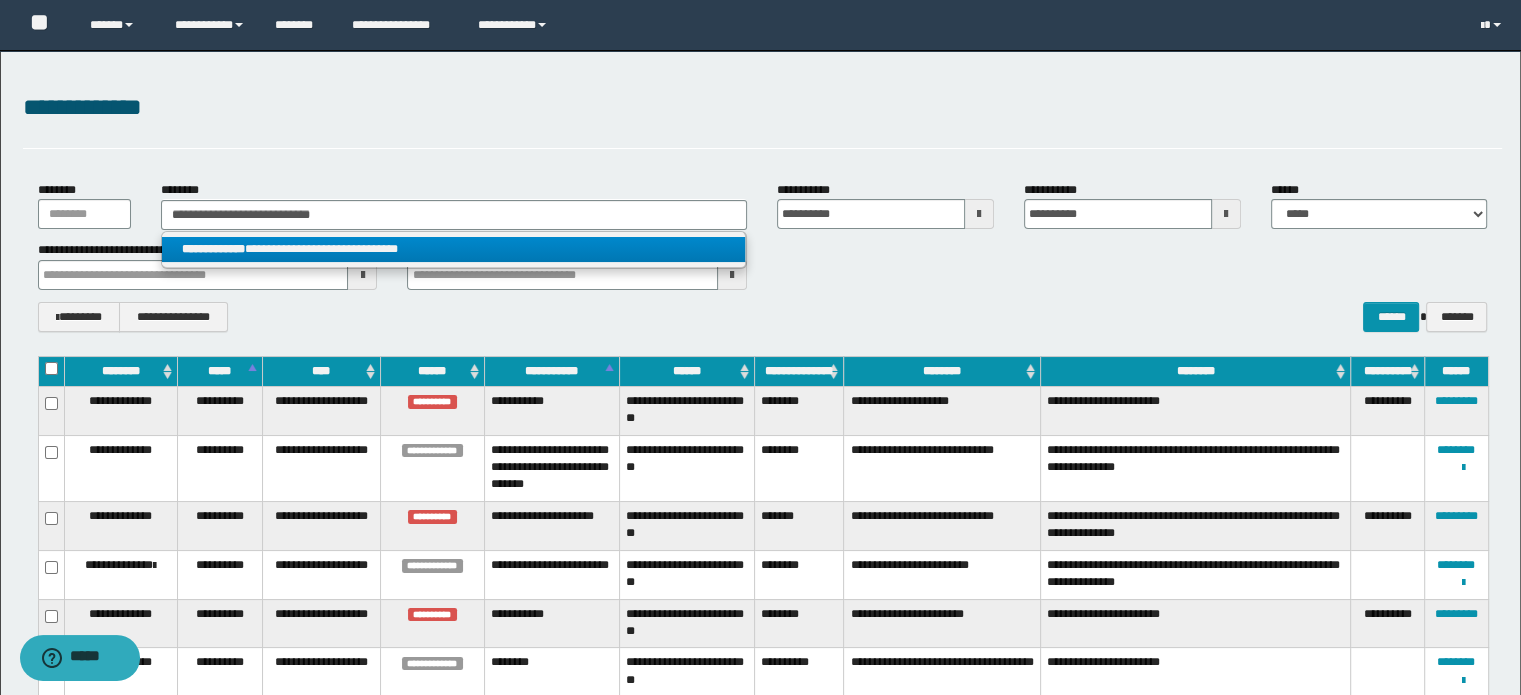 click on "**********" at bounding box center [454, 249] 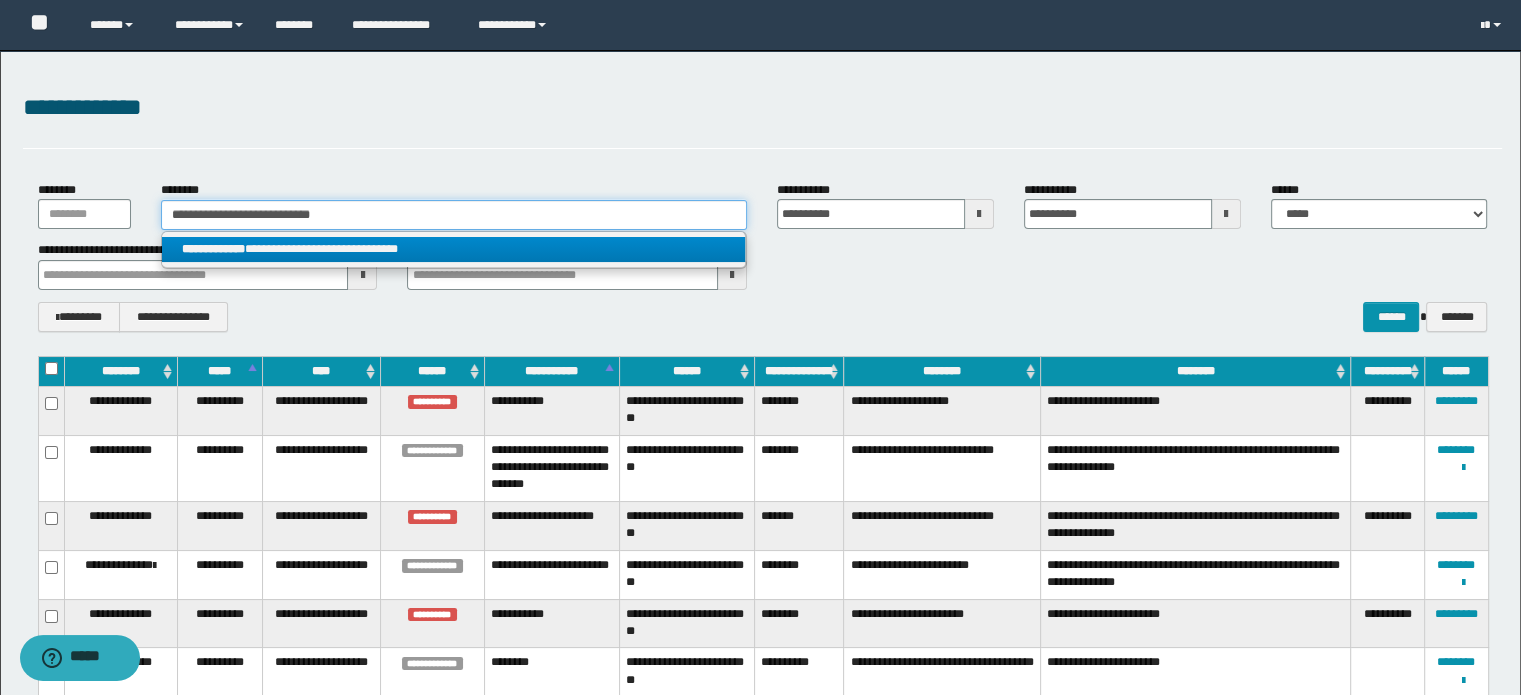 type 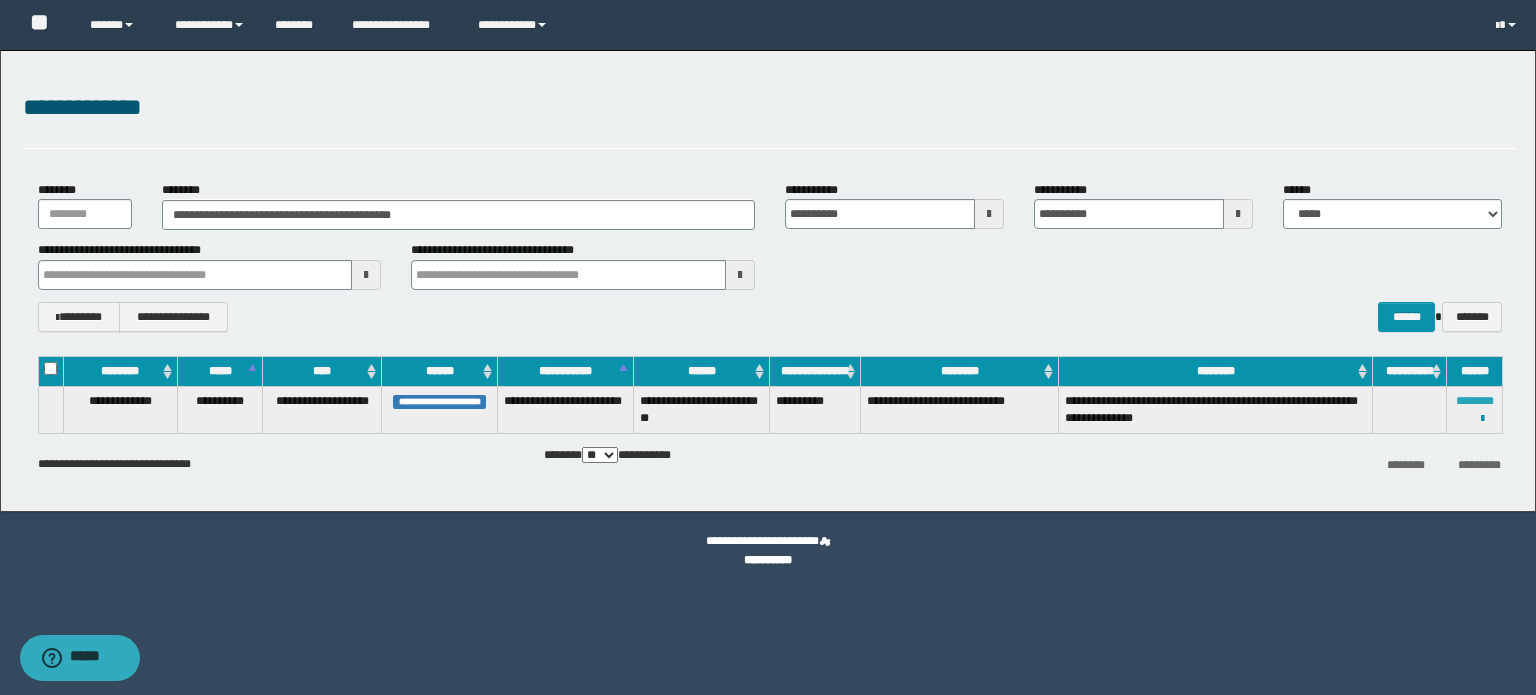 click on "********" at bounding box center [1475, 401] 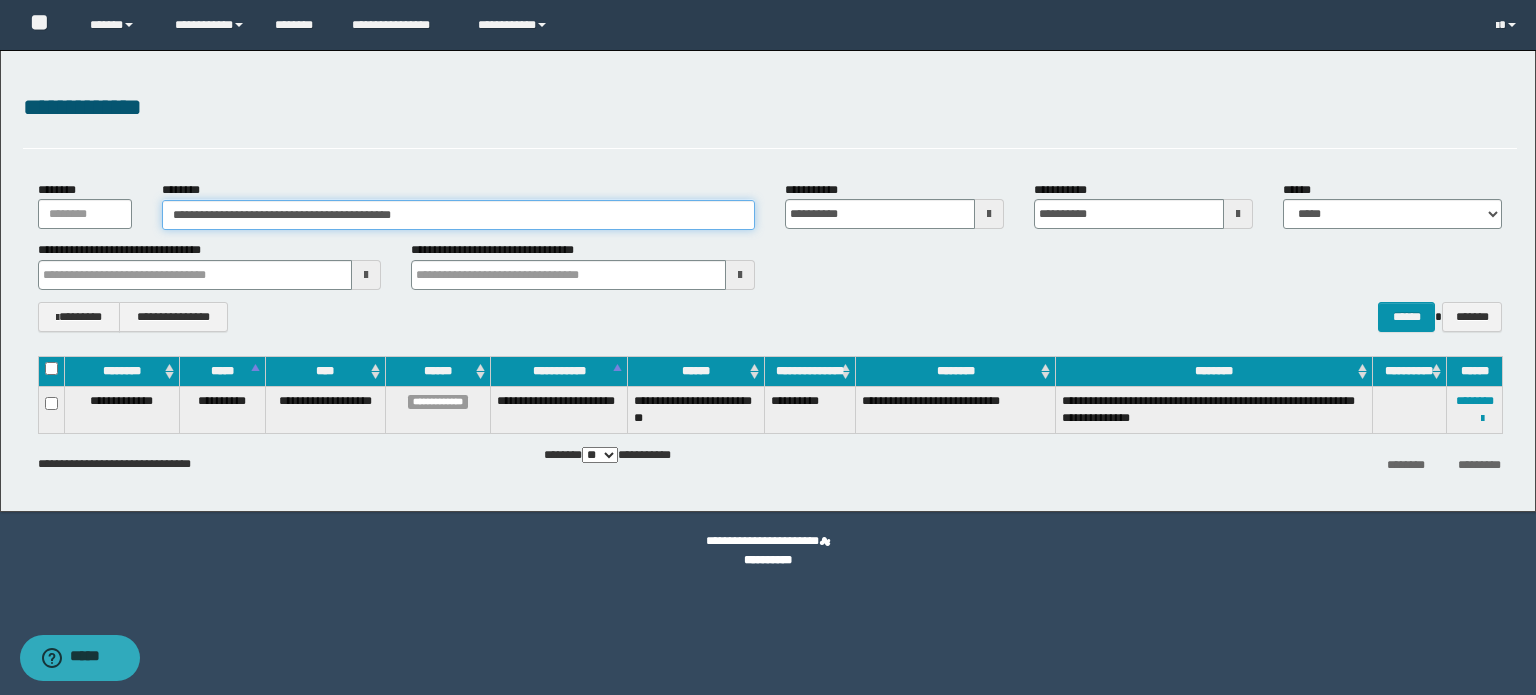 type on "**" 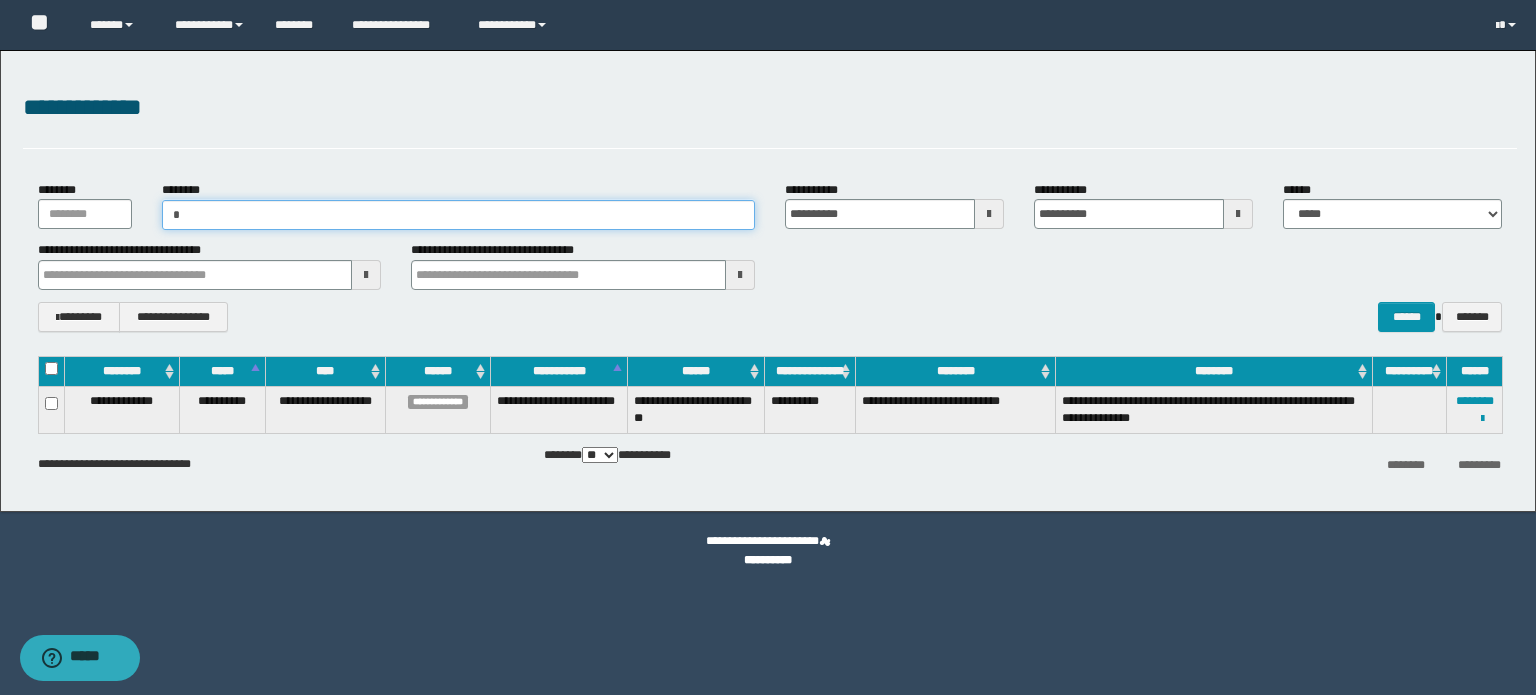 paste on "**********" 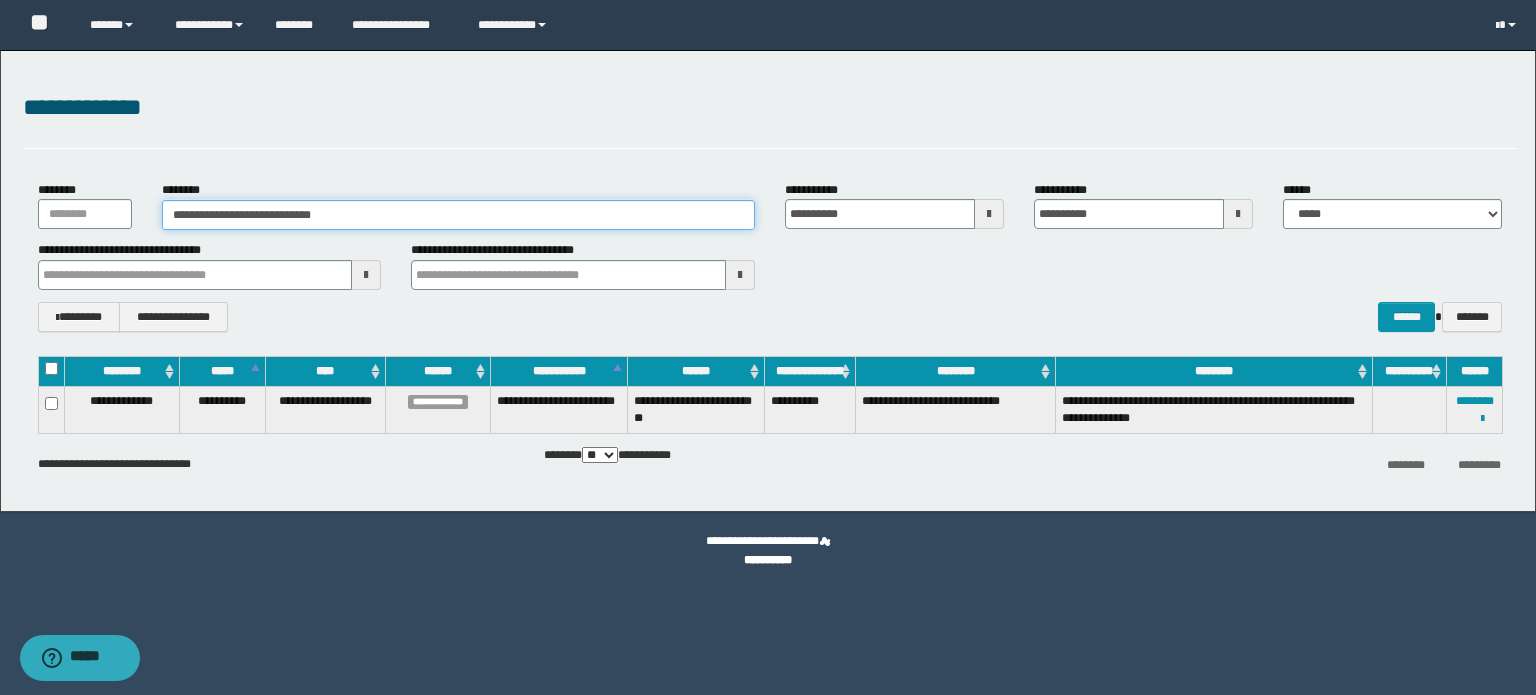 type on "**********" 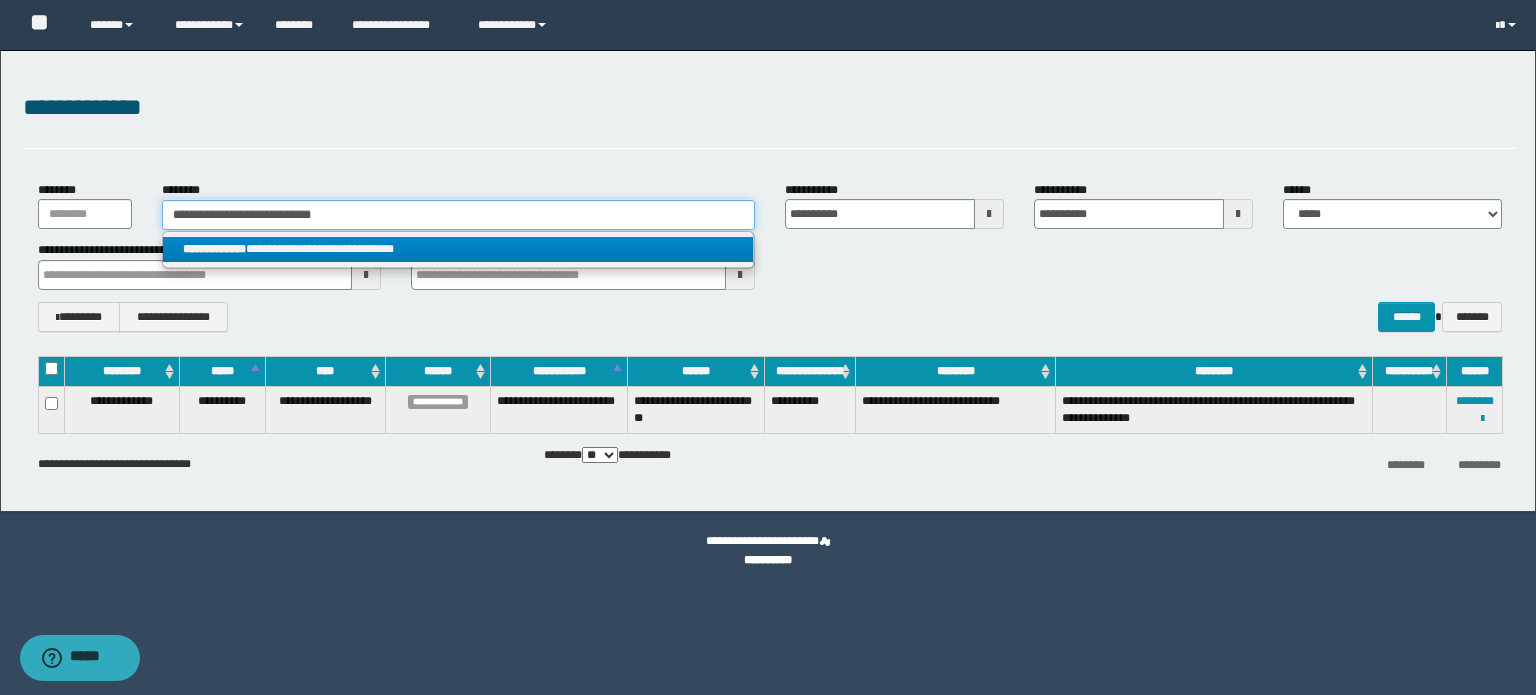 type on "**********" 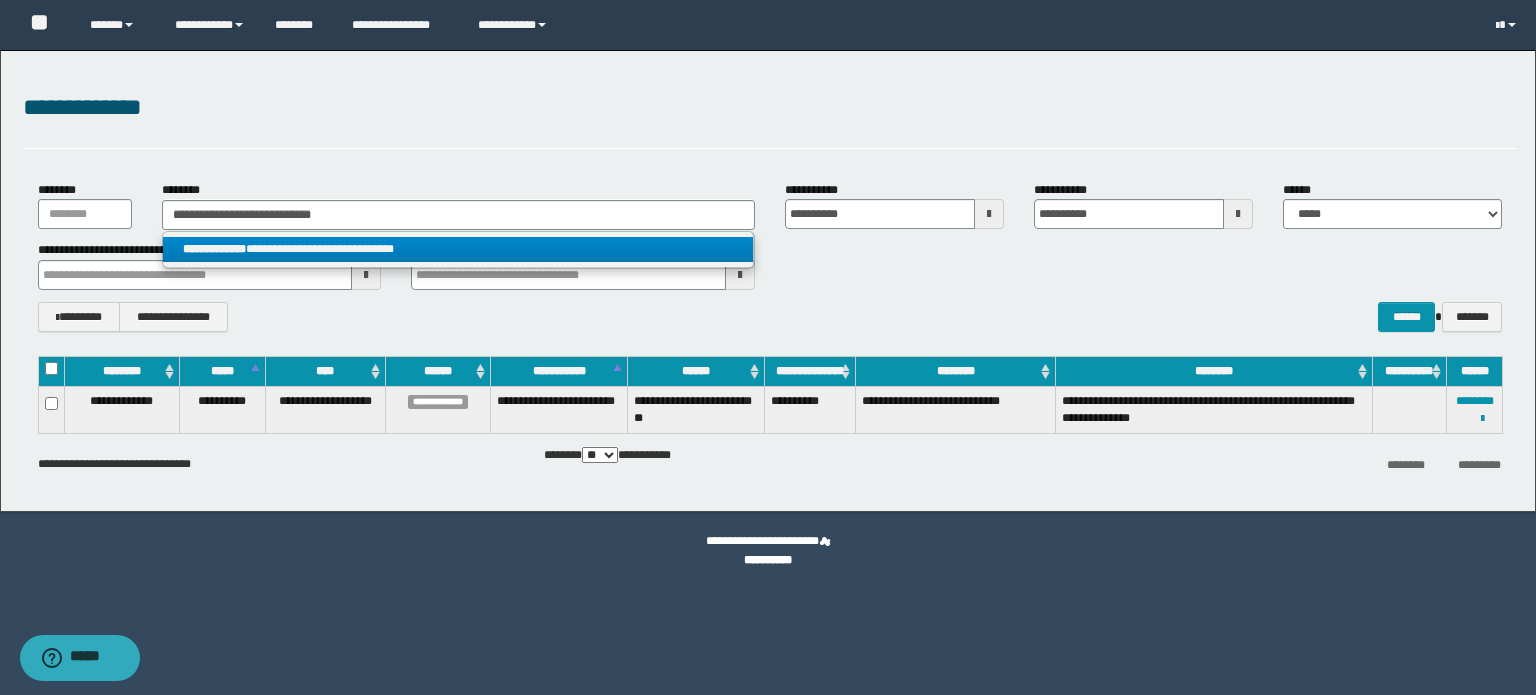 click on "**********" at bounding box center (458, 249) 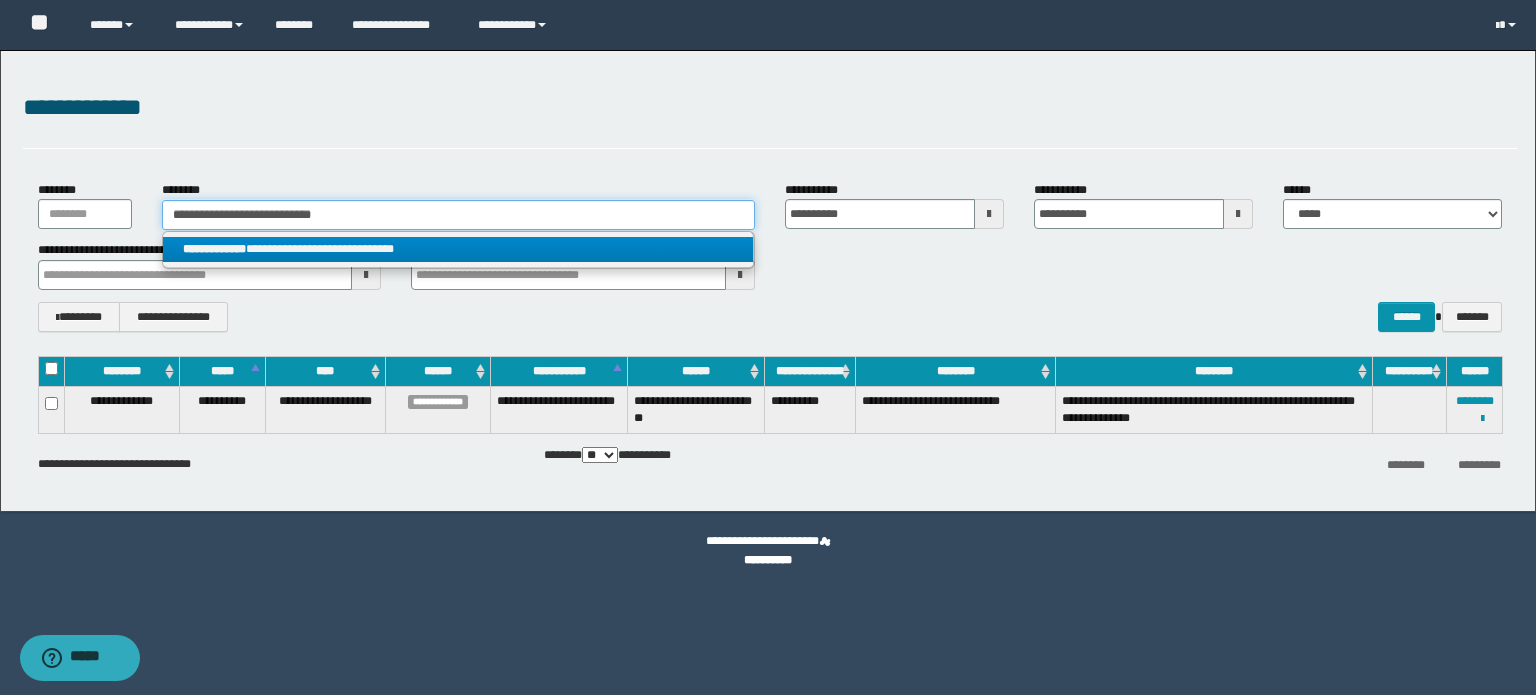type 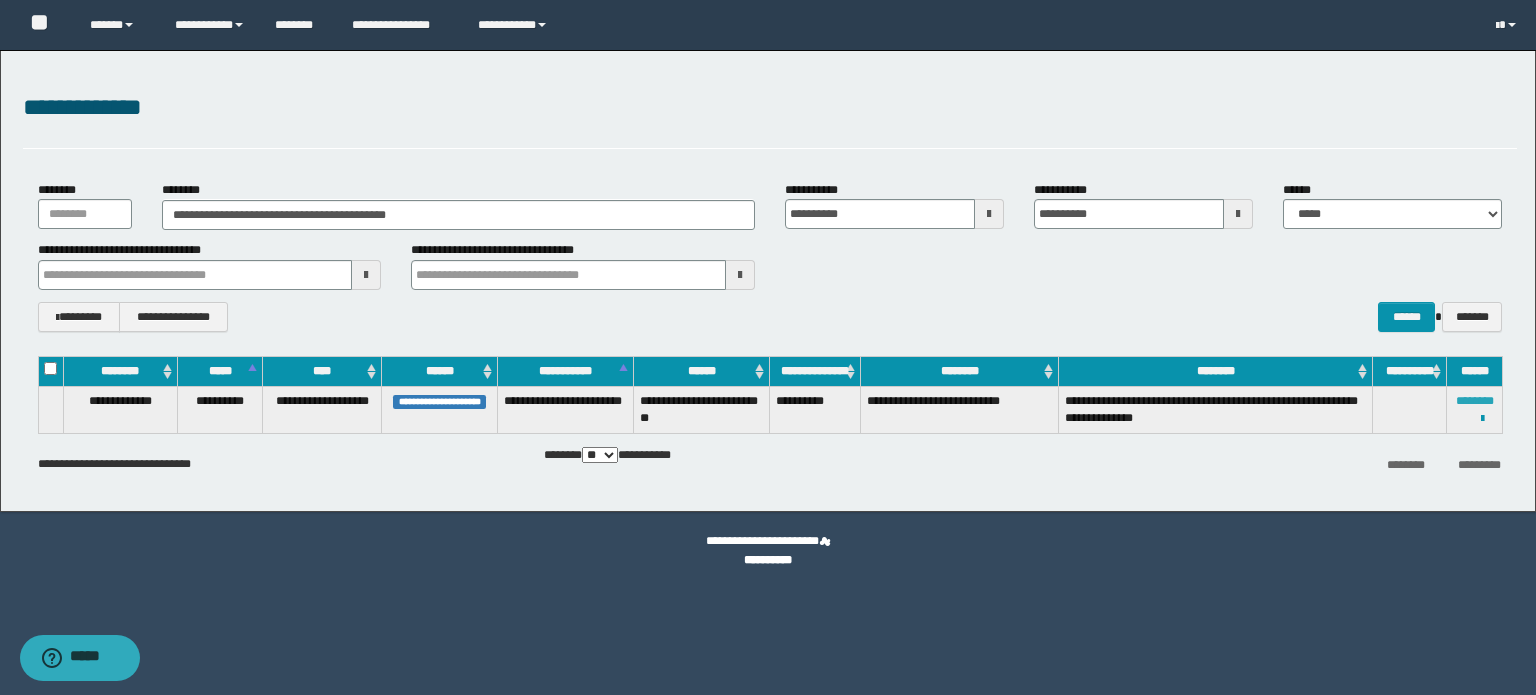 click on "********" at bounding box center [1475, 401] 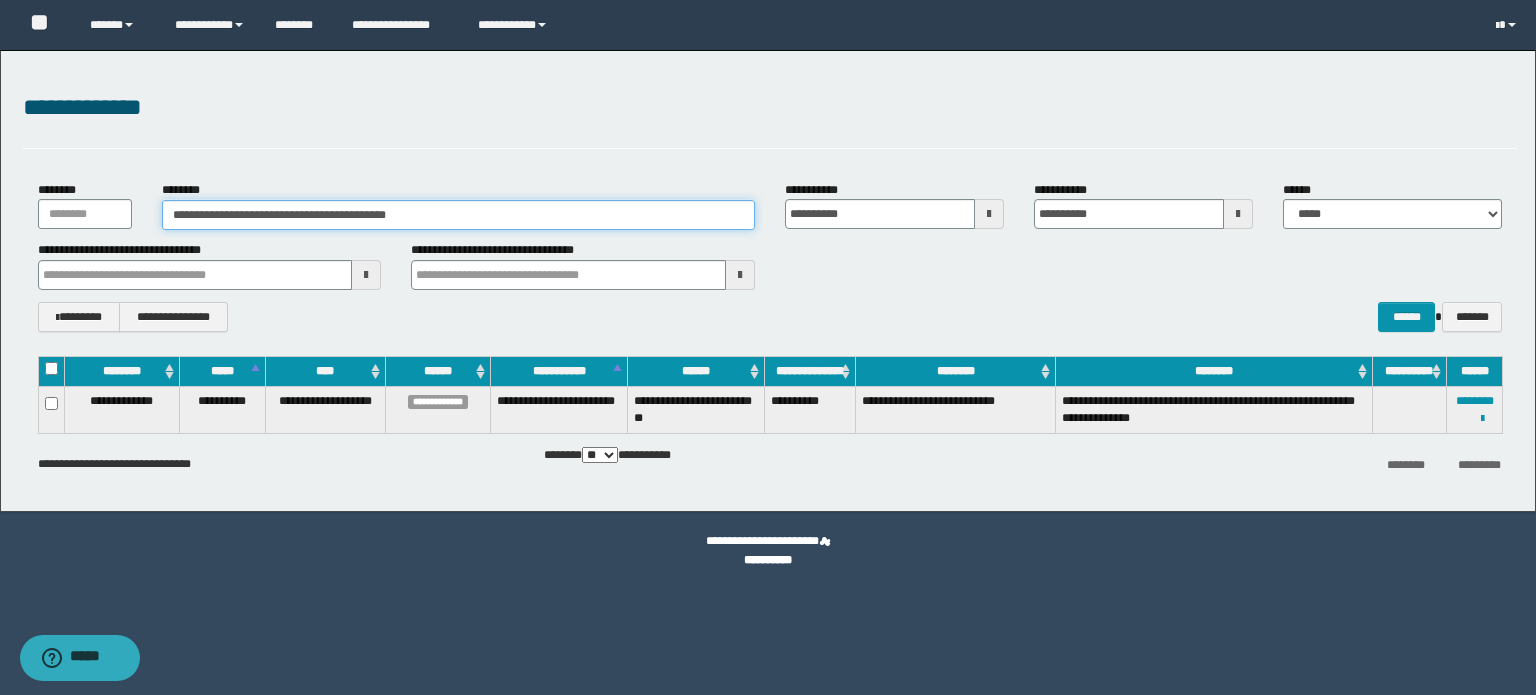 drag, startPoint x: 456, startPoint y: 212, endPoint x: 56, endPoint y: 238, distance: 400.84412 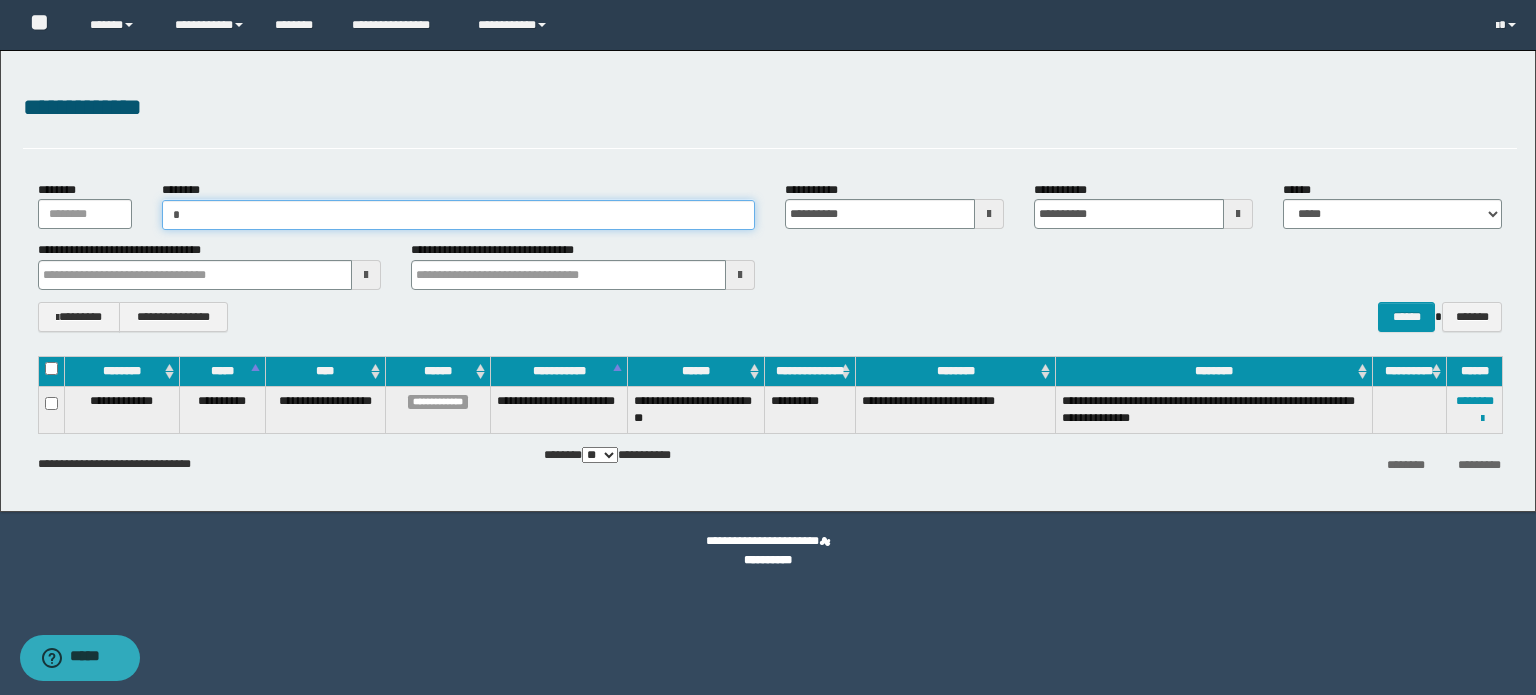 paste on "**********" 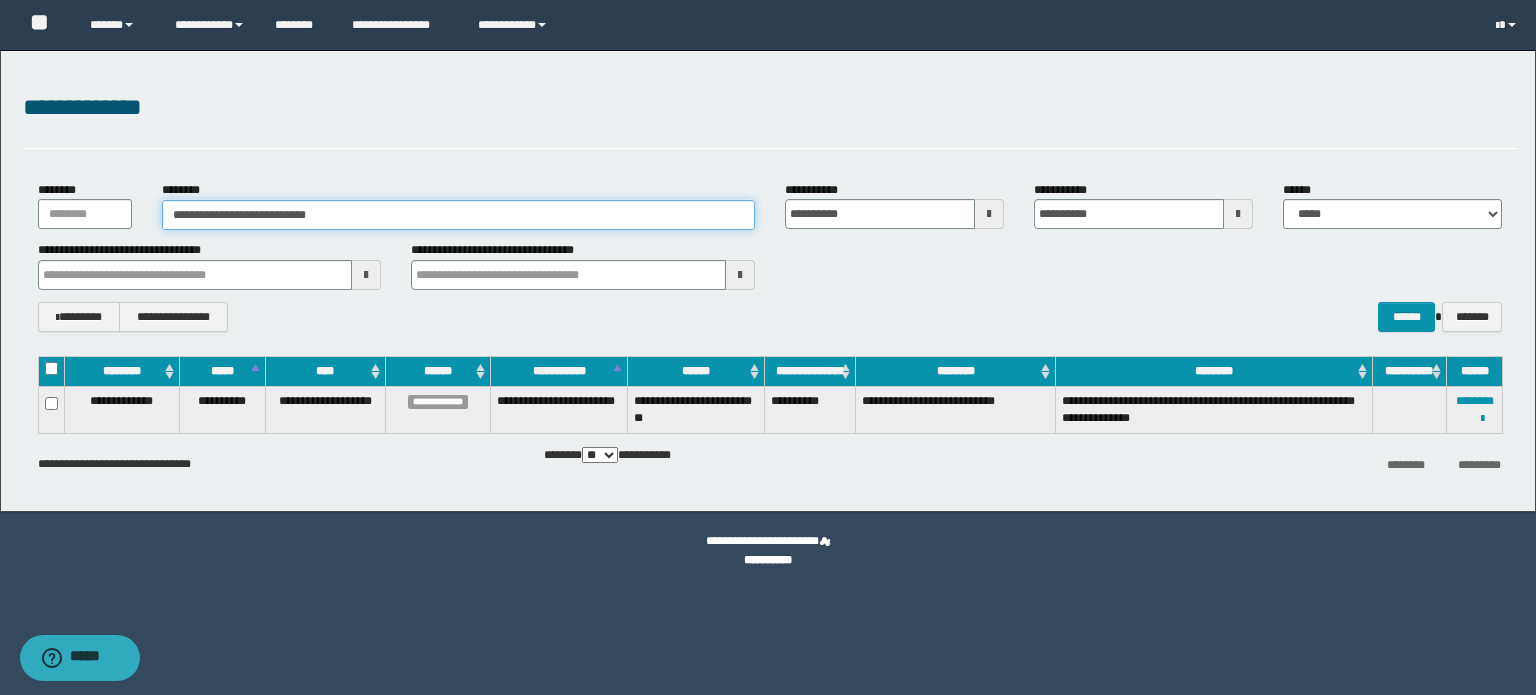 type on "**********" 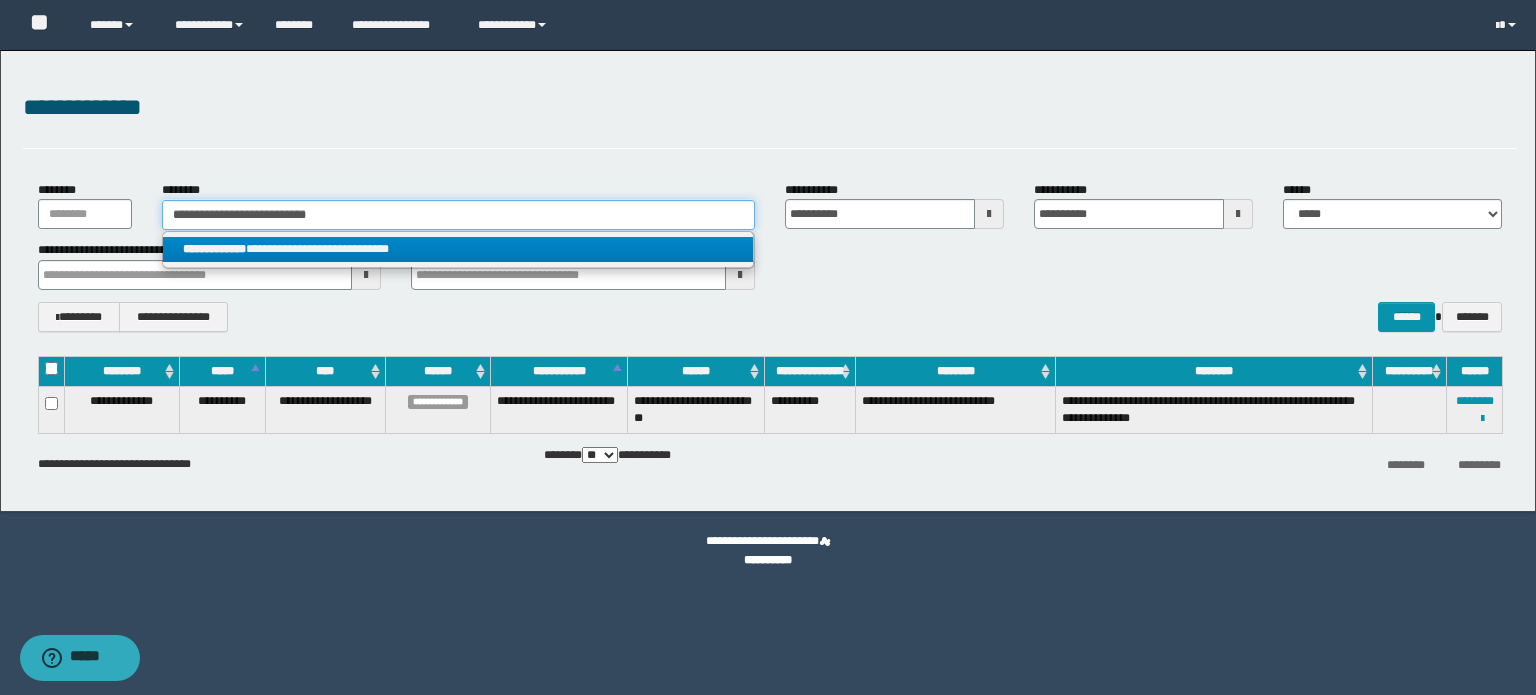 type on "**********" 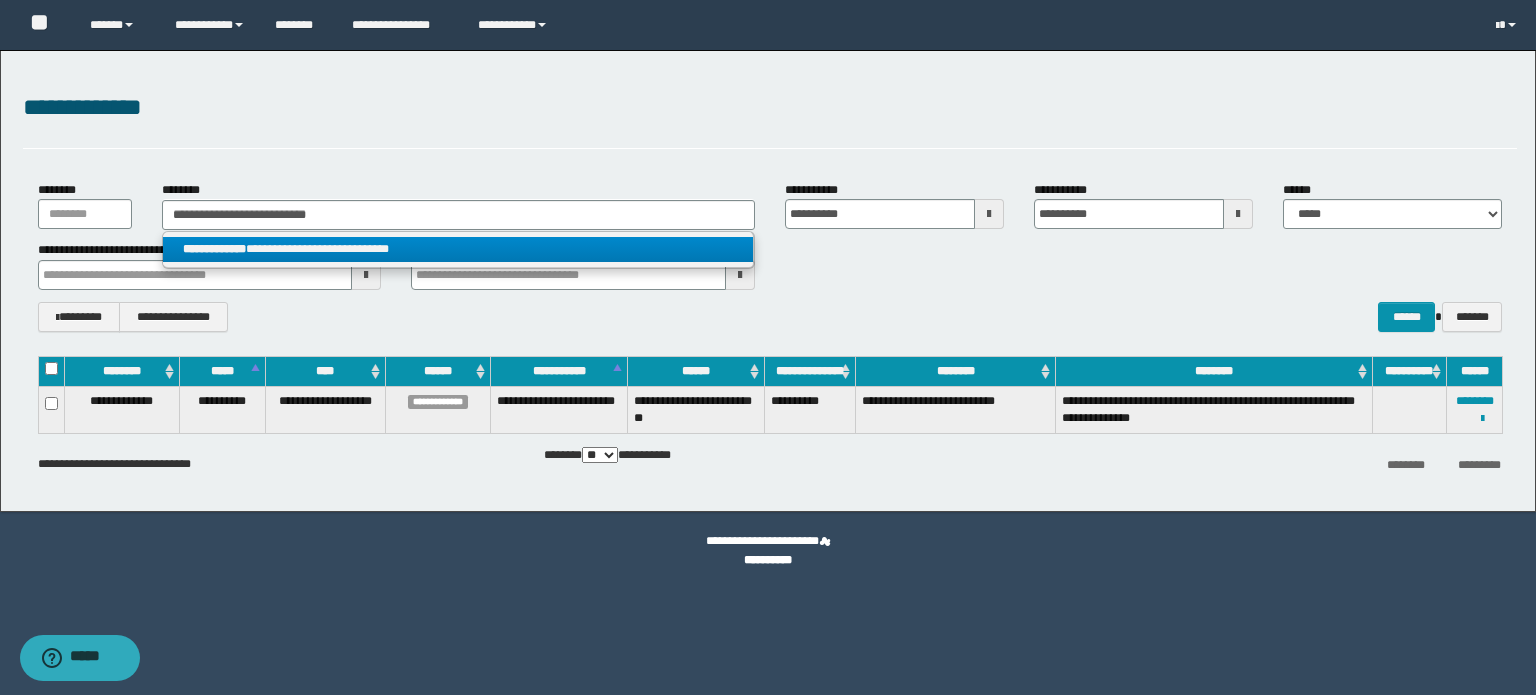 click on "**********" at bounding box center (458, 249) 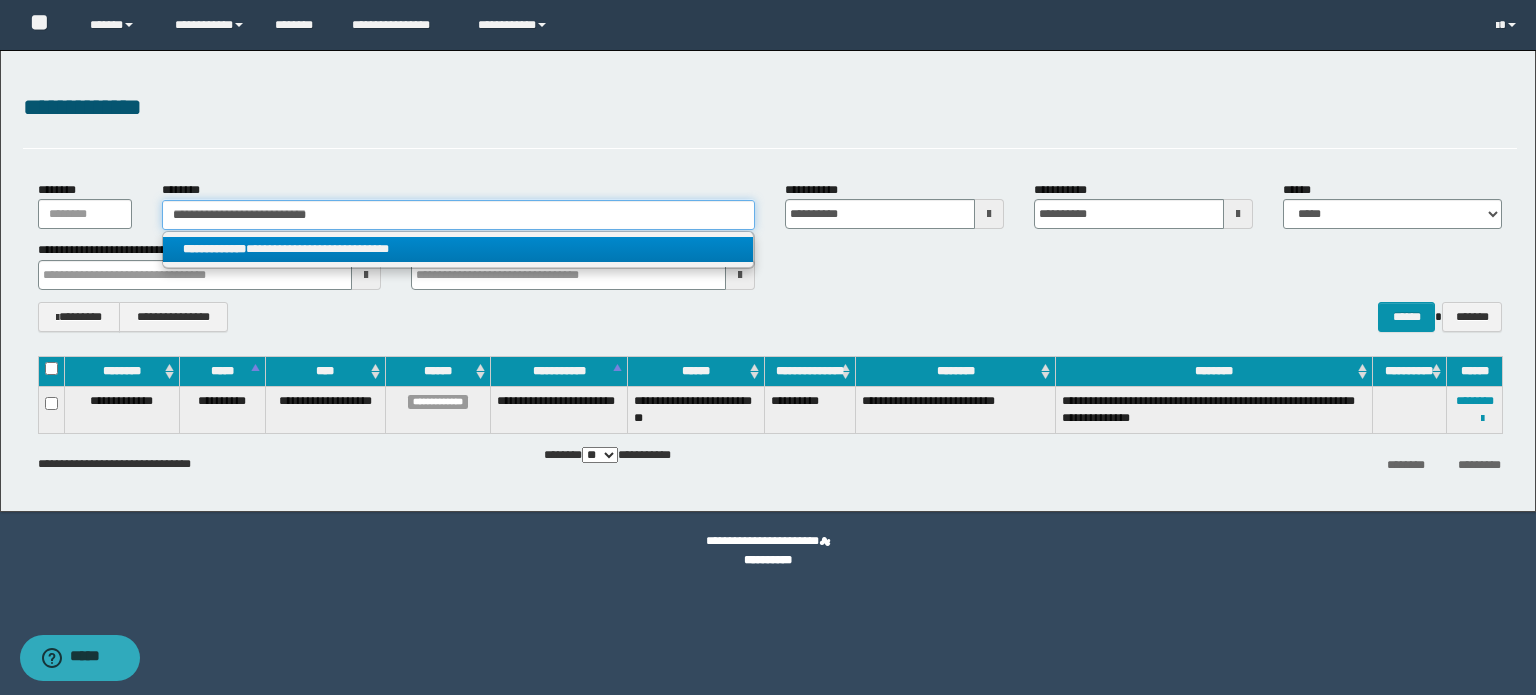 type 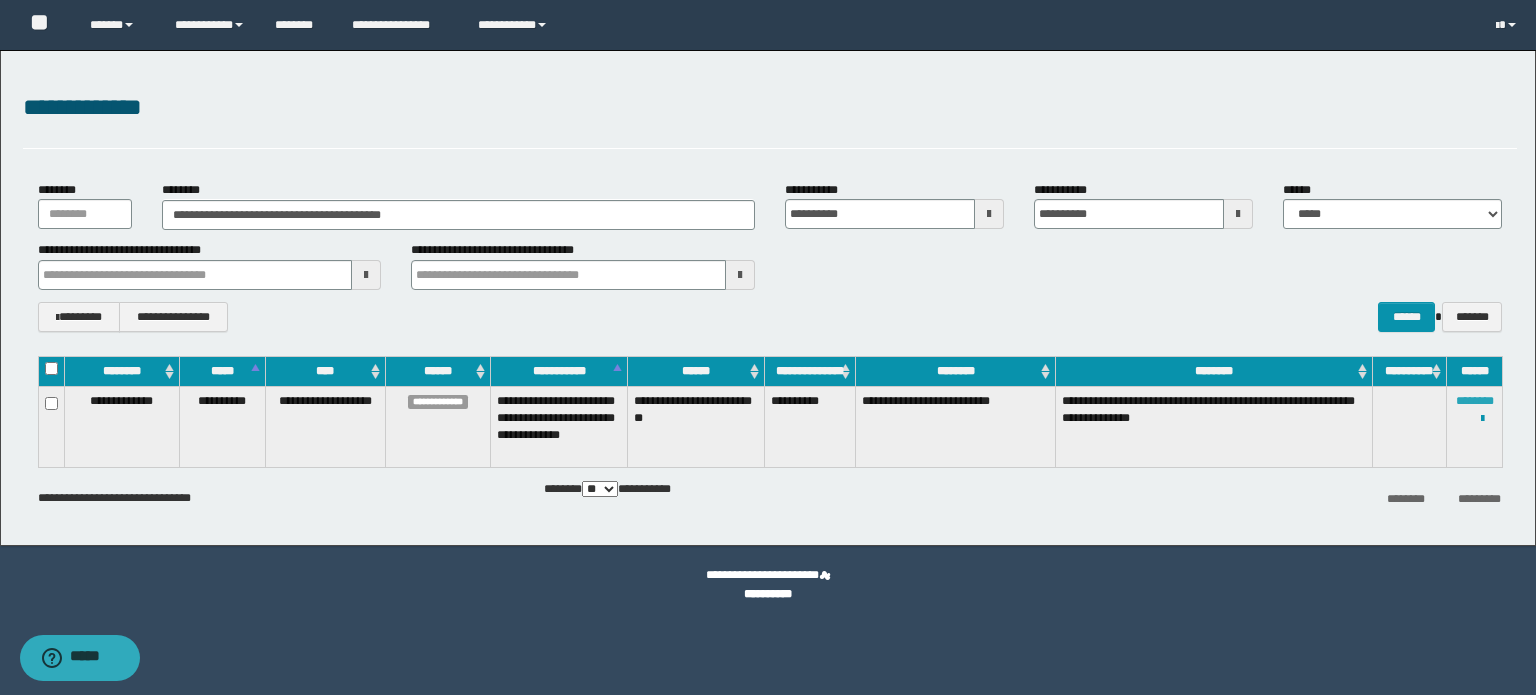 click on "********" at bounding box center [1475, 401] 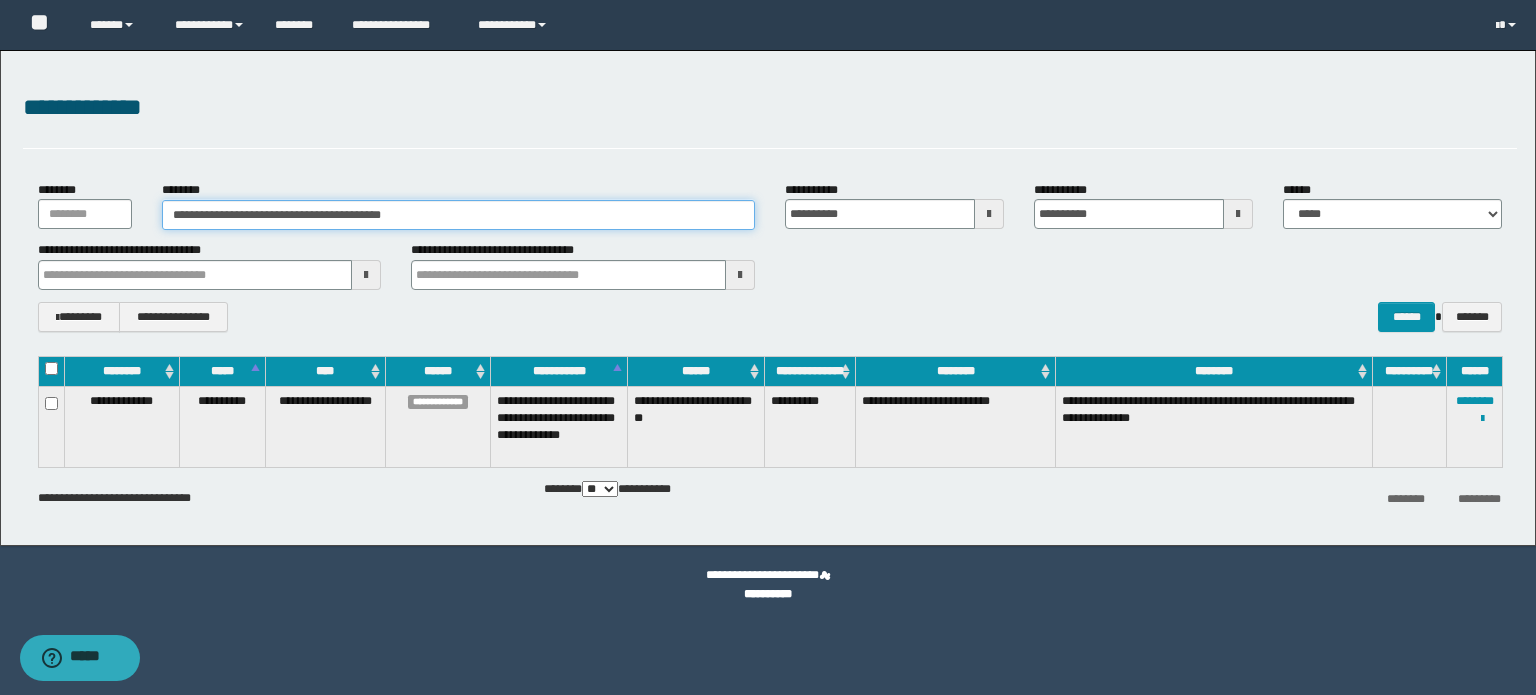 drag, startPoint x: 436, startPoint y: 215, endPoint x: 0, endPoint y: 221, distance: 436.0413 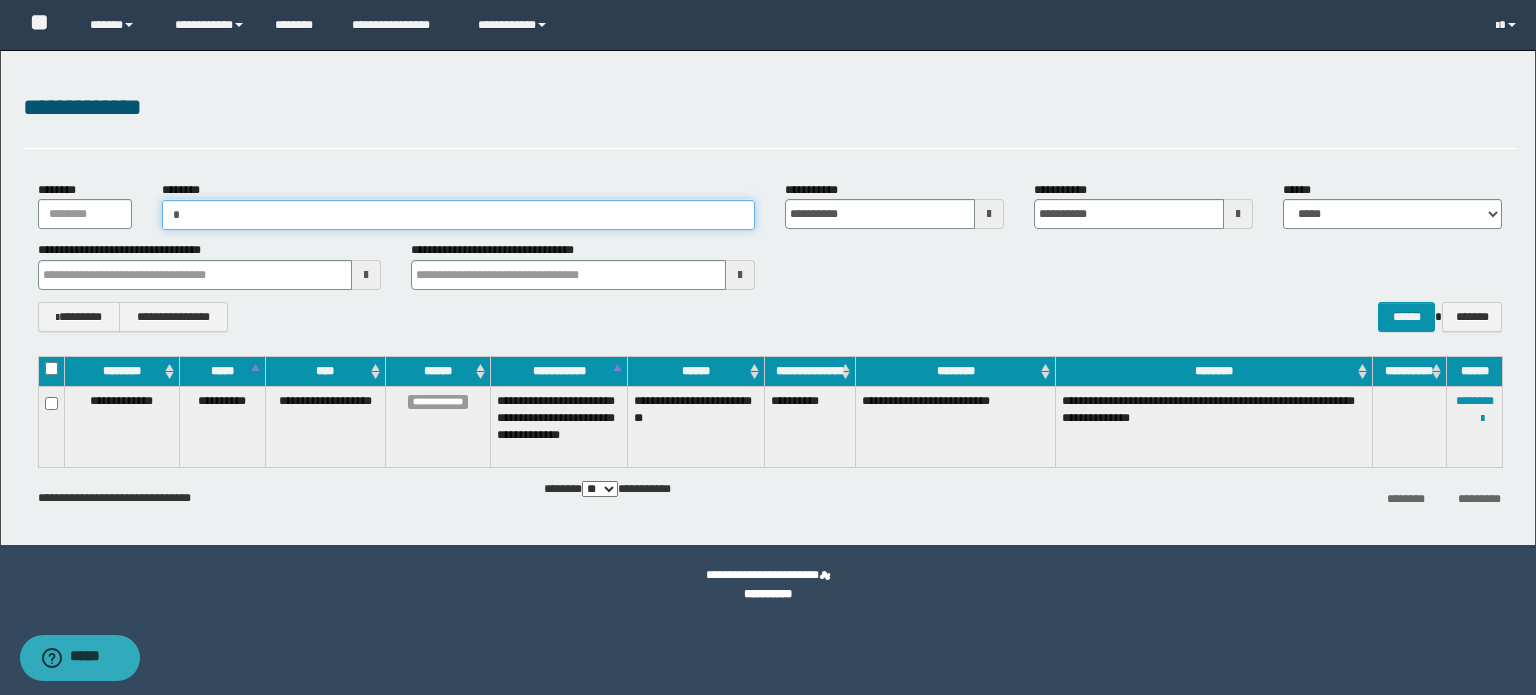 paste on "**********" 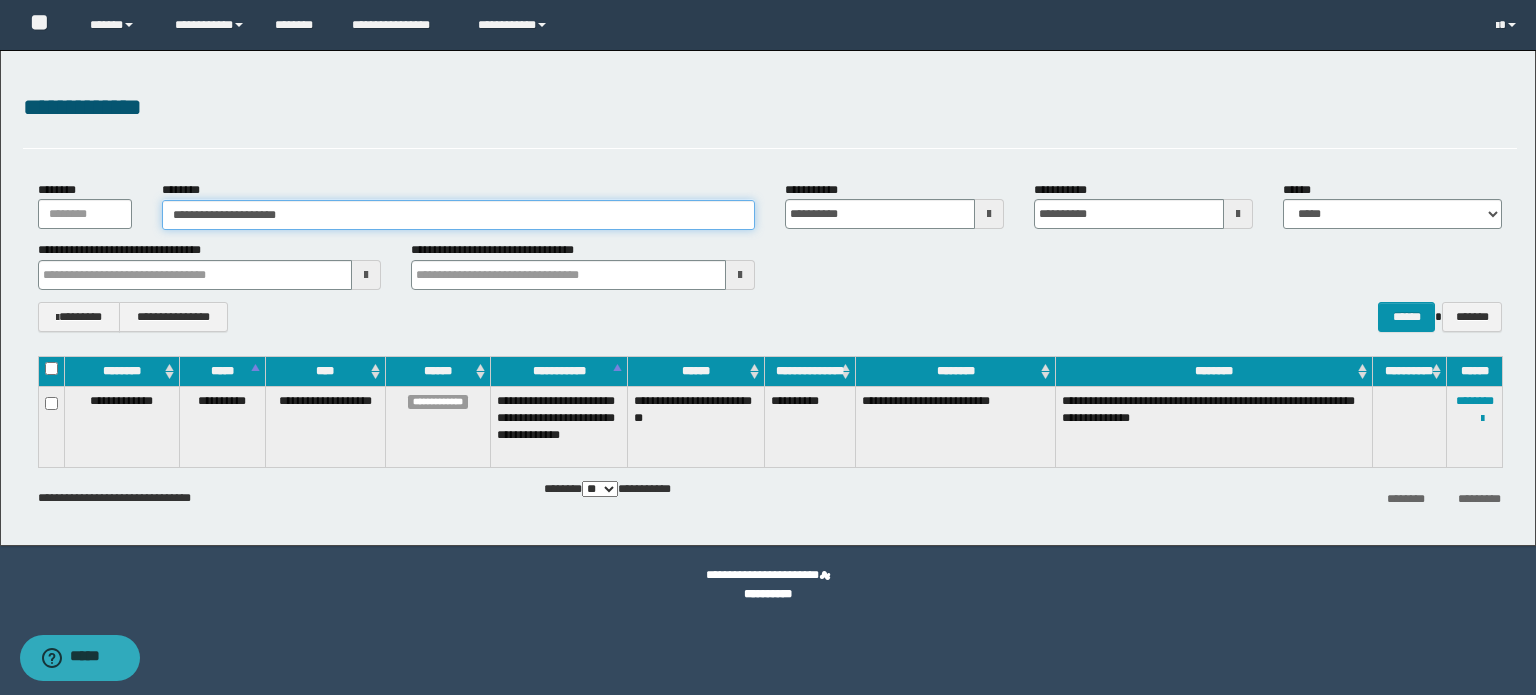 type on "**********" 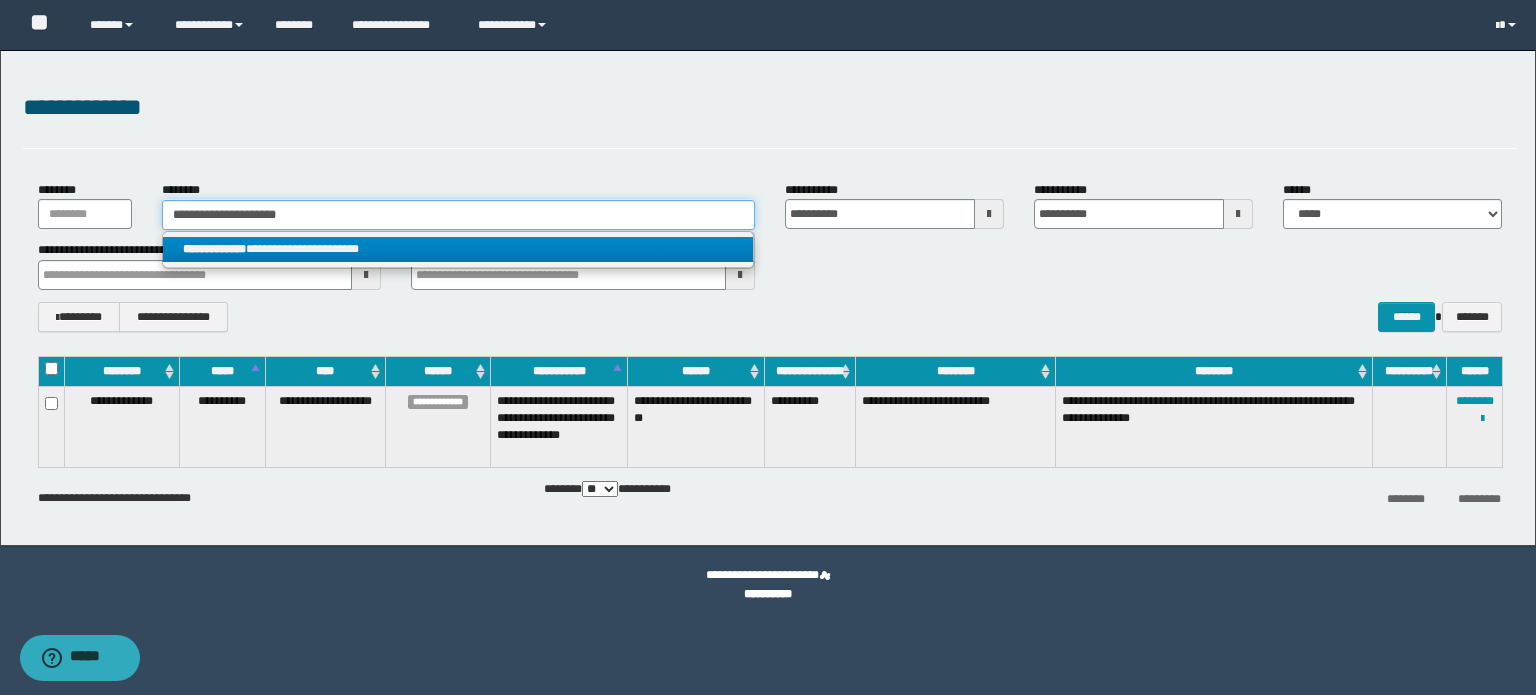 type on "**********" 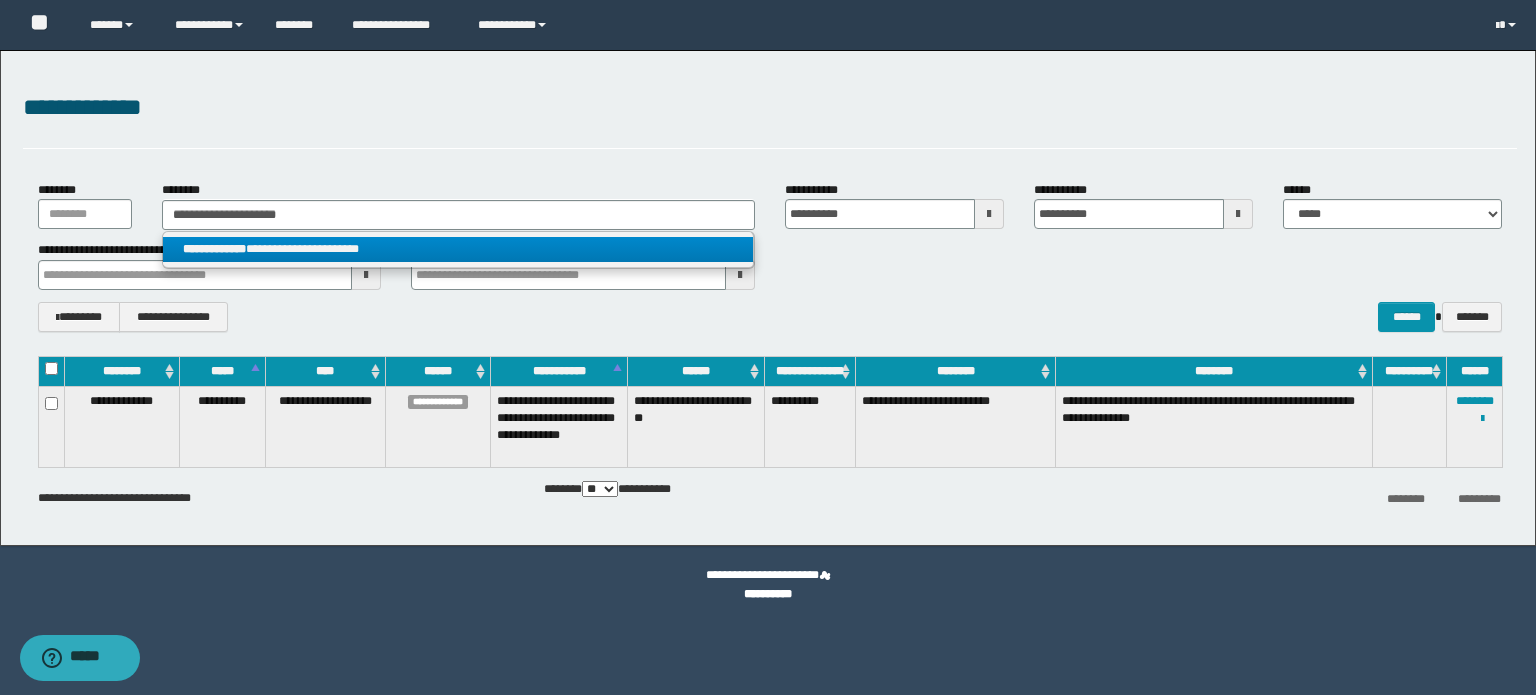 click on "**********" at bounding box center (458, 249) 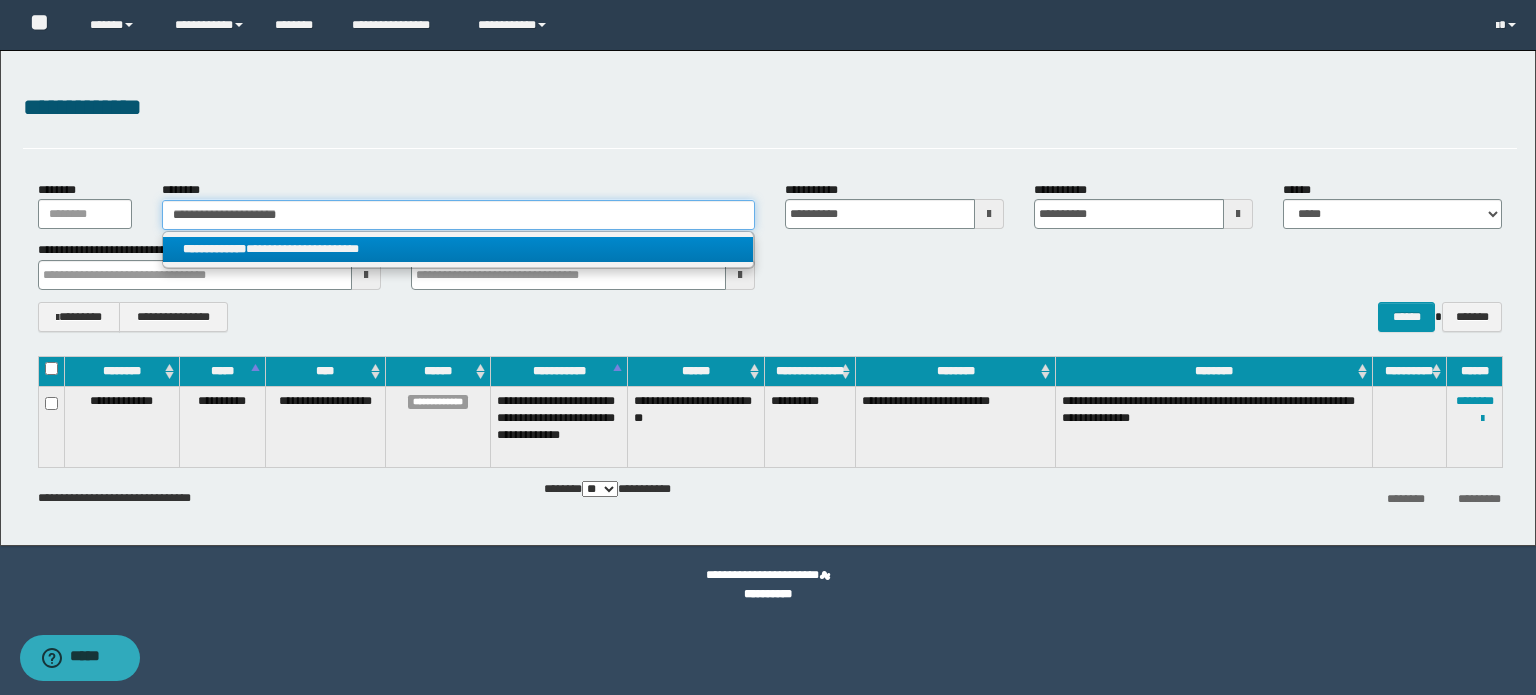 type 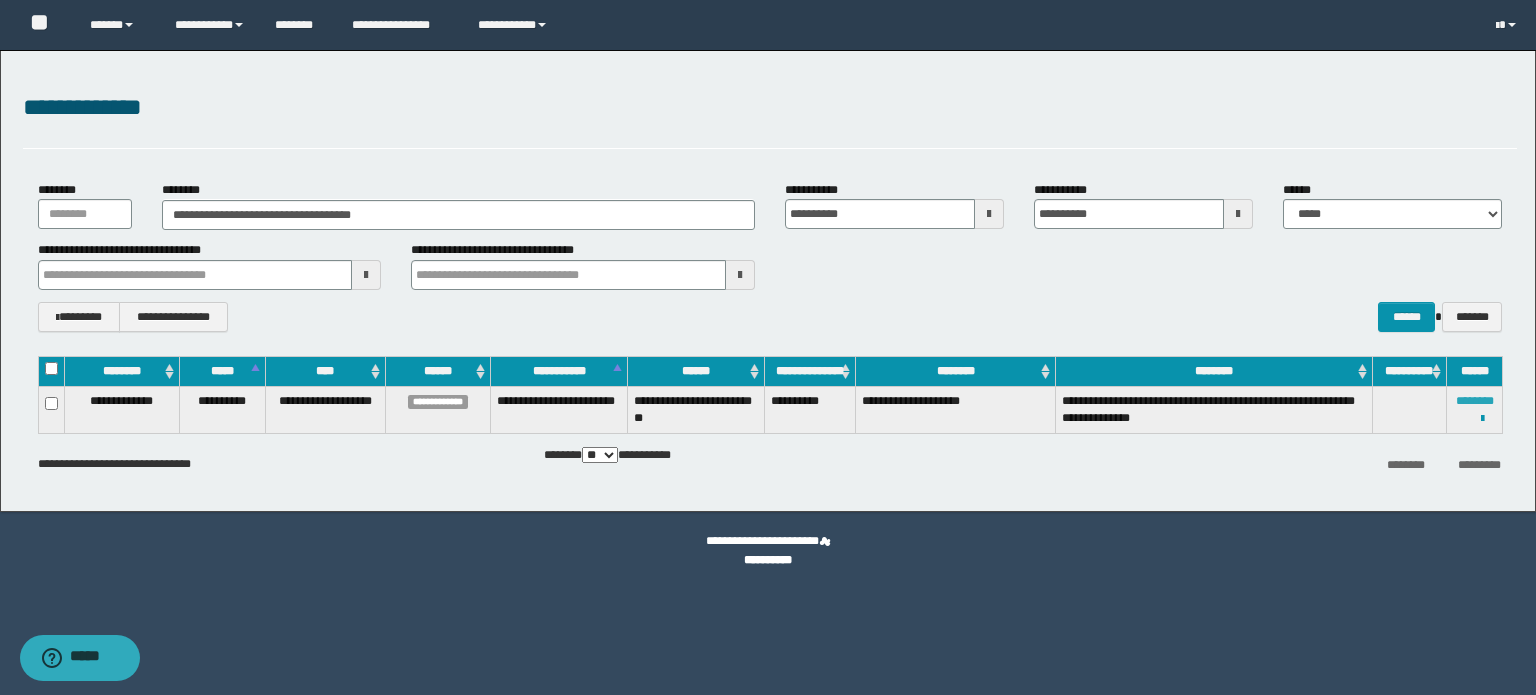click on "********" at bounding box center [1475, 401] 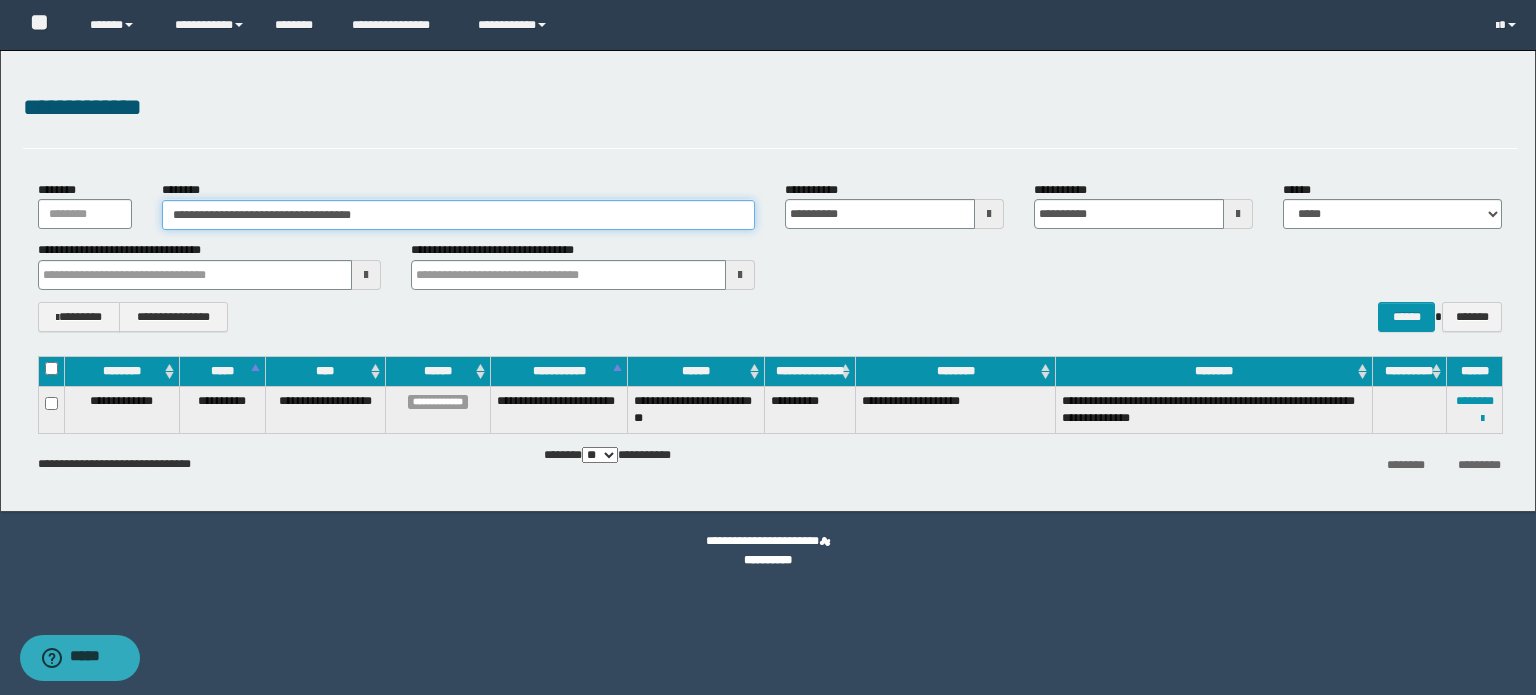 drag, startPoint x: 464, startPoint y: 227, endPoint x: 8, endPoint y: 237, distance: 456.10965 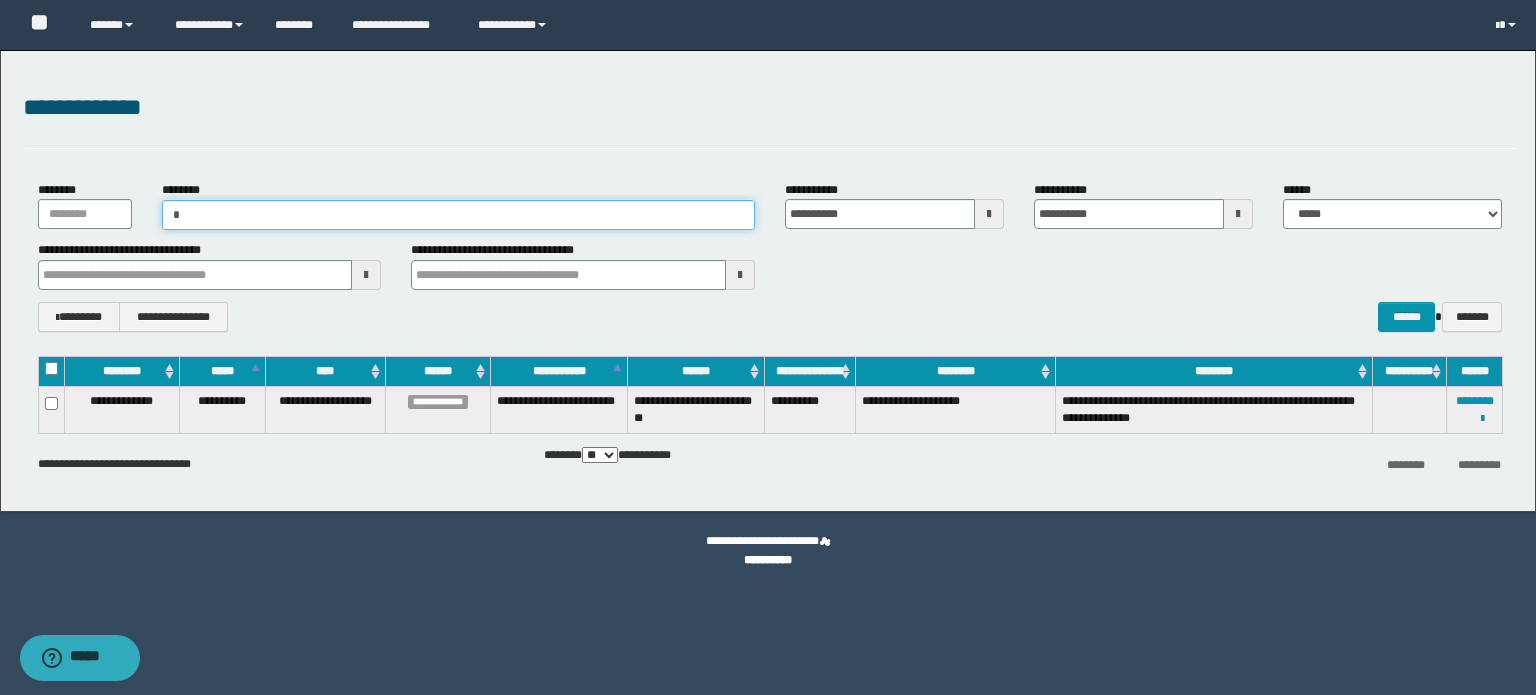 paste on "**********" 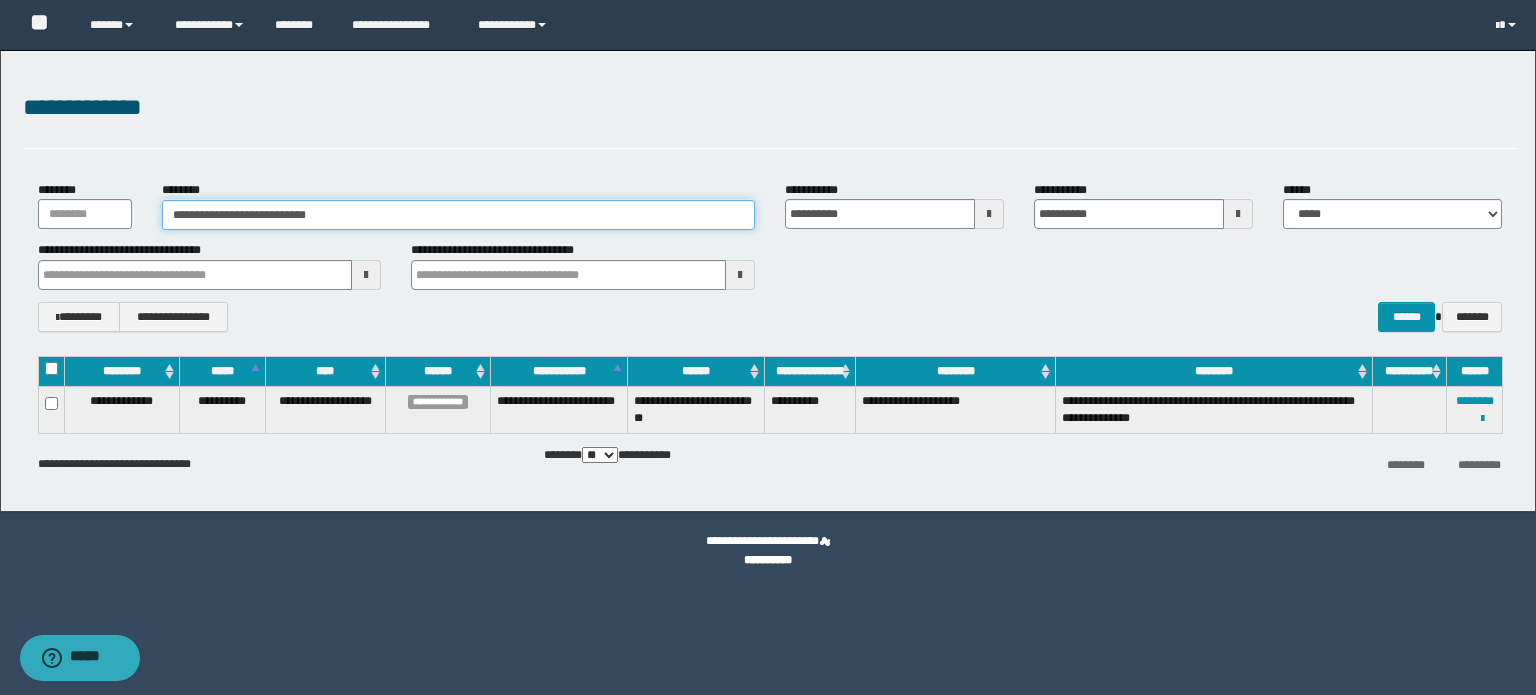 type on "**********" 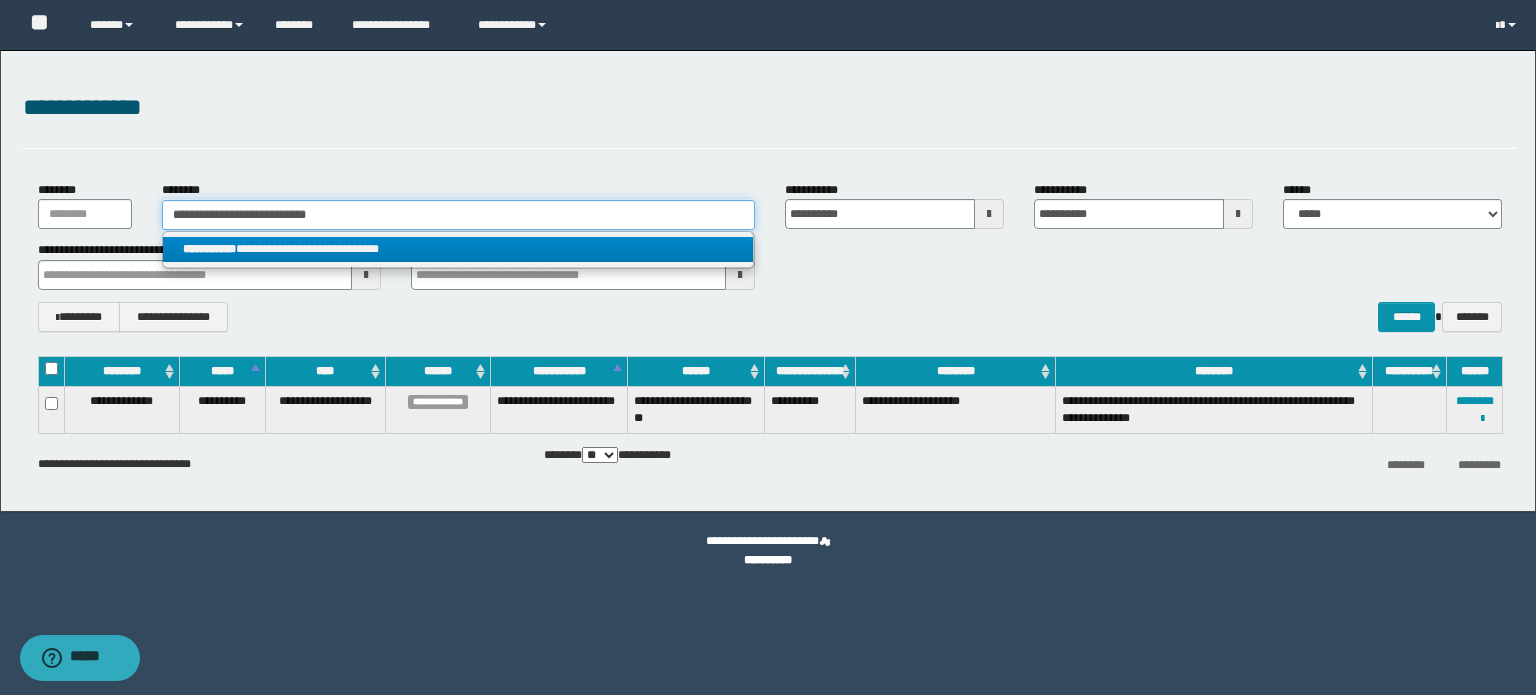 type on "**********" 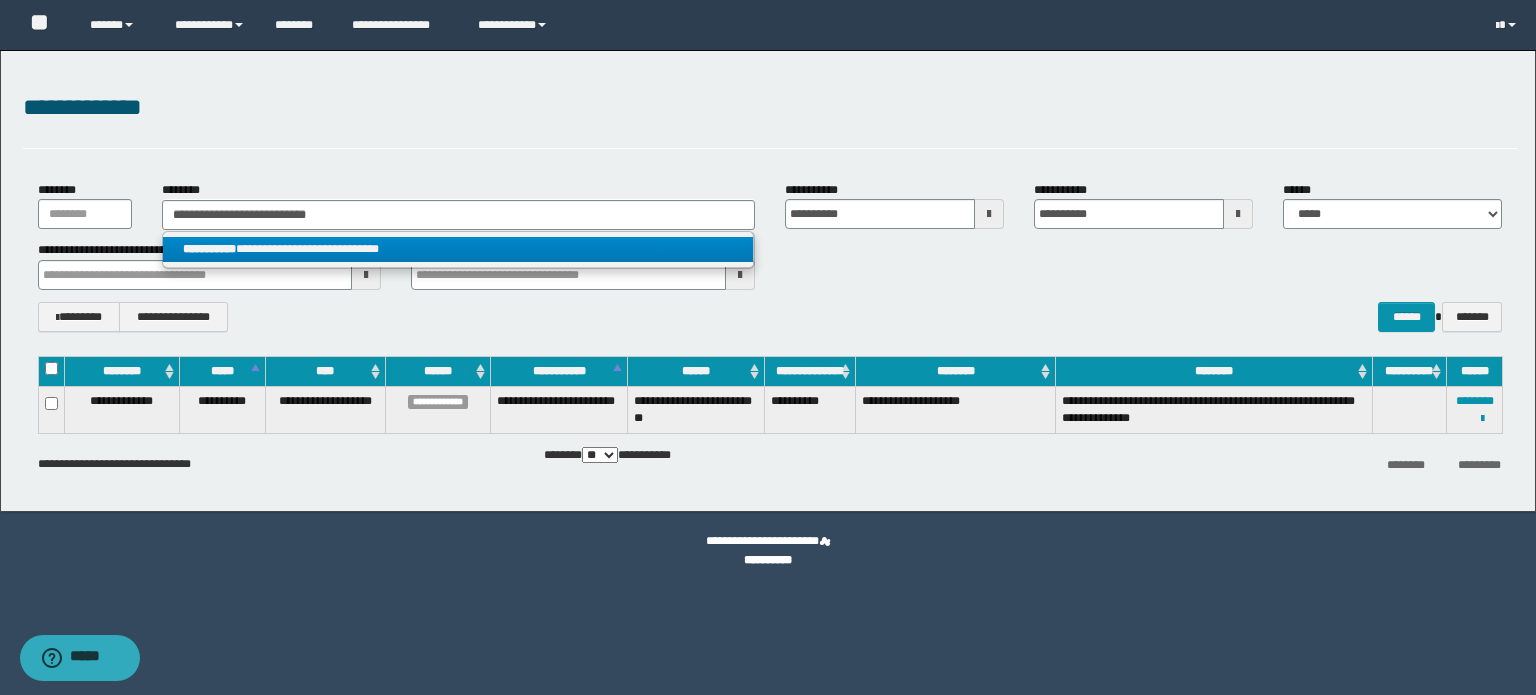 click on "**********" at bounding box center (458, 249) 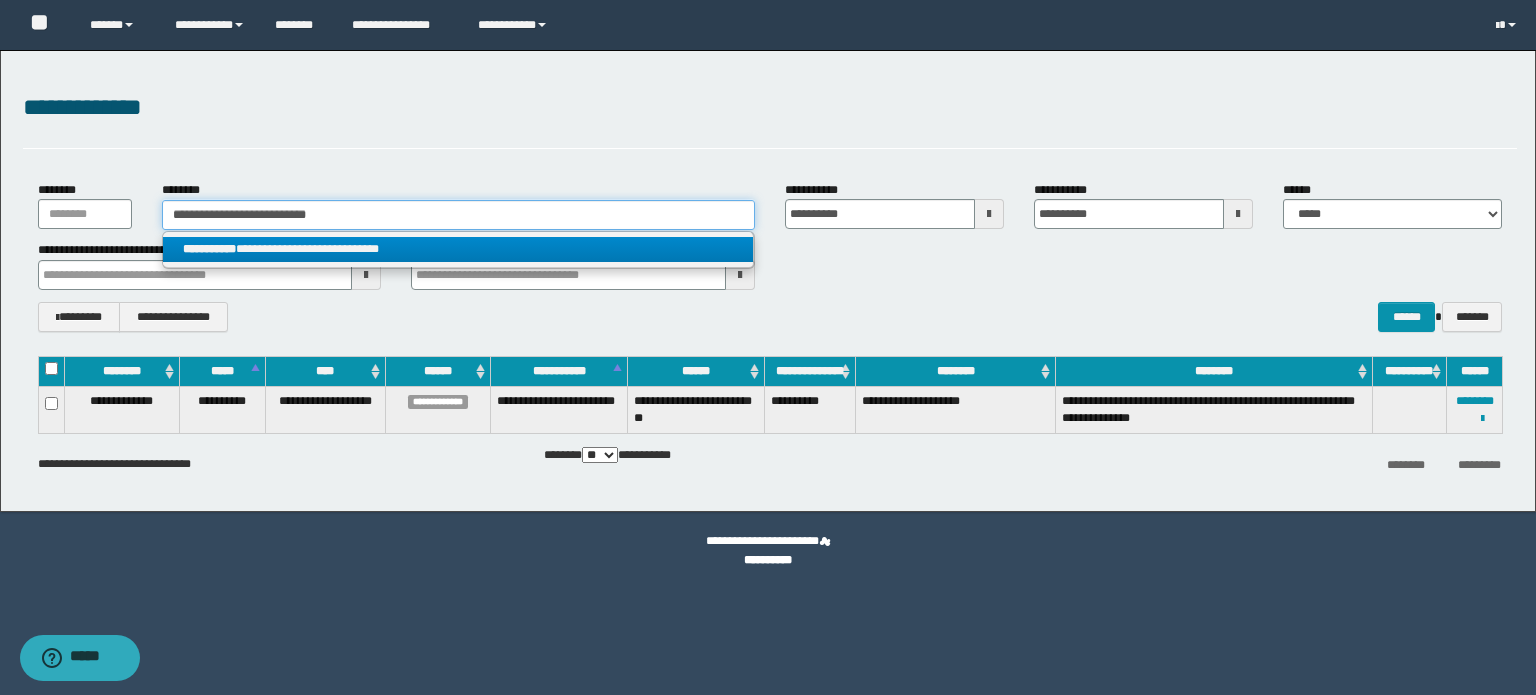 type 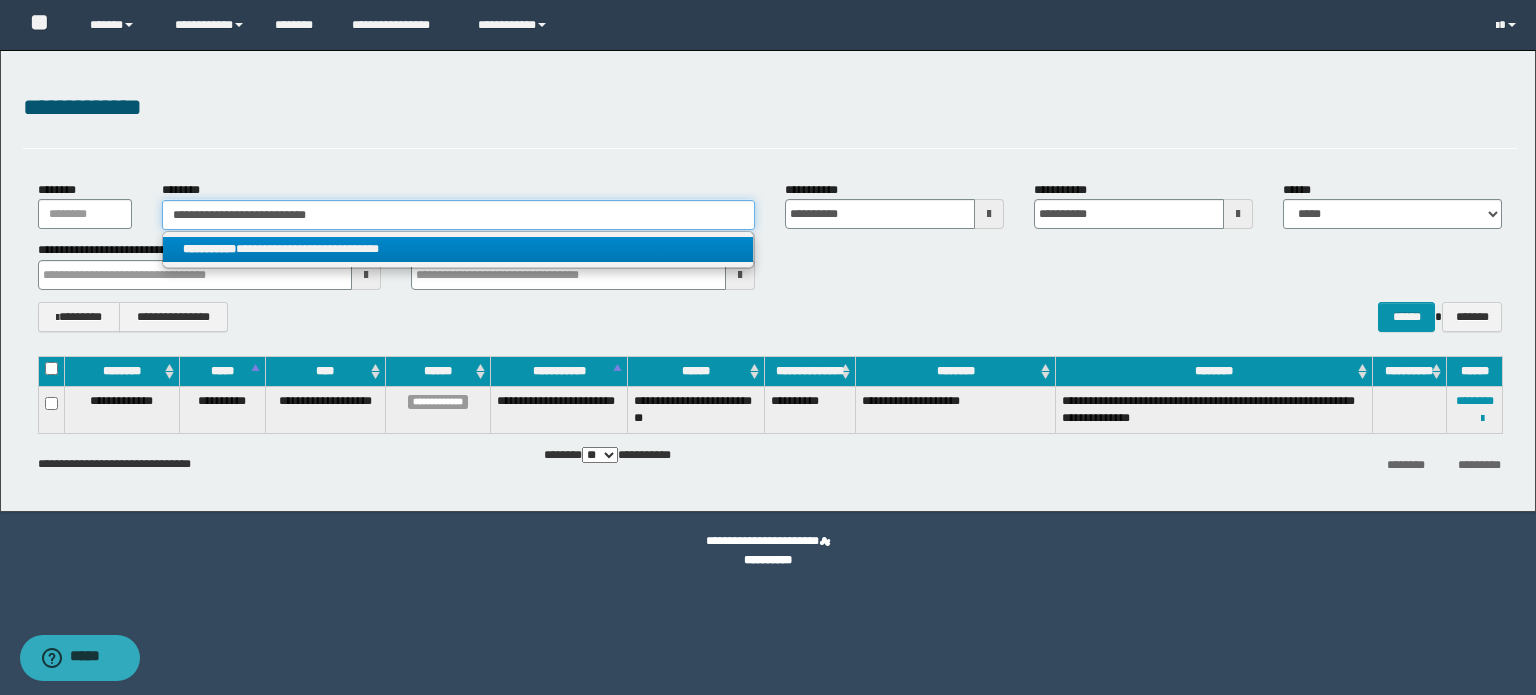 type on "**********" 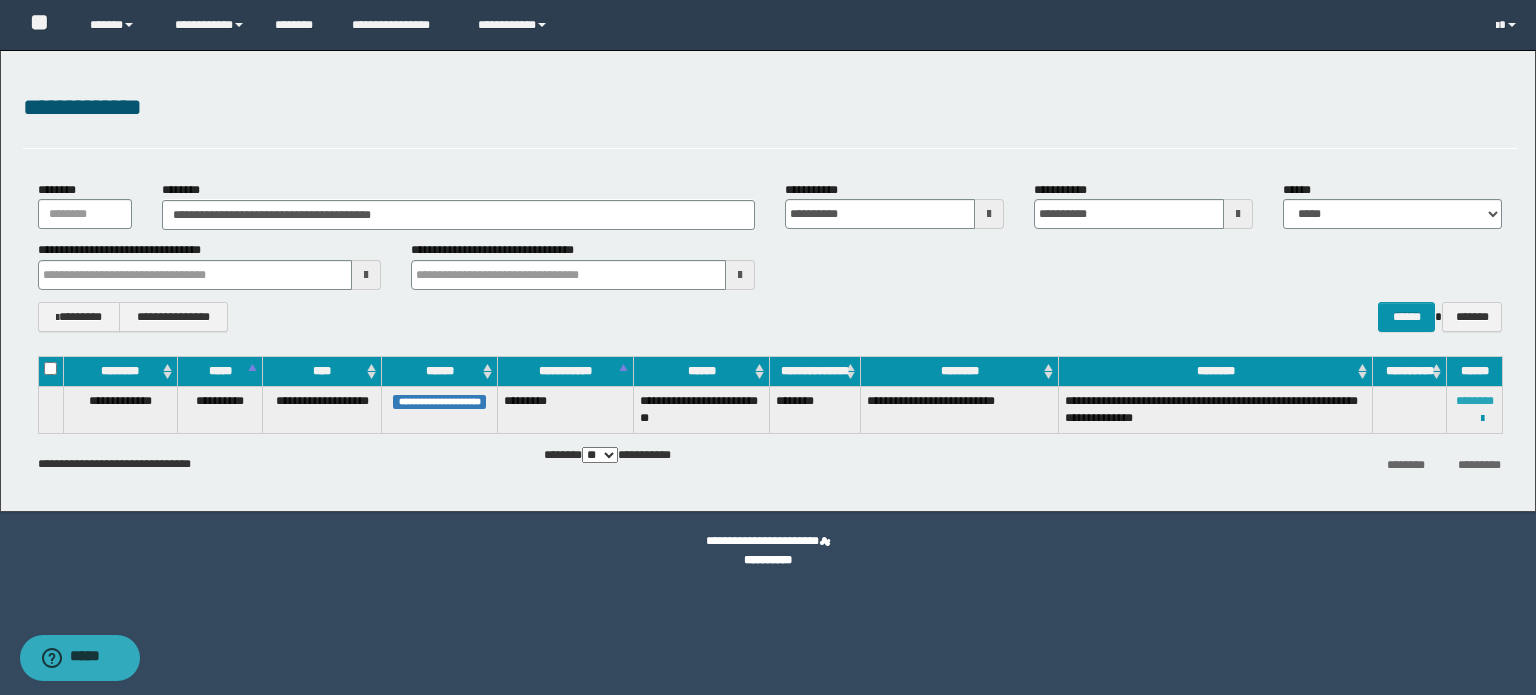 click on "********" at bounding box center (1475, 401) 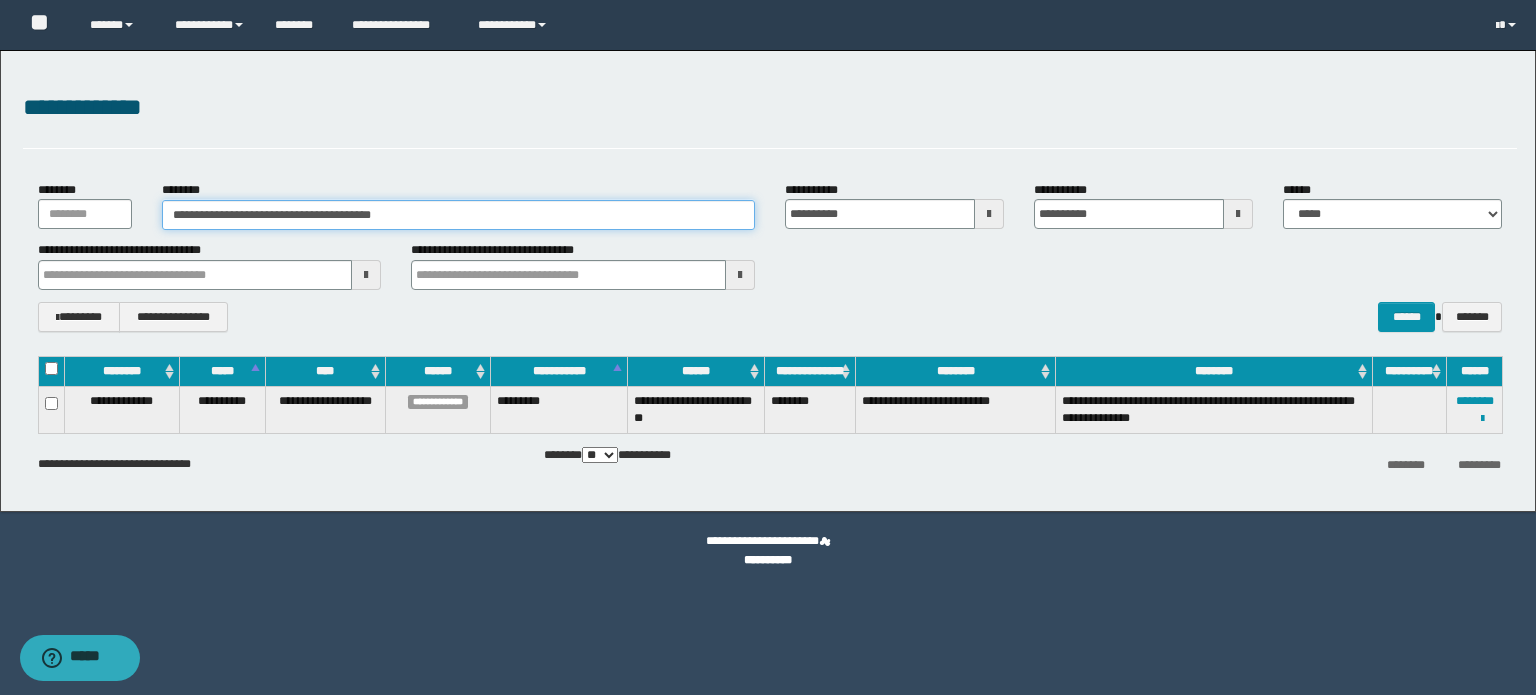 drag, startPoint x: 440, startPoint y: 205, endPoint x: 34, endPoint y: 200, distance: 406.0308 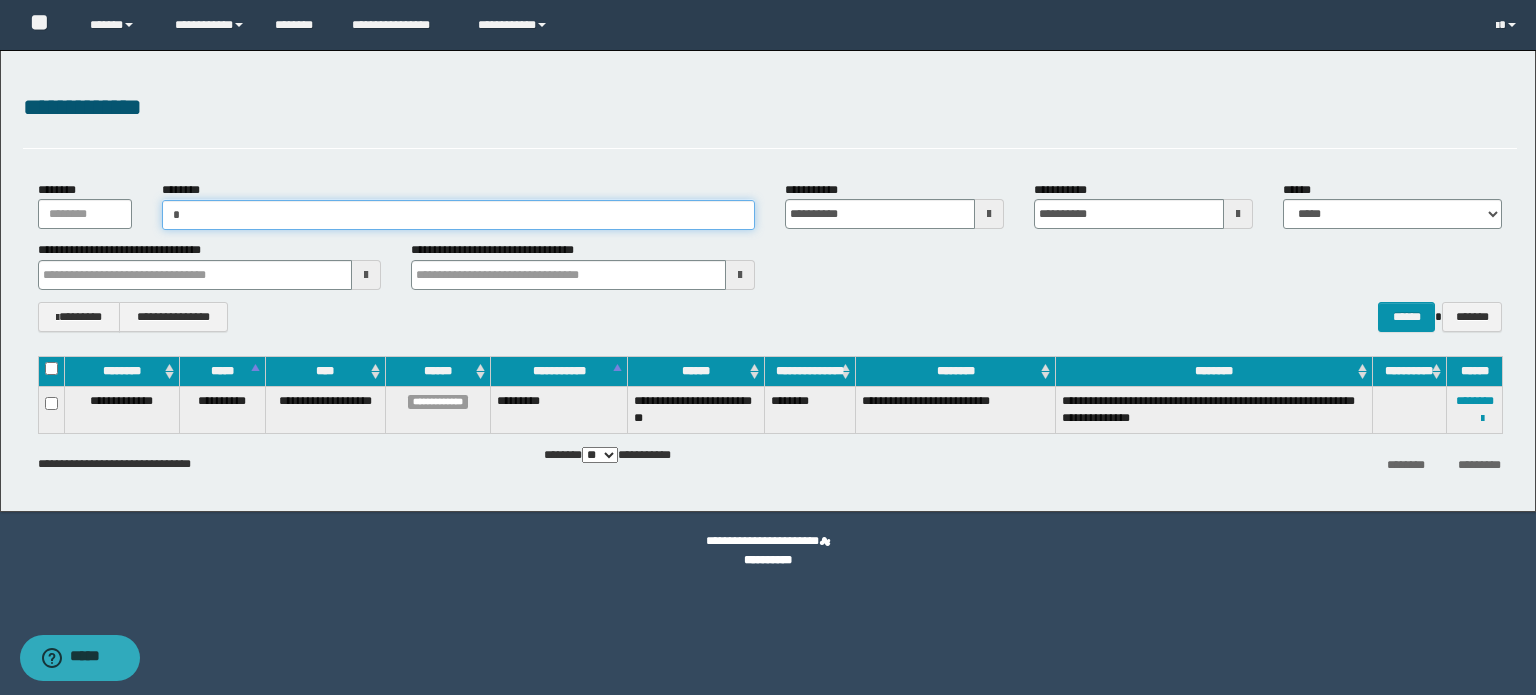 paste on "**********" 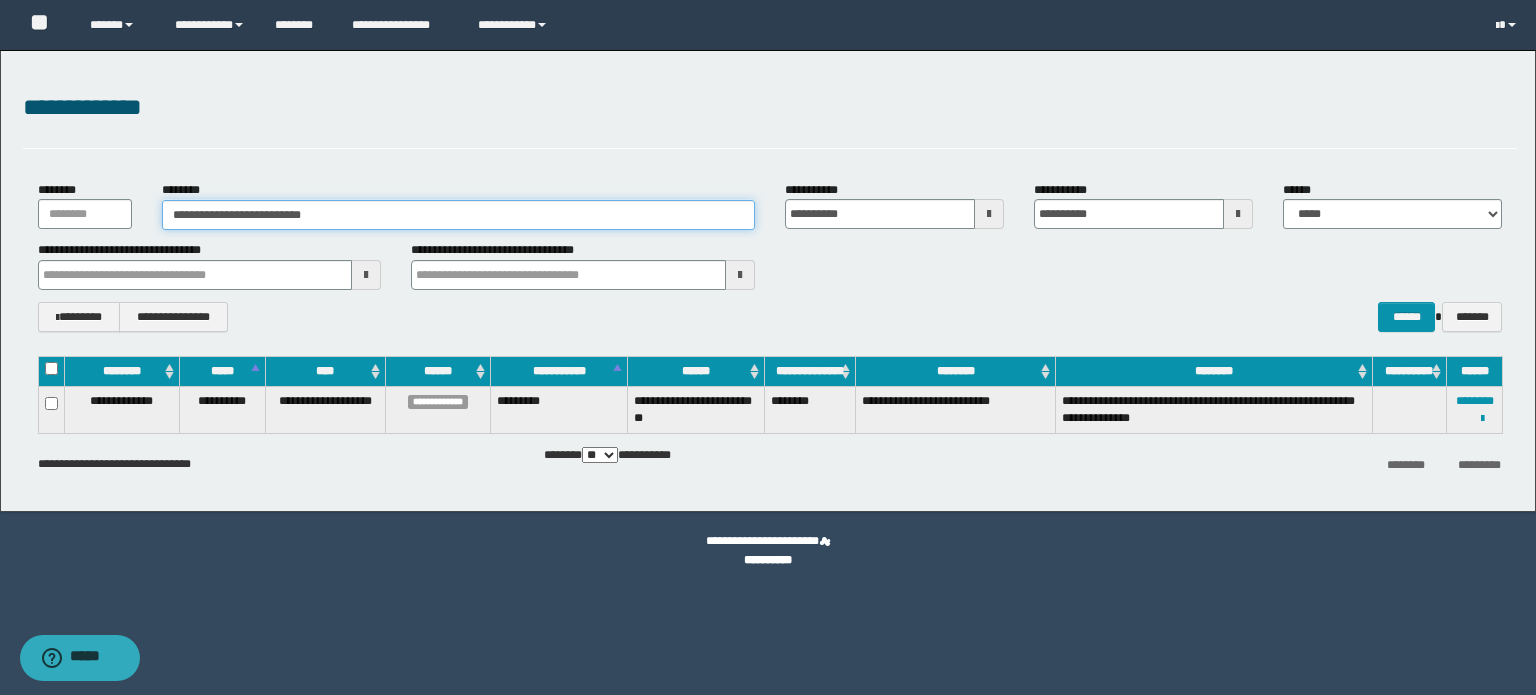 type on "**********" 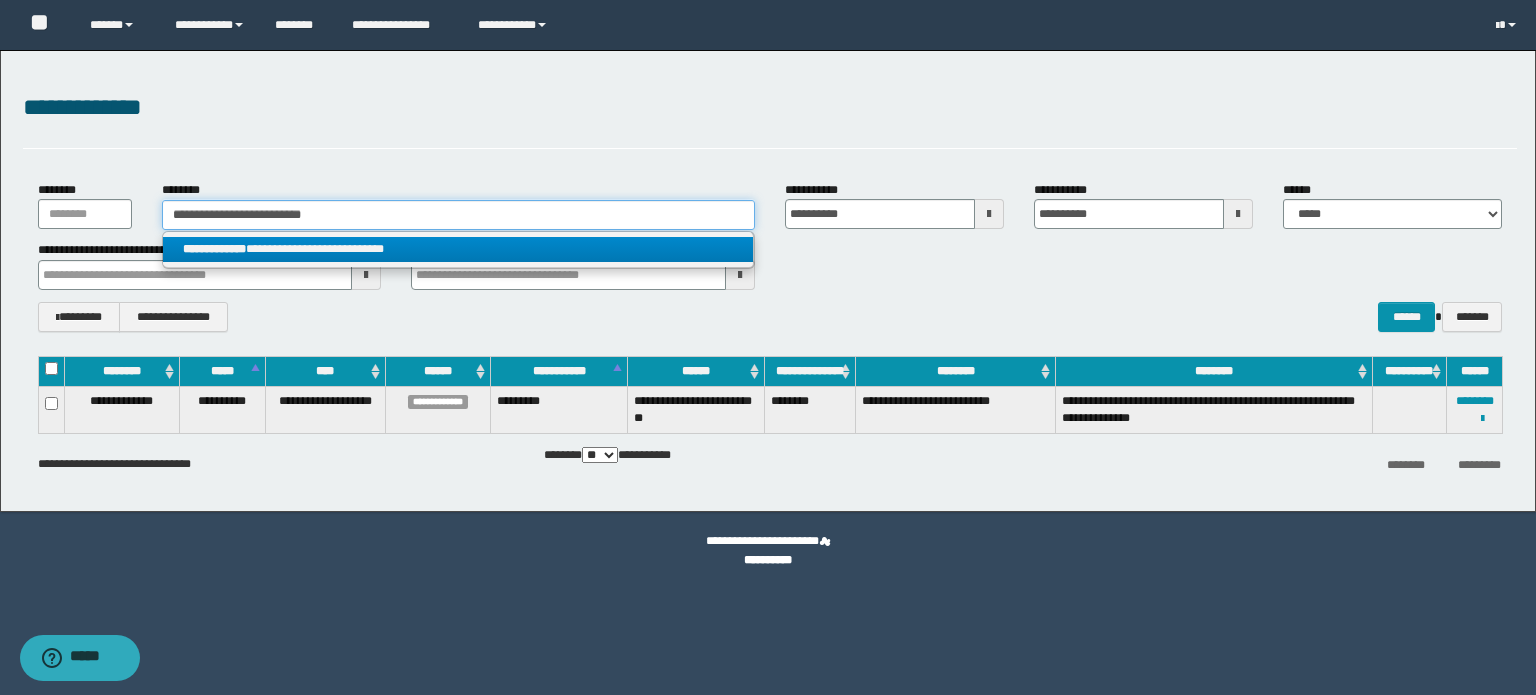 type on "**********" 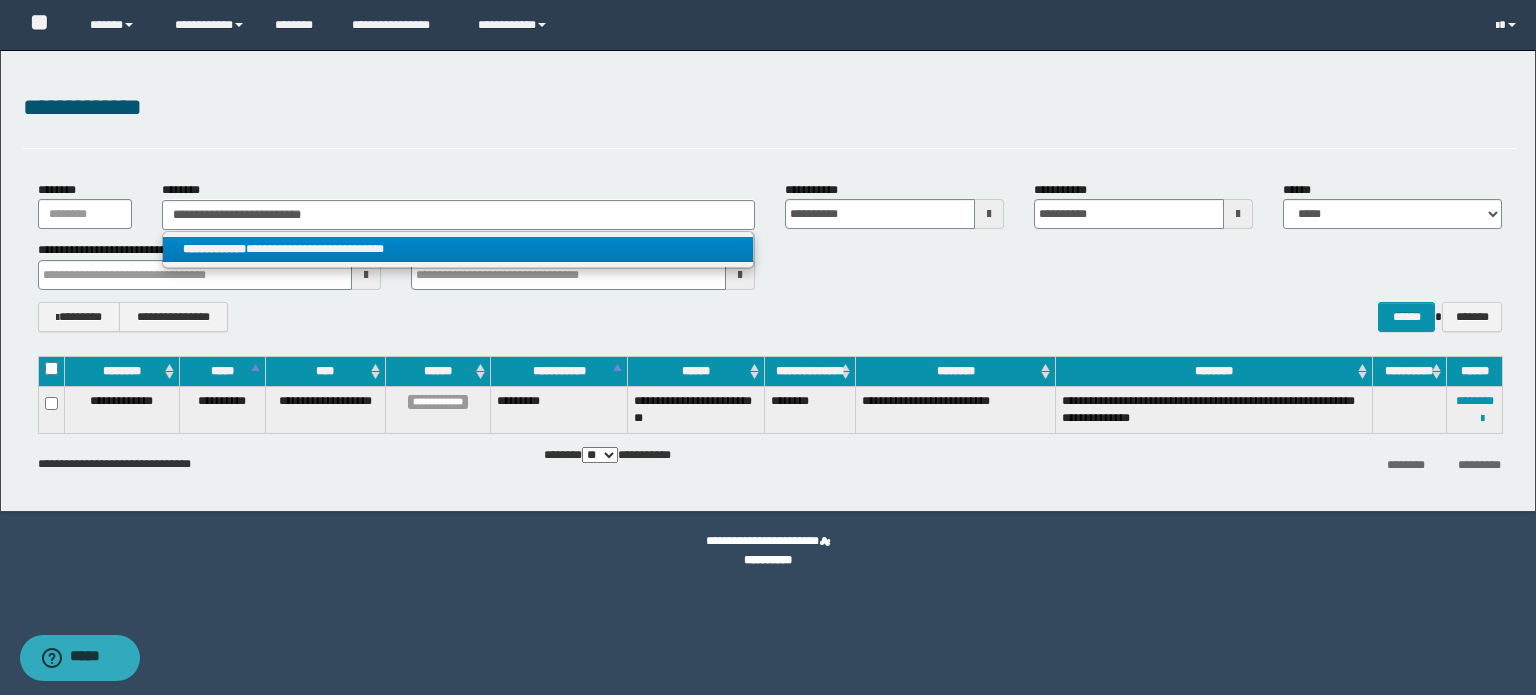 click on "**********" at bounding box center (458, 249) 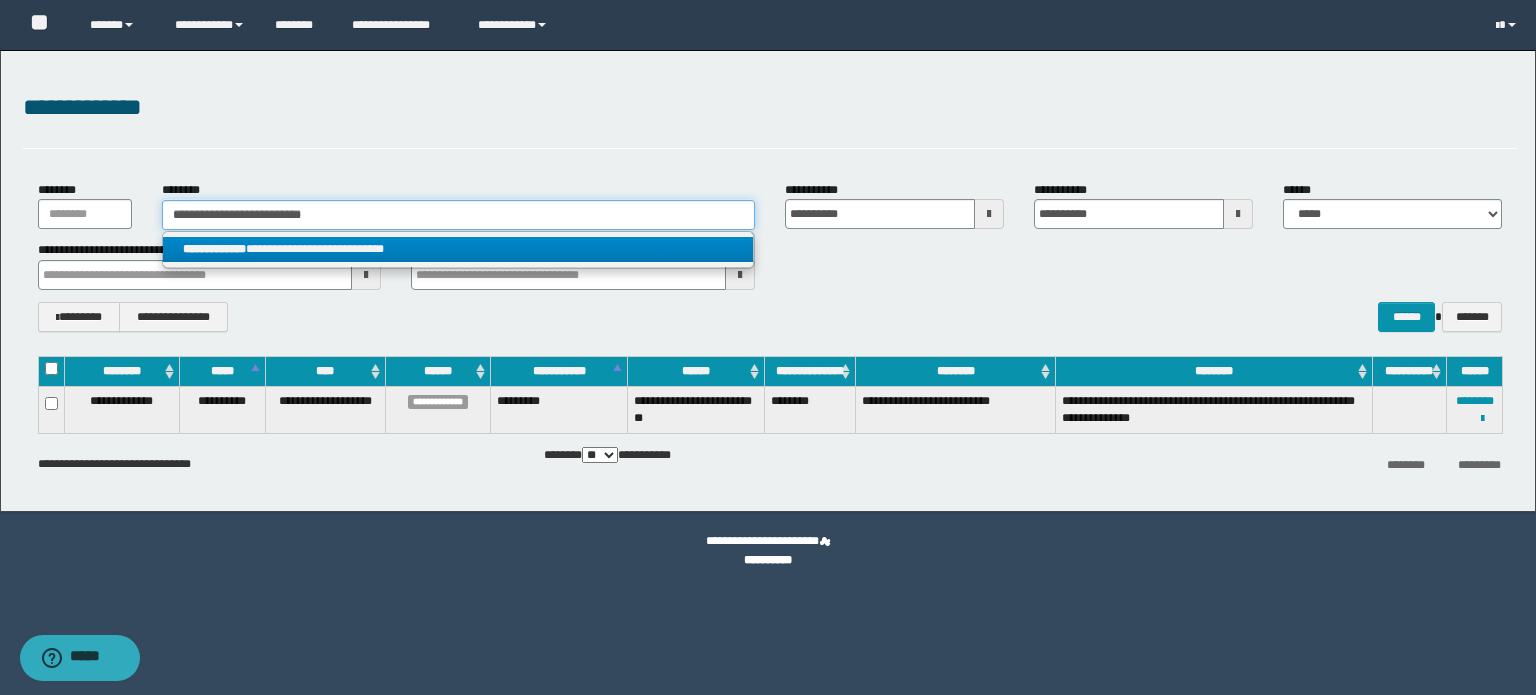 type 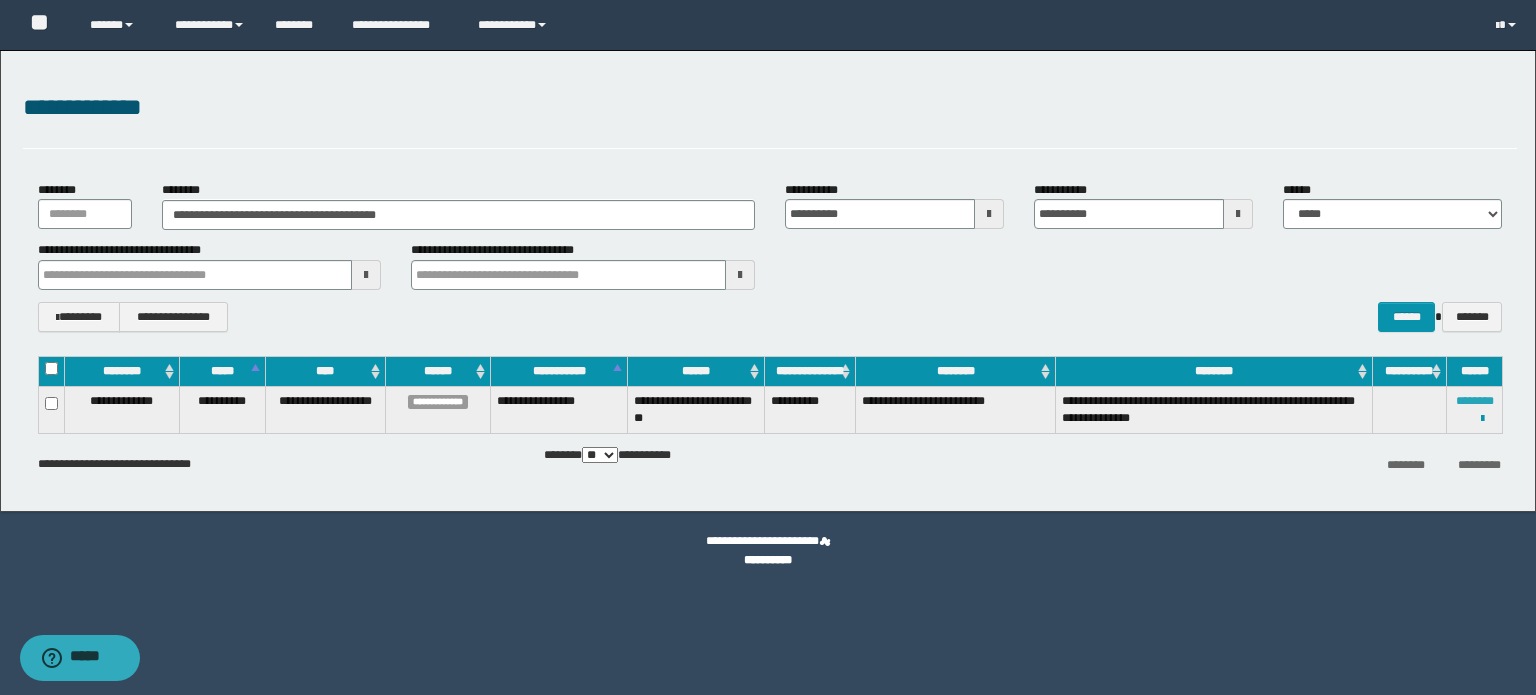 click on "********" at bounding box center [1475, 401] 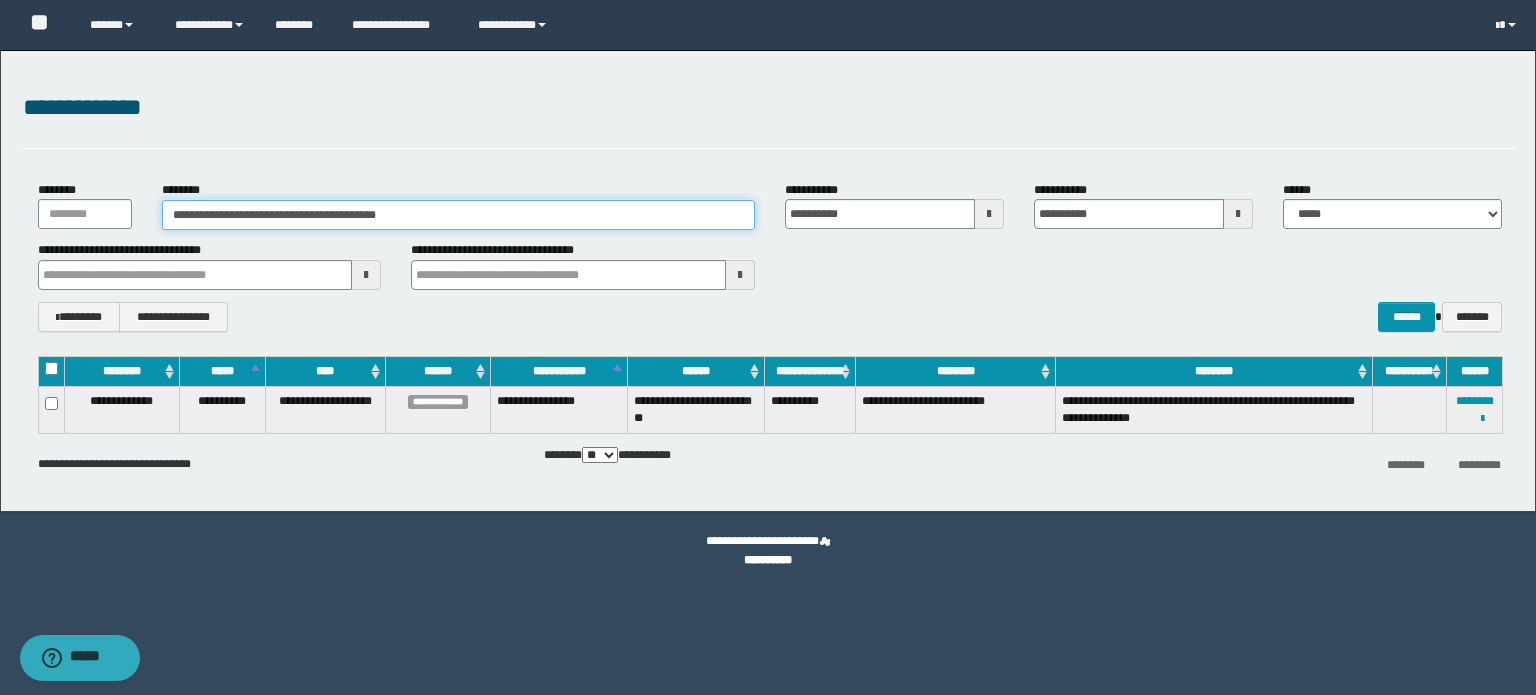 drag, startPoint x: 442, startPoint y: 220, endPoint x: 56, endPoint y: 193, distance: 386.94315 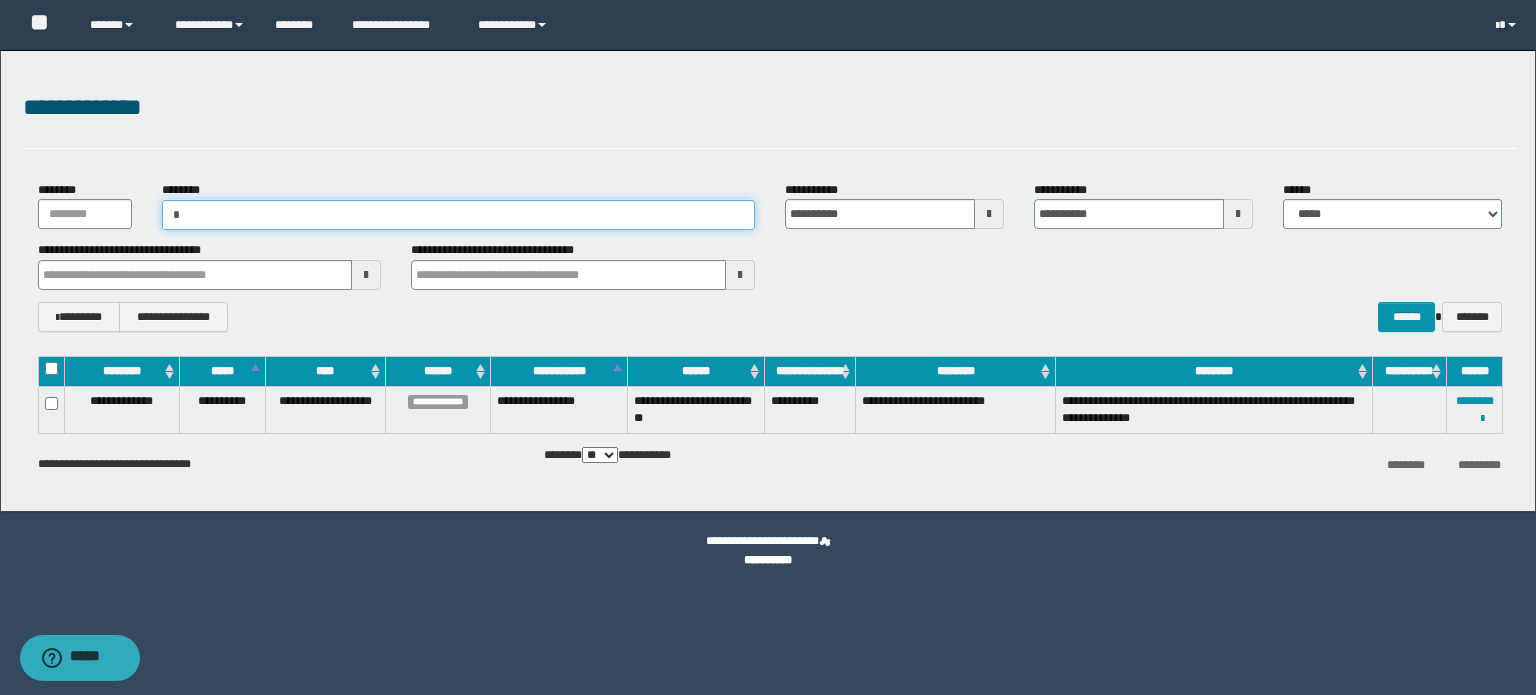 paste on "**********" 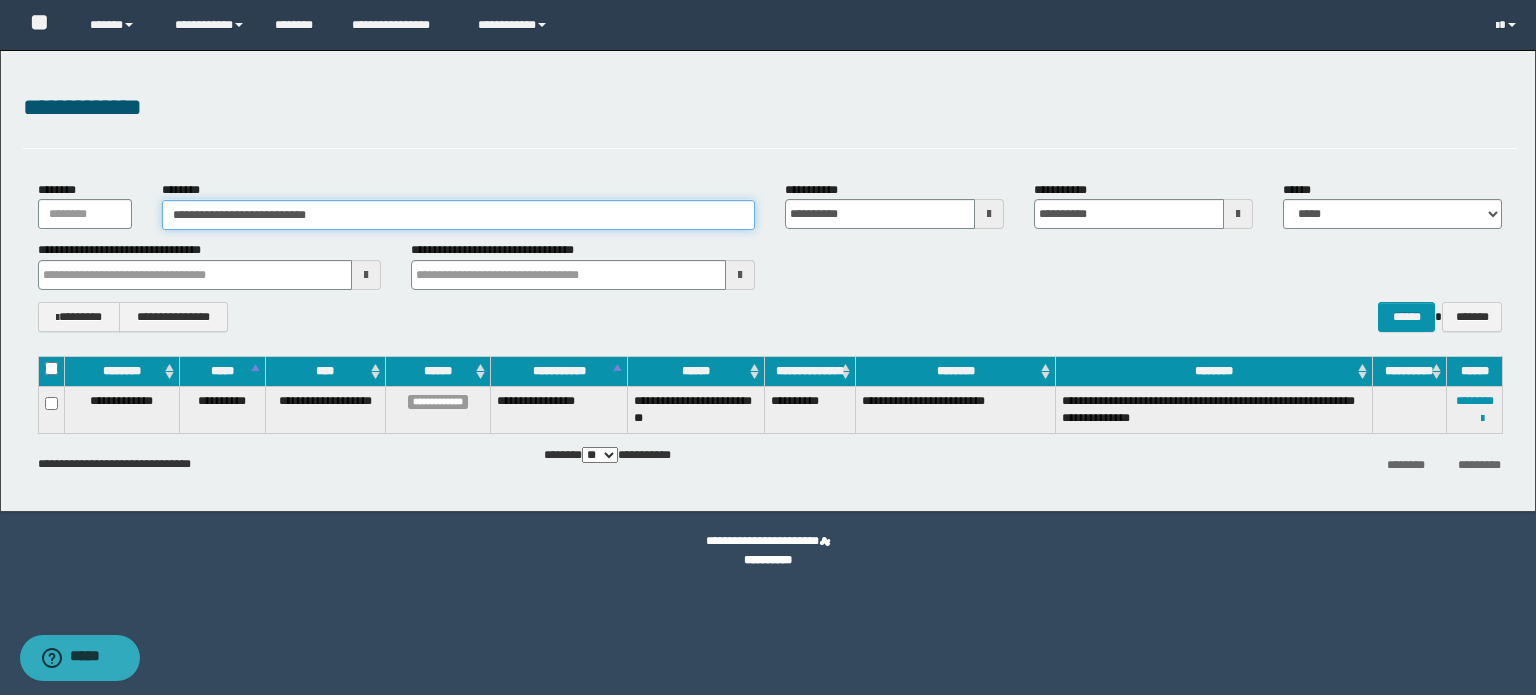 type on "**********" 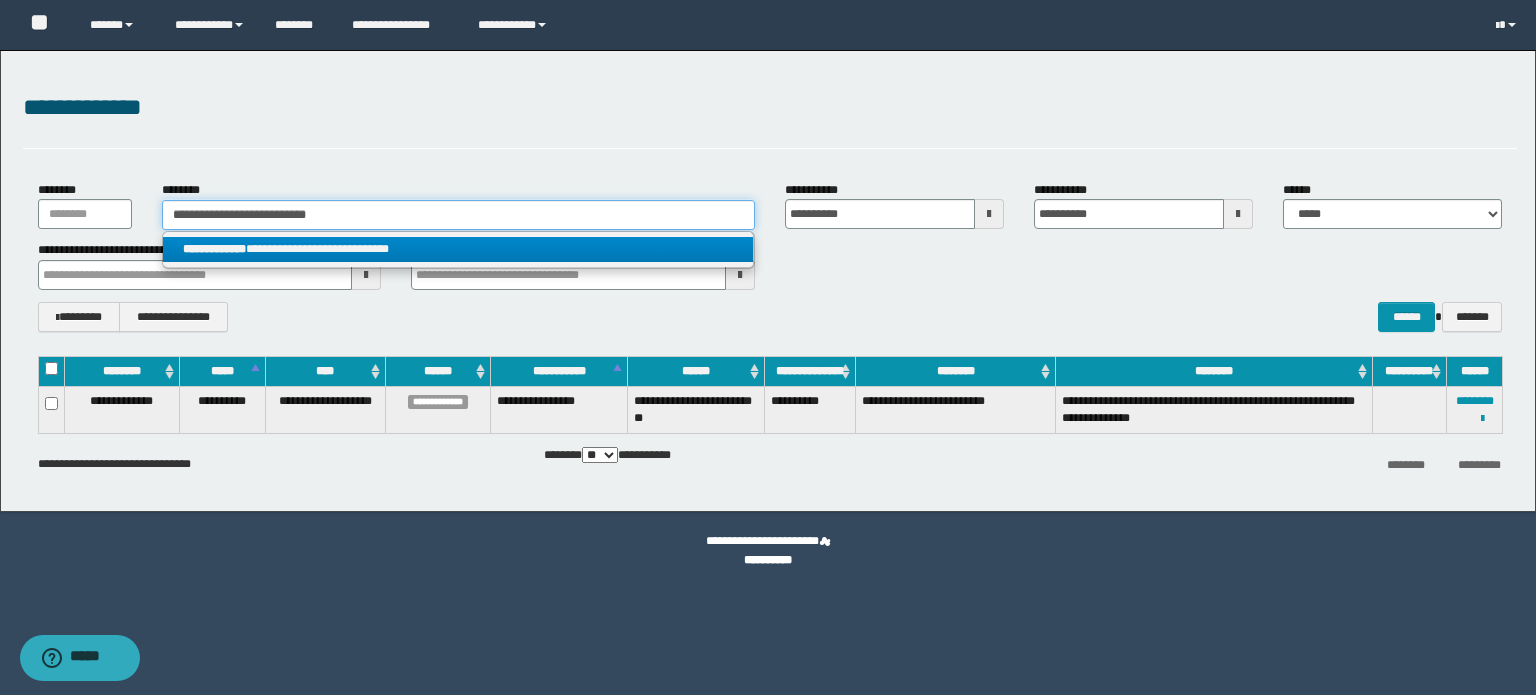 type on "**********" 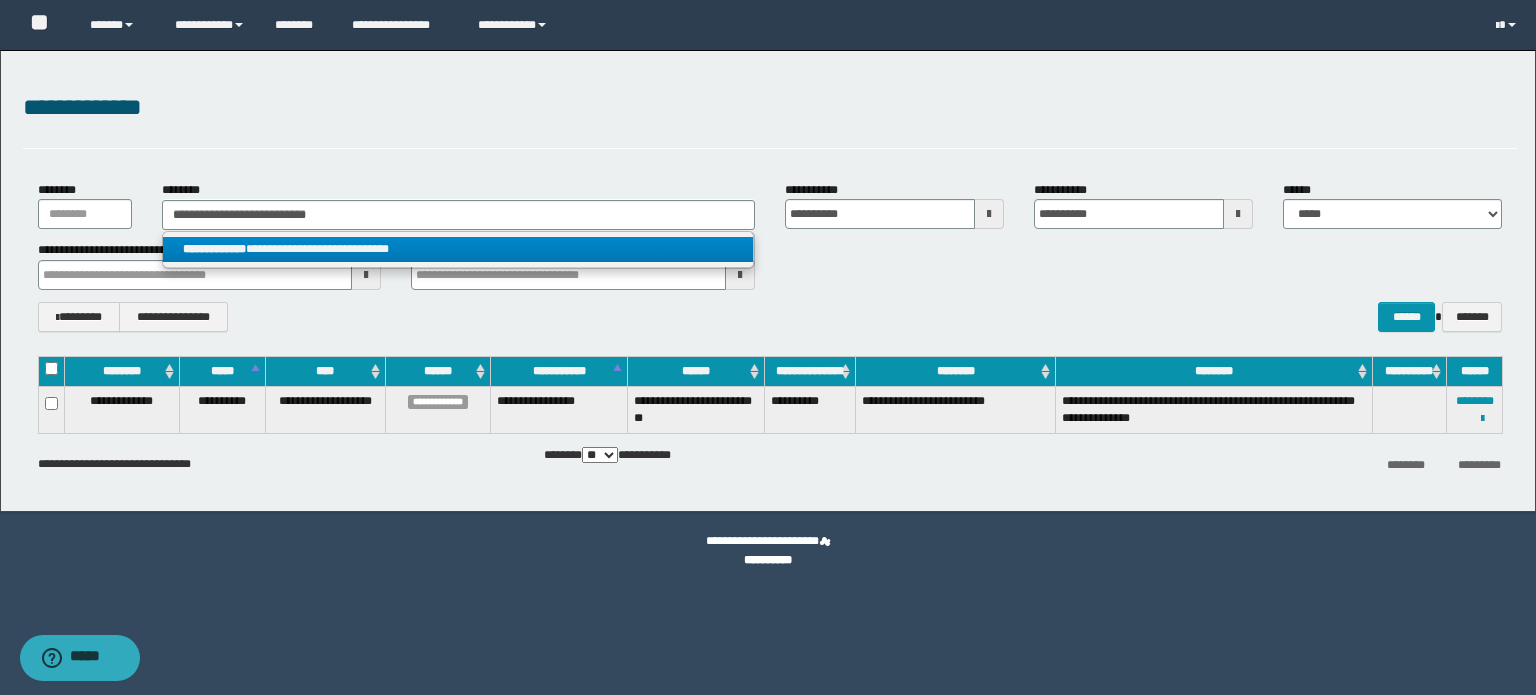 click on "**********" at bounding box center (458, 249) 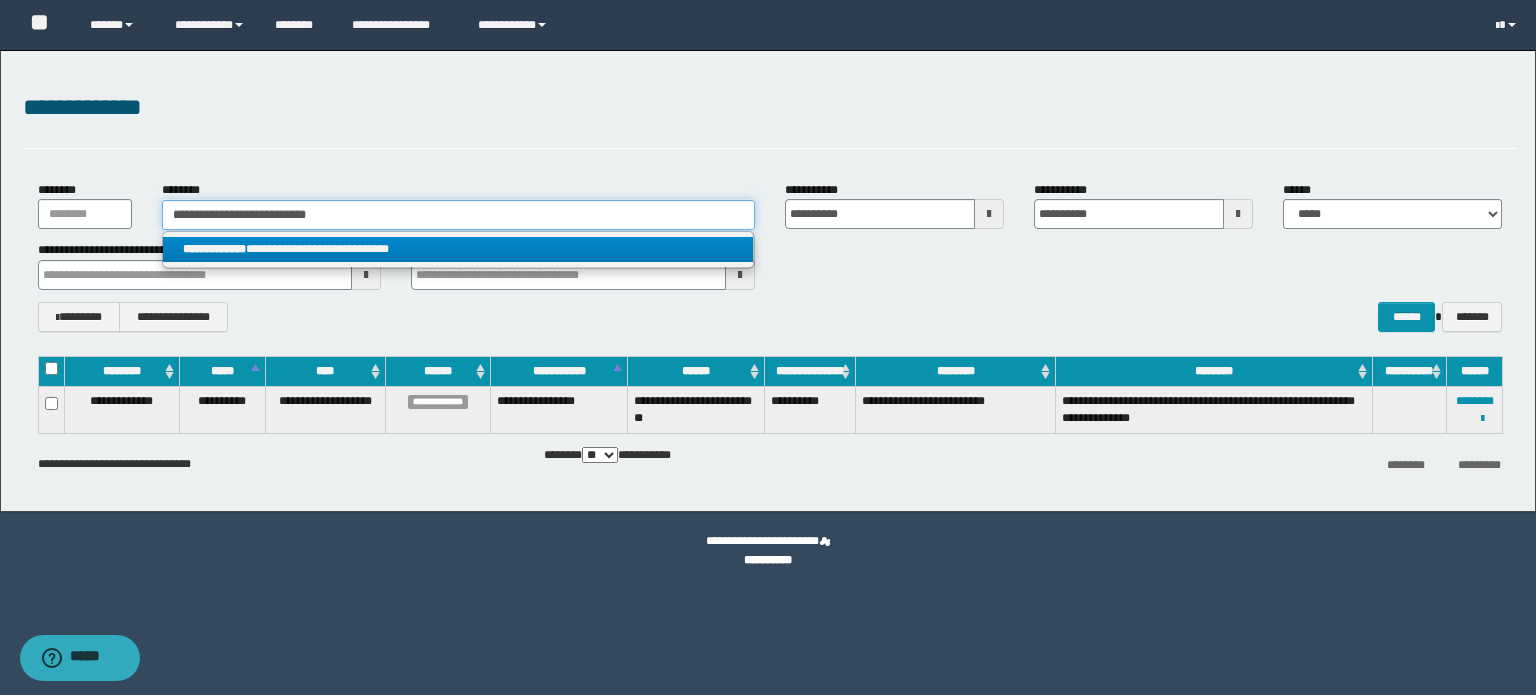 type 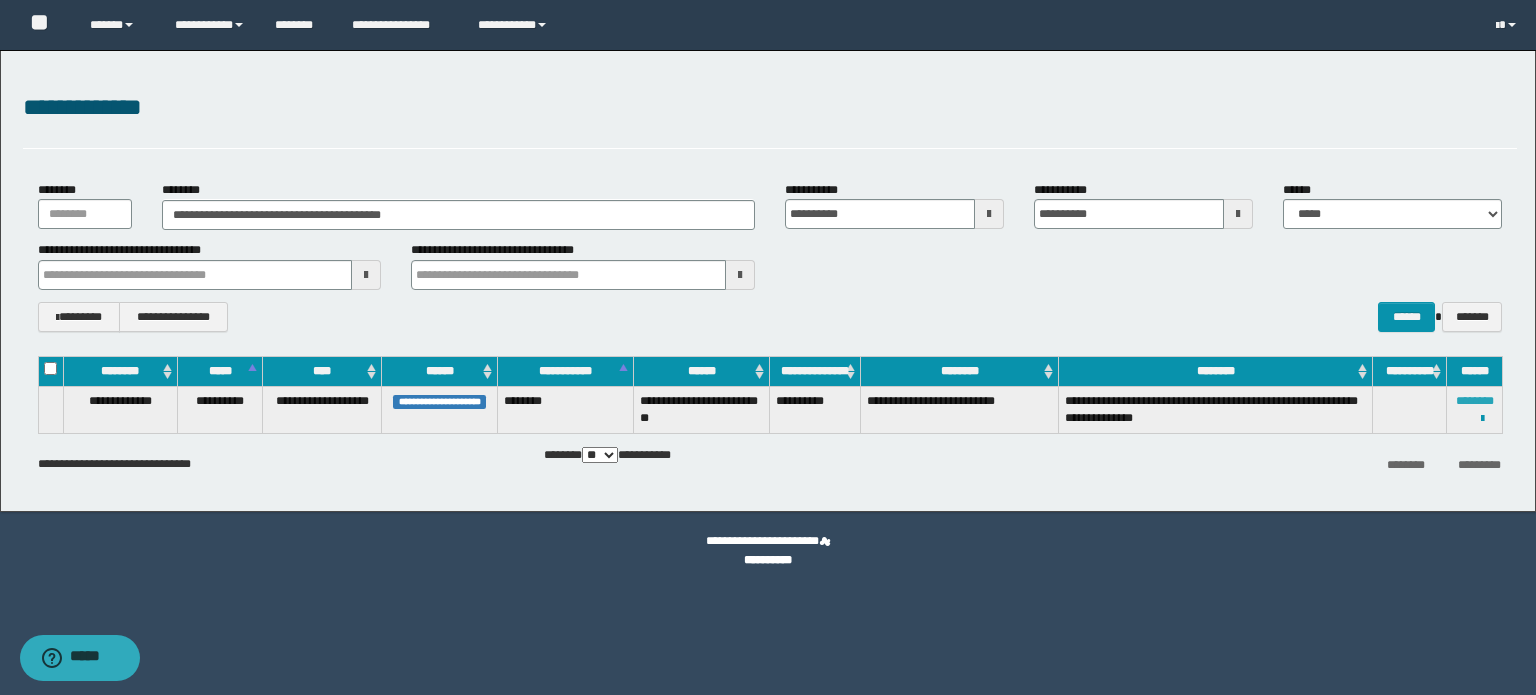 click on "********" at bounding box center [1475, 401] 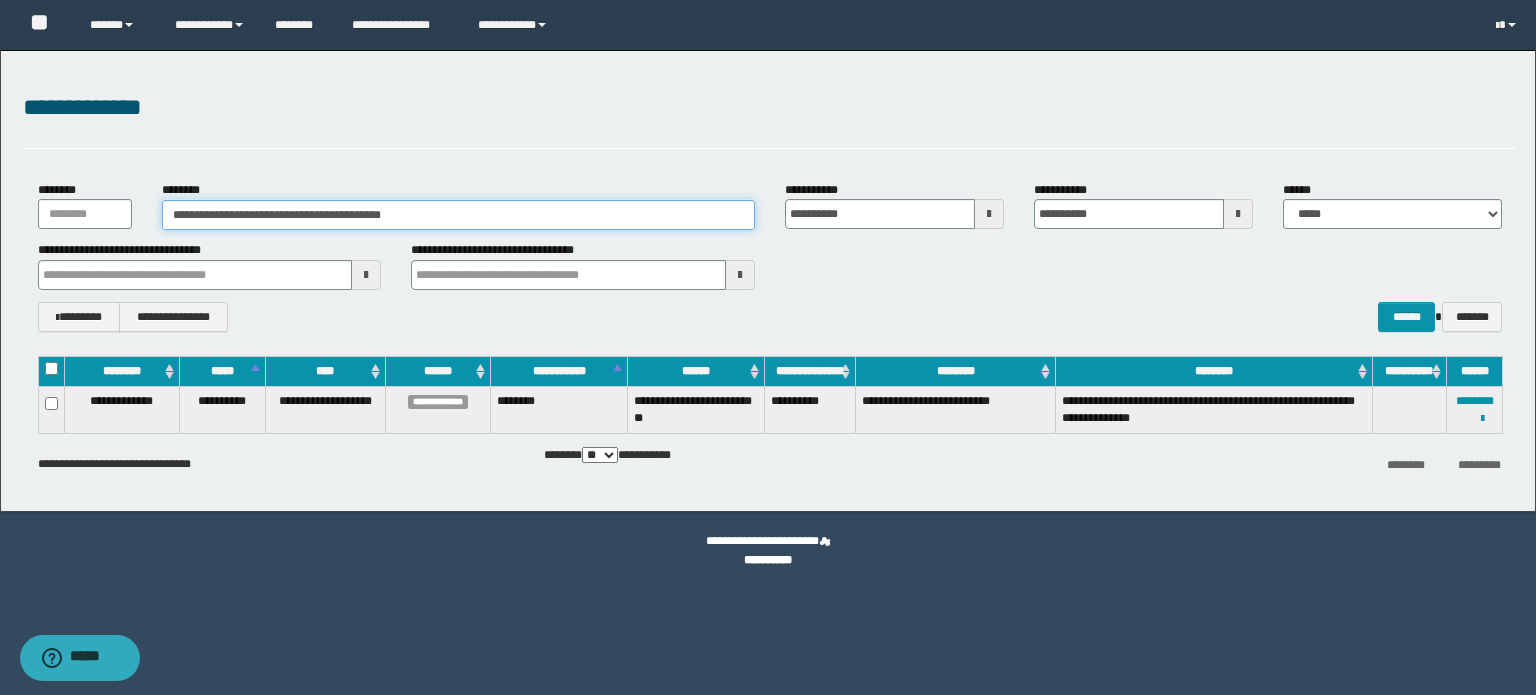 drag, startPoint x: 438, startPoint y: 218, endPoint x: 104, endPoint y: 70, distance: 365.32178 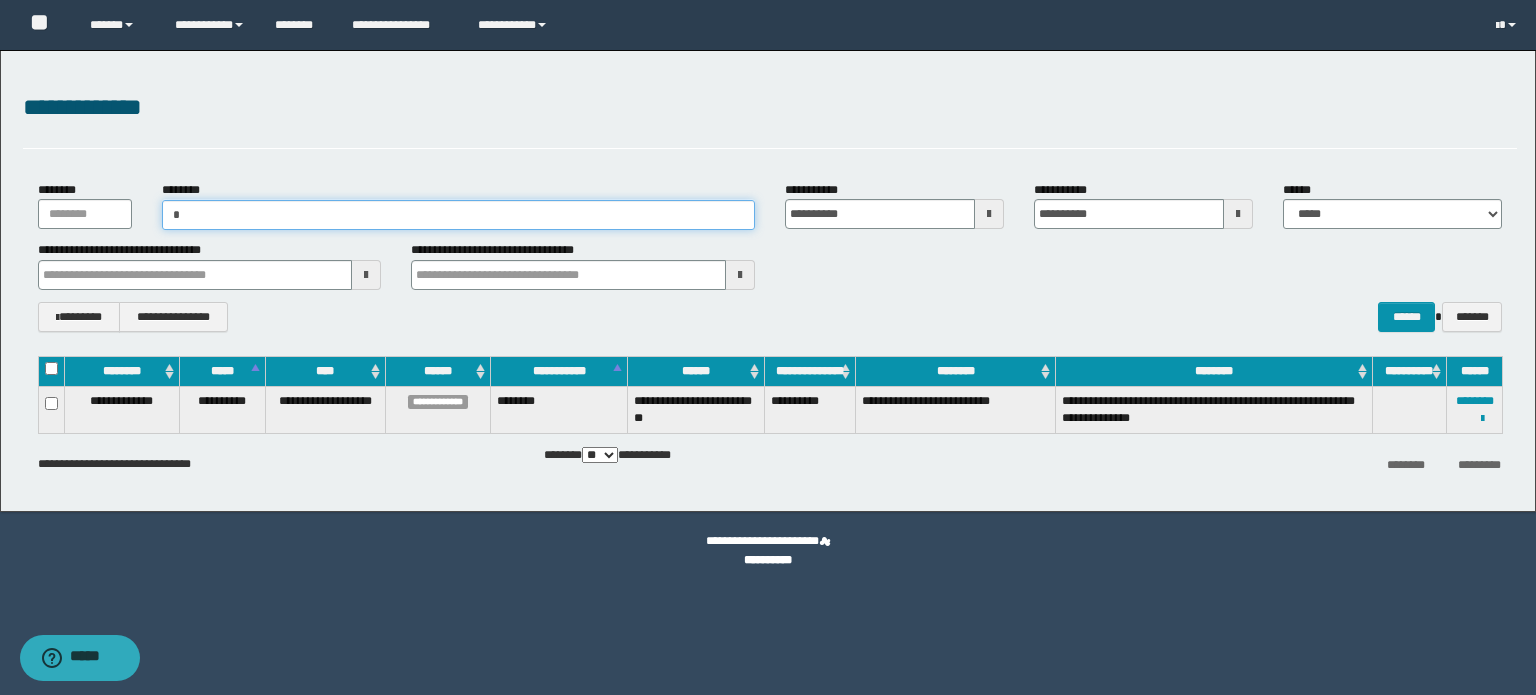 paste on "**********" 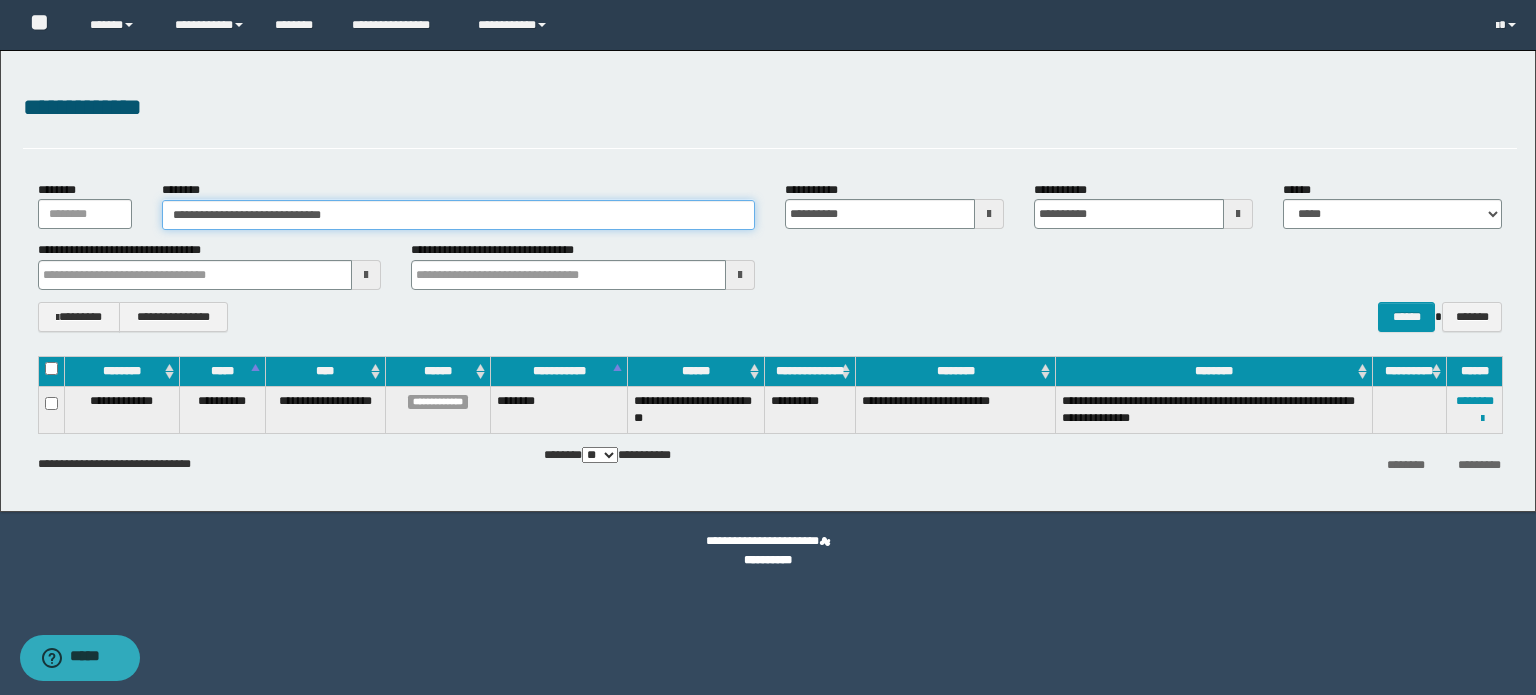 type on "**********" 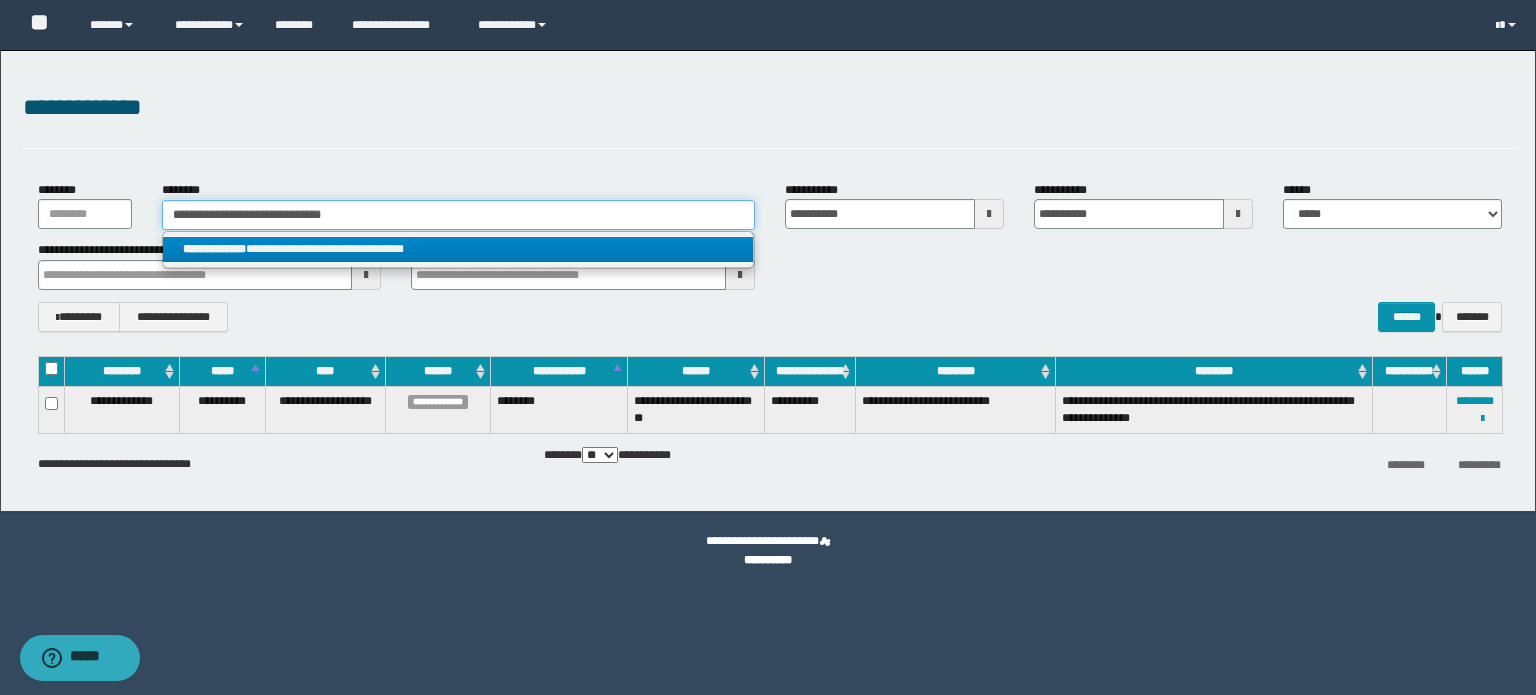 type on "**********" 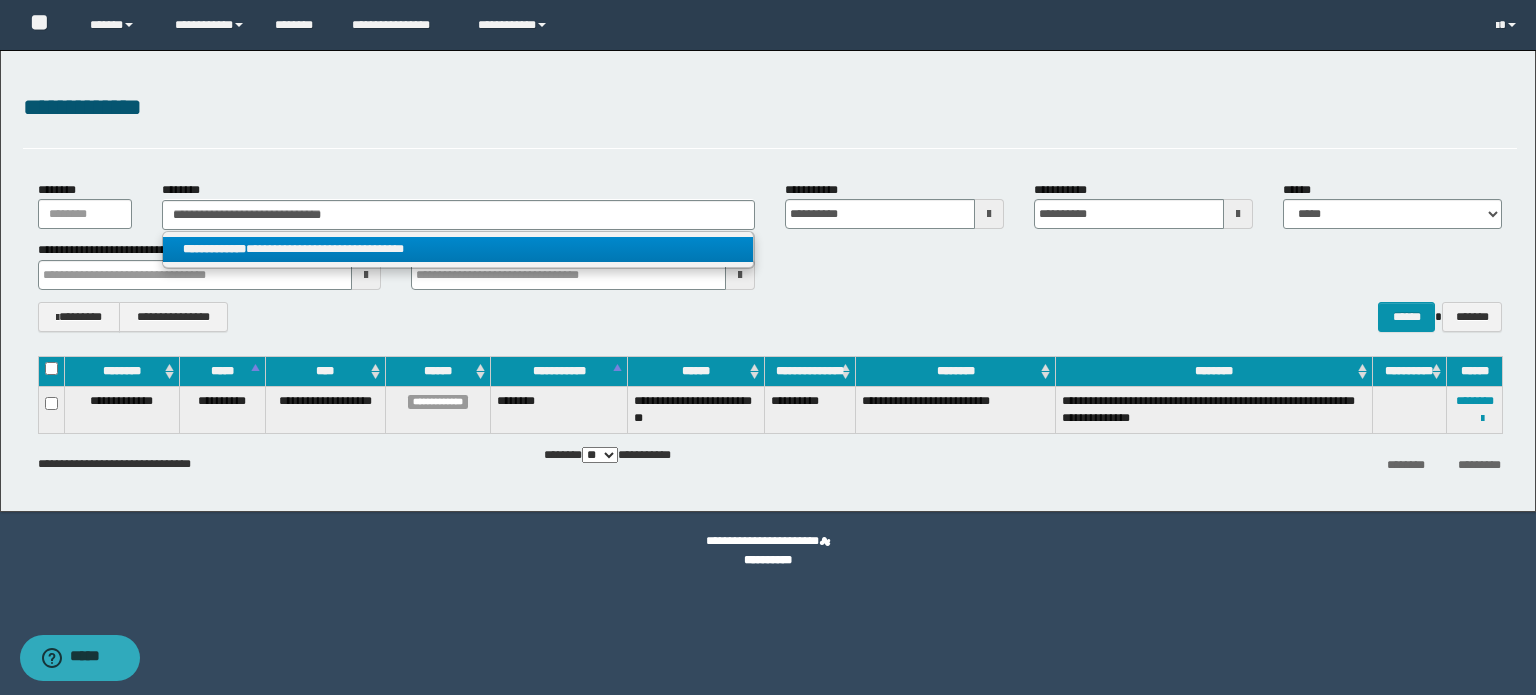 click on "**********" at bounding box center (458, 249) 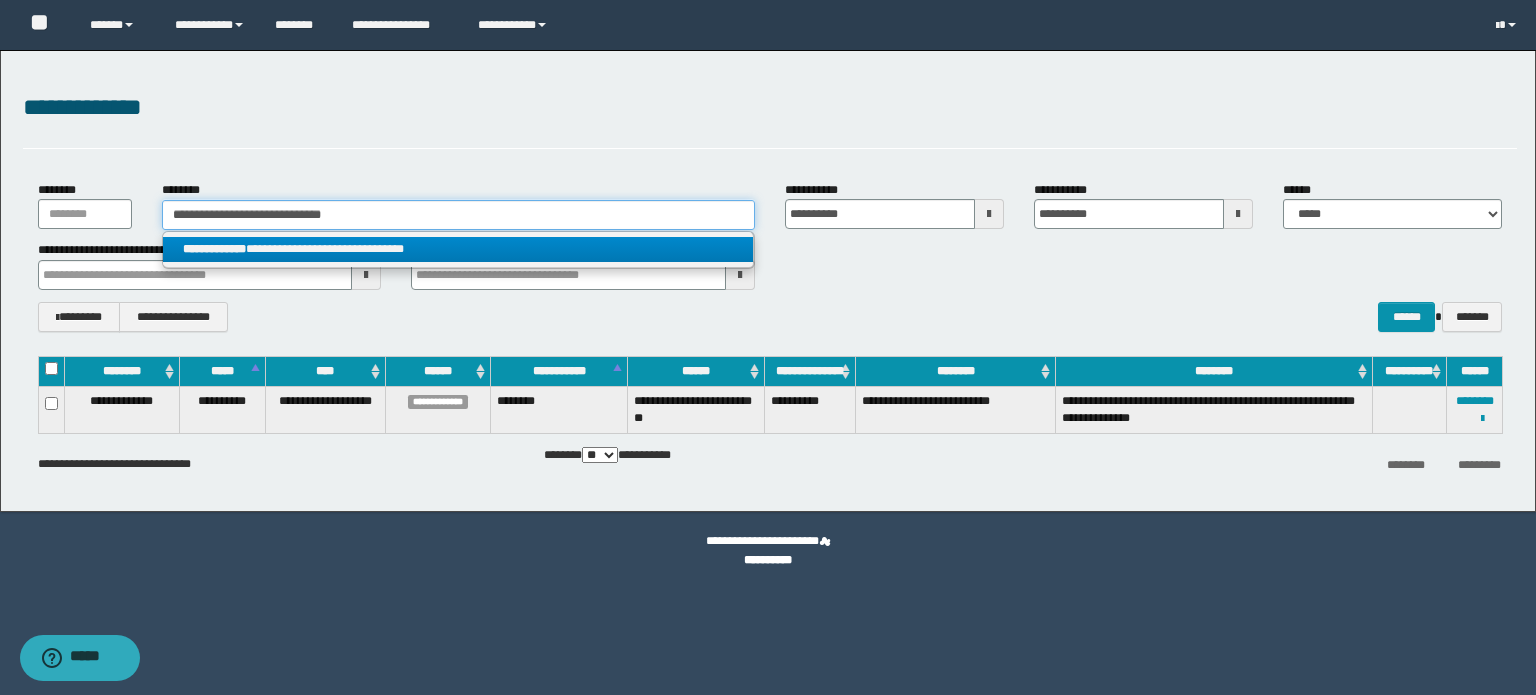 type 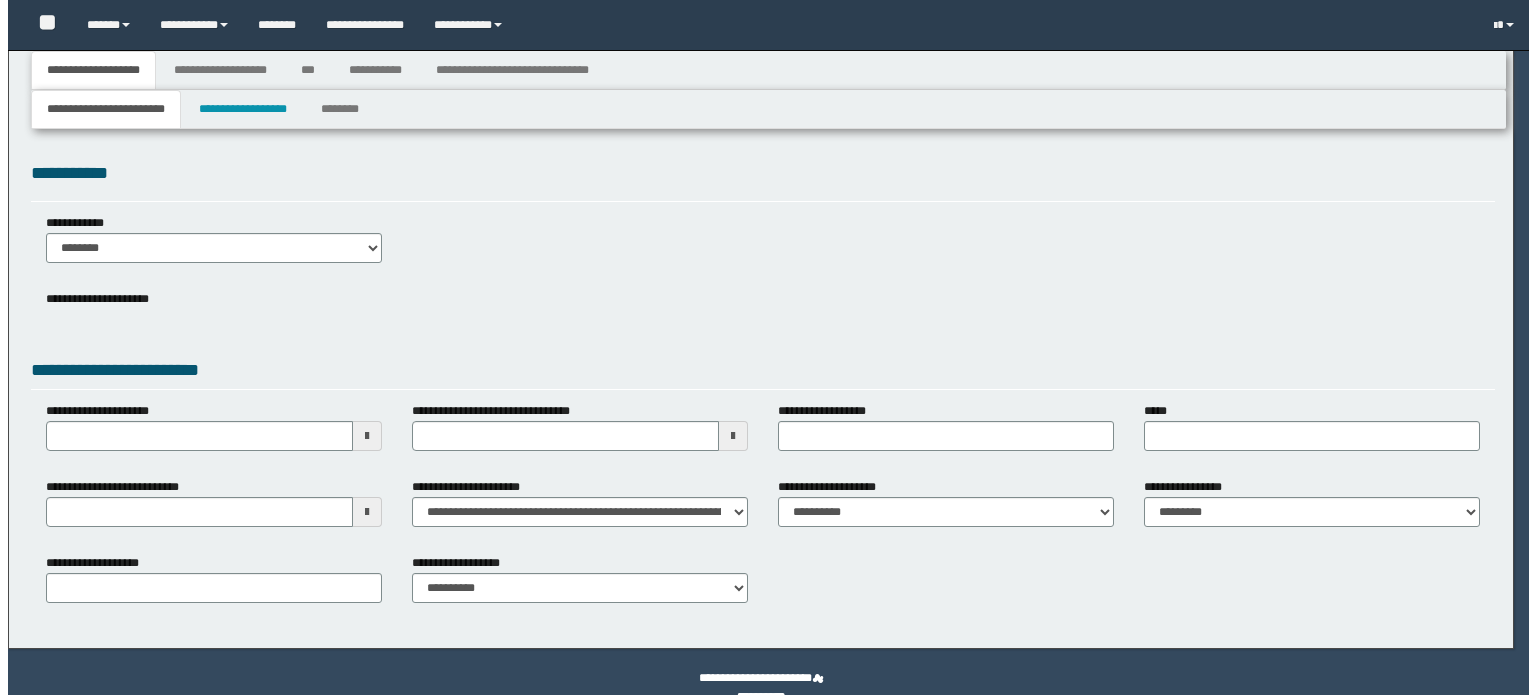 scroll, scrollTop: 0, scrollLeft: 0, axis: both 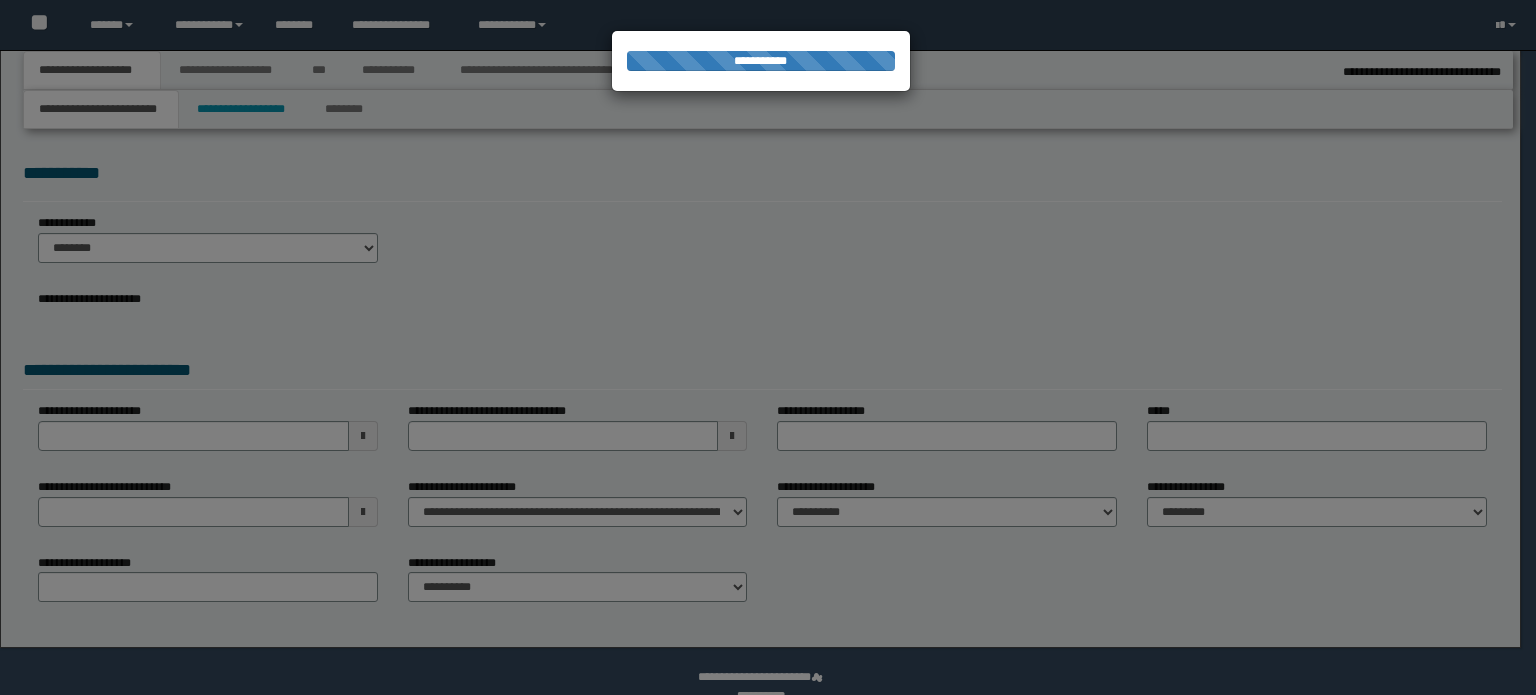 select on "*" 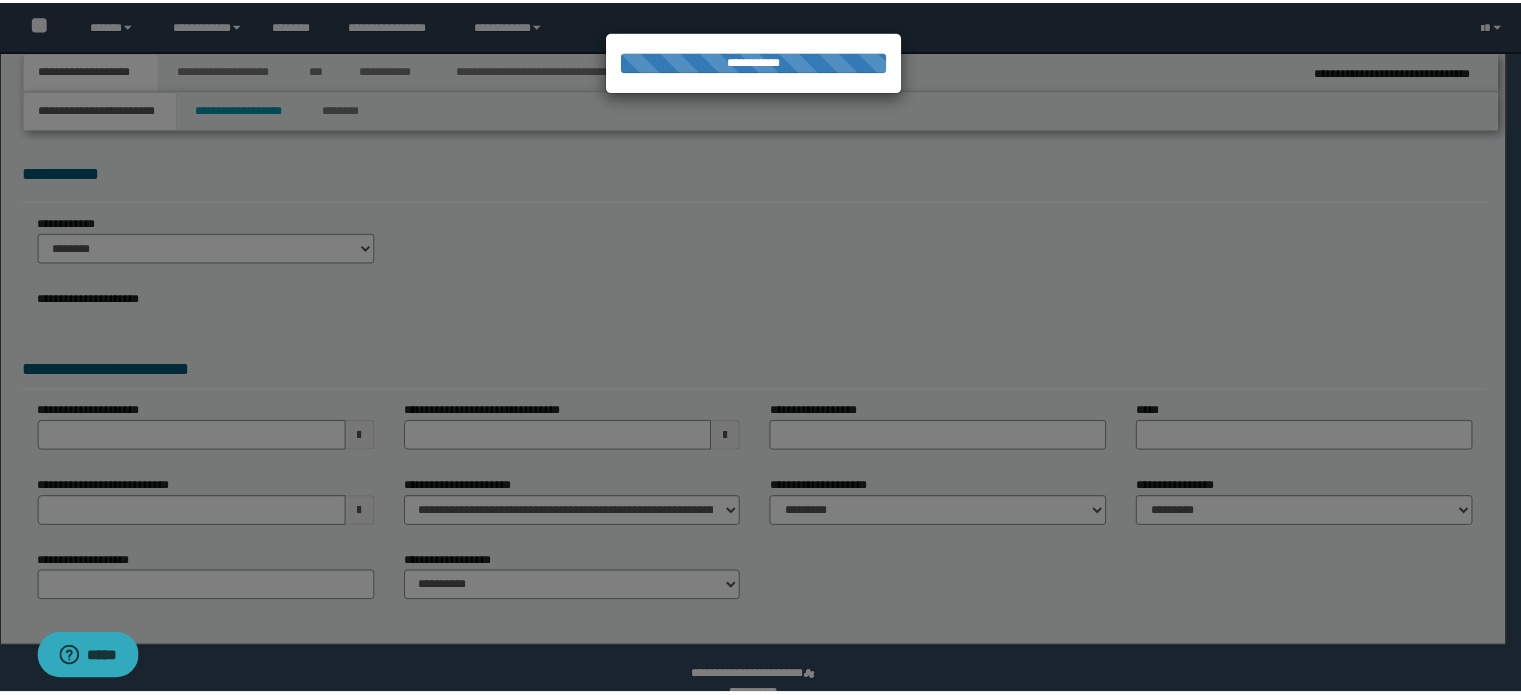 scroll, scrollTop: 0, scrollLeft: 0, axis: both 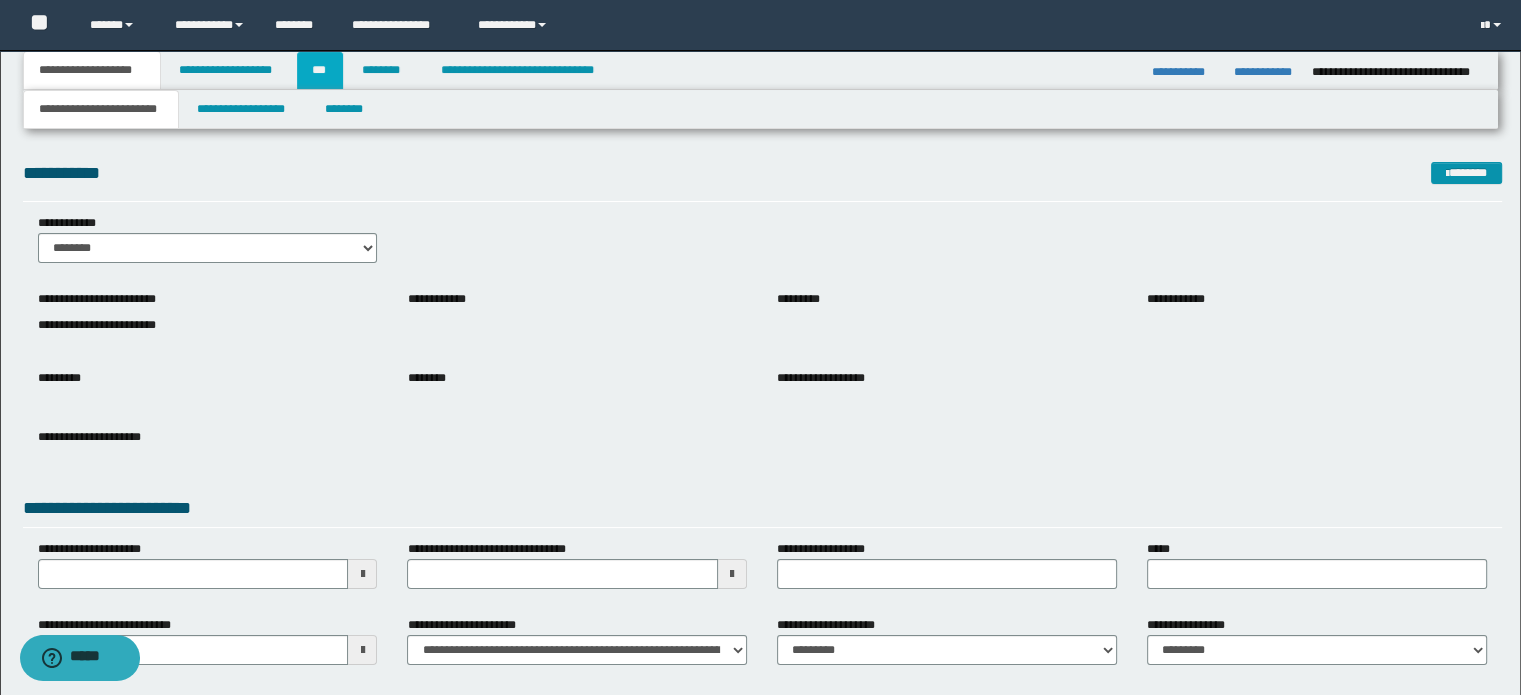 click on "***" at bounding box center [320, 70] 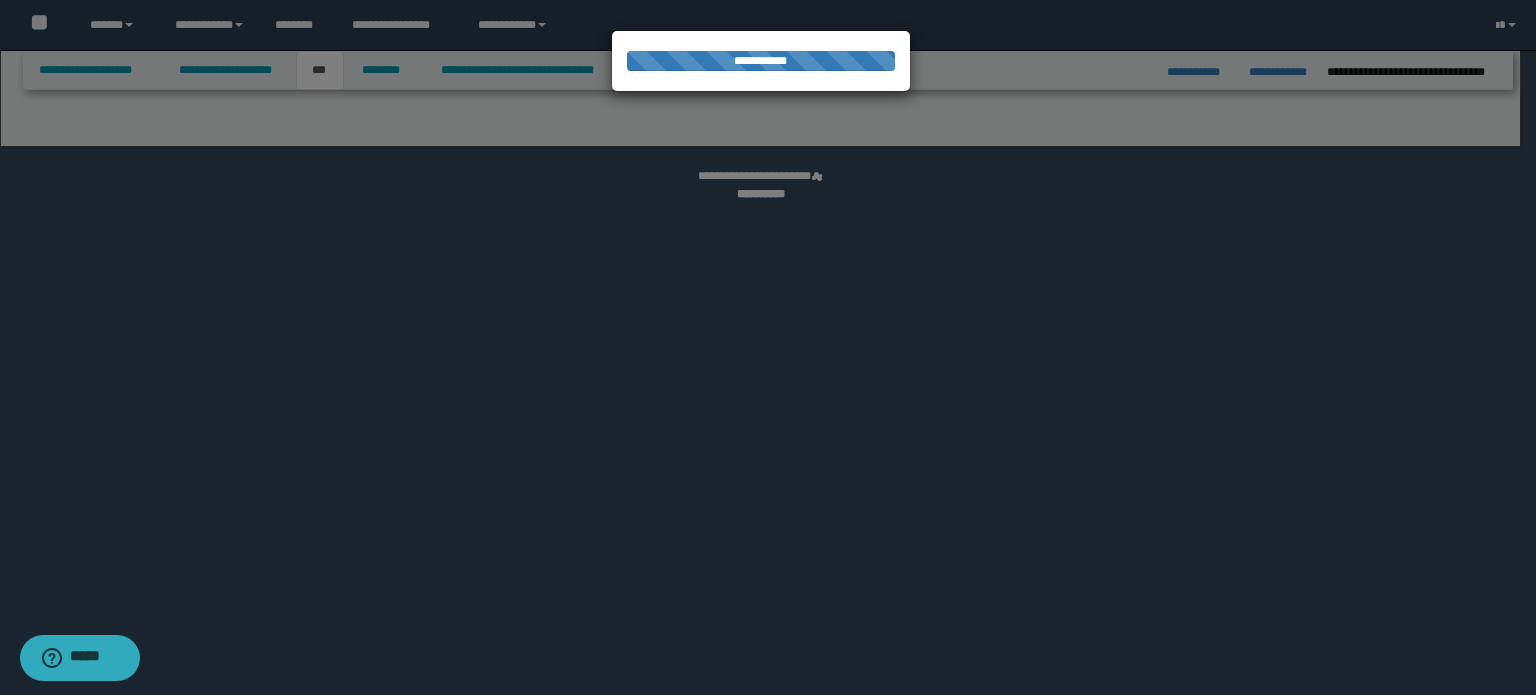 select on "***" 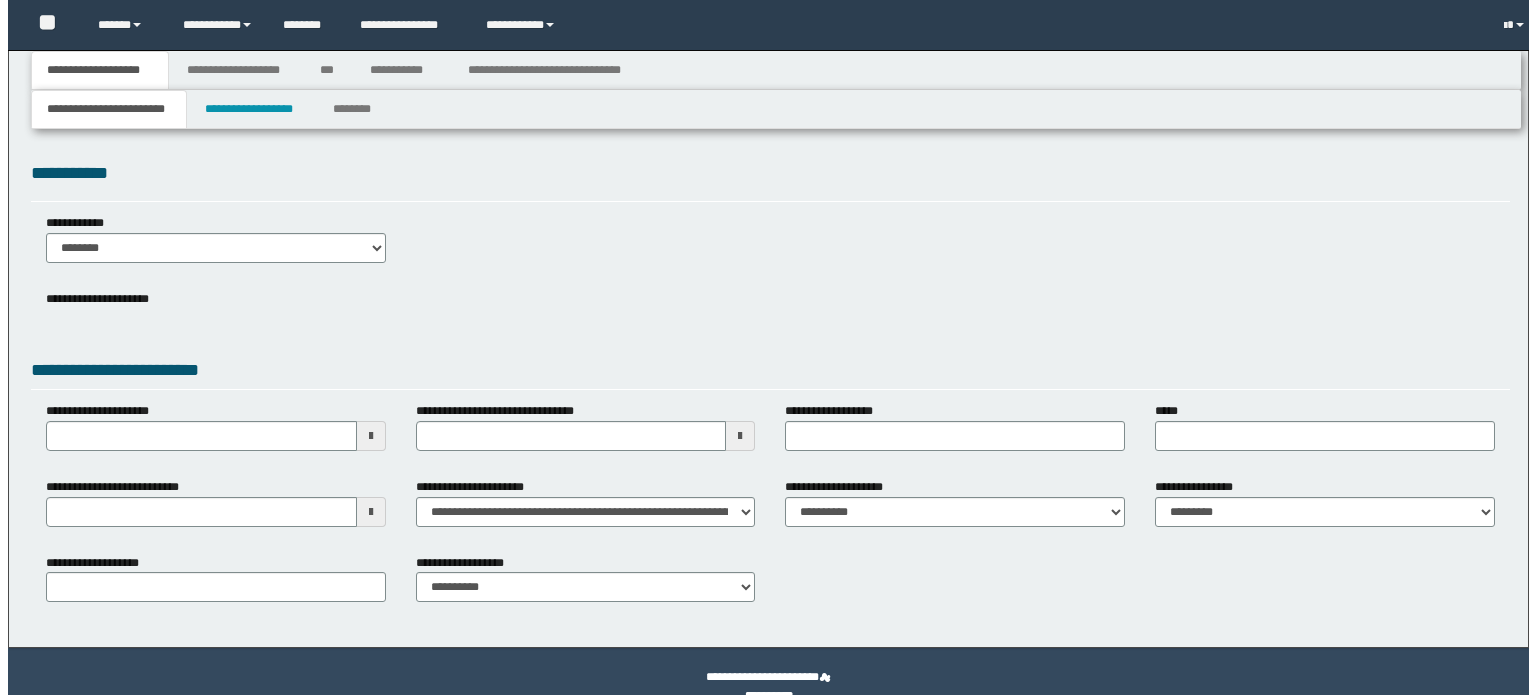scroll, scrollTop: 0, scrollLeft: 0, axis: both 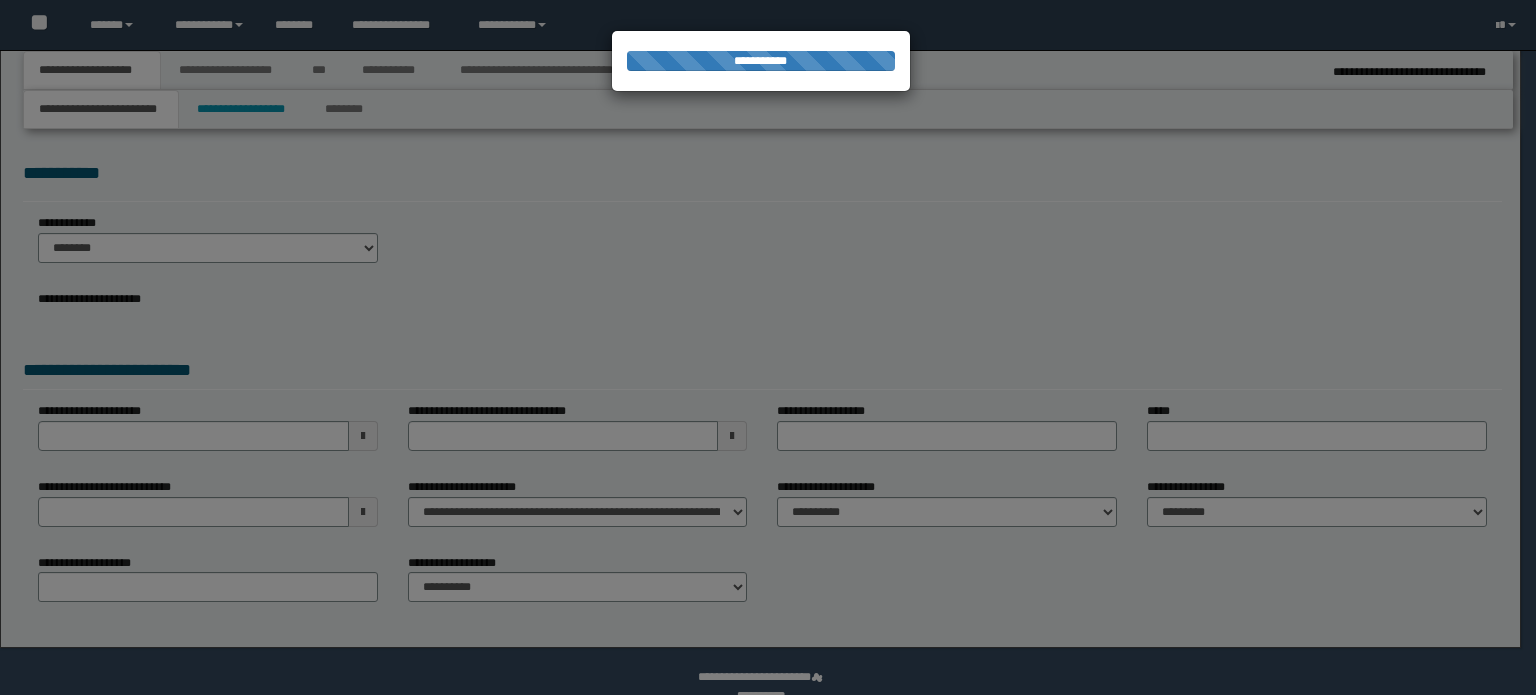 select on "*" 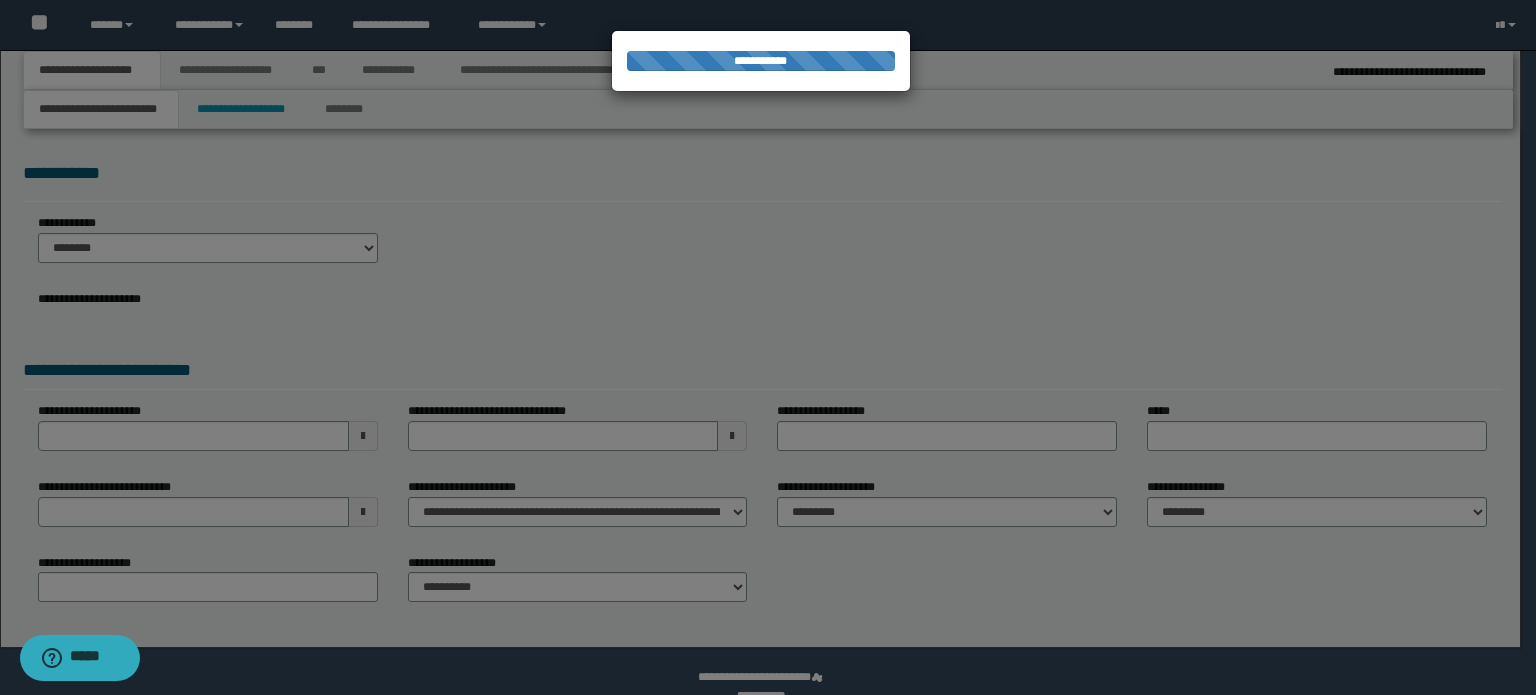 scroll, scrollTop: 0, scrollLeft: 0, axis: both 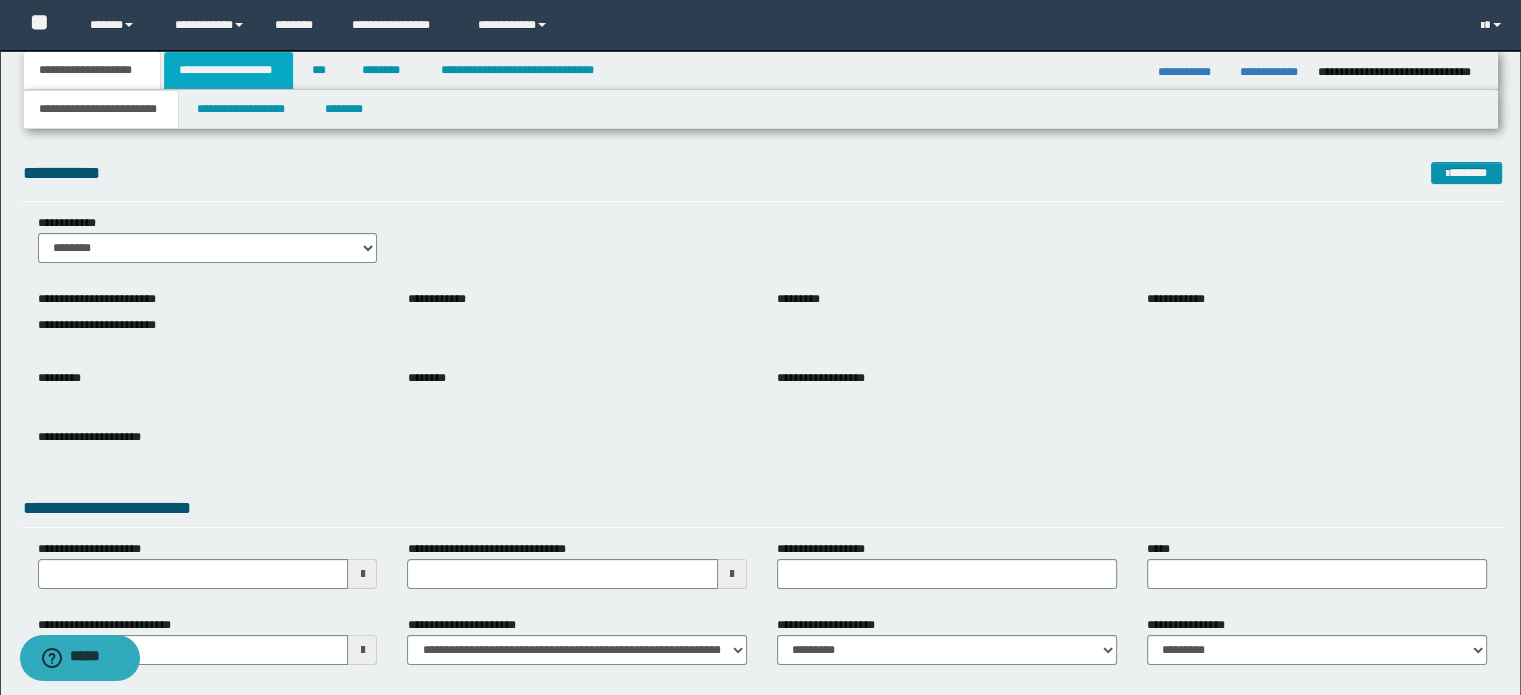 click on "**********" at bounding box center (228, 70) 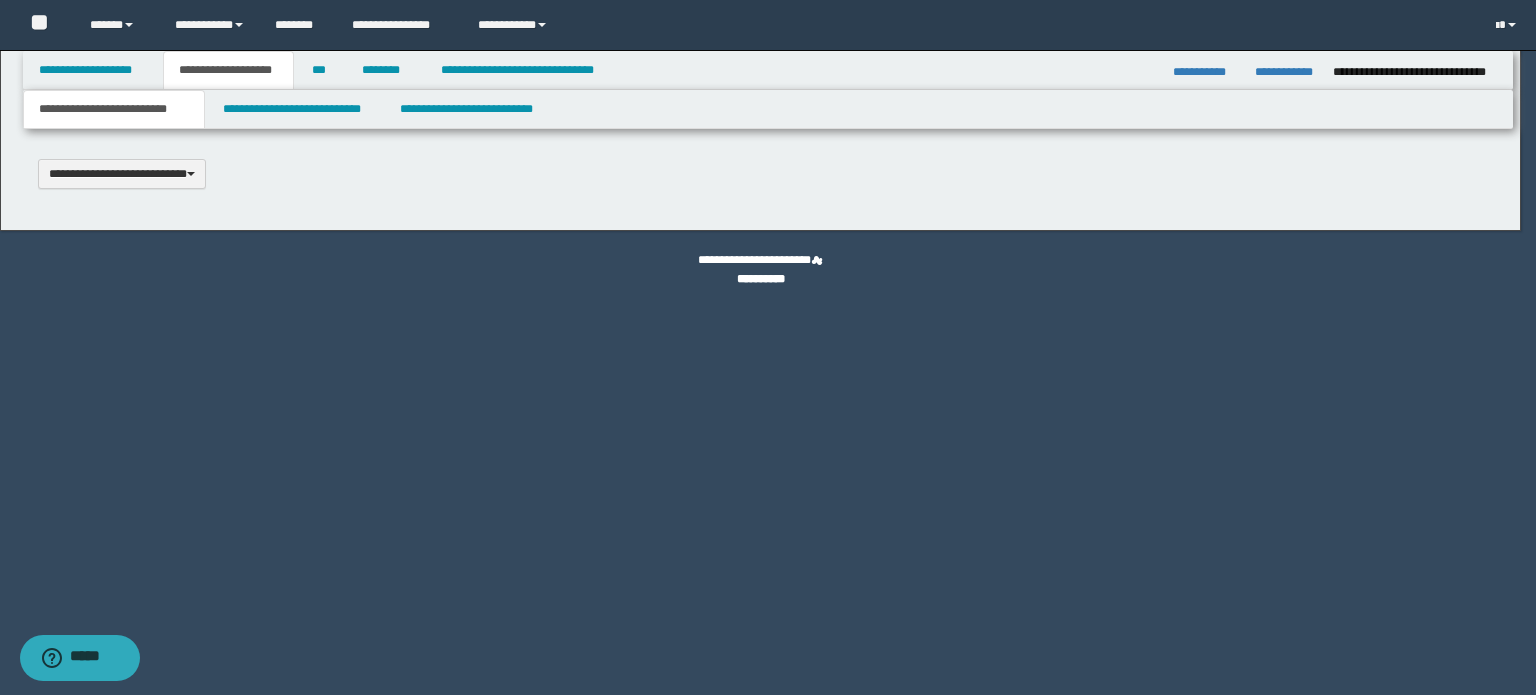 type 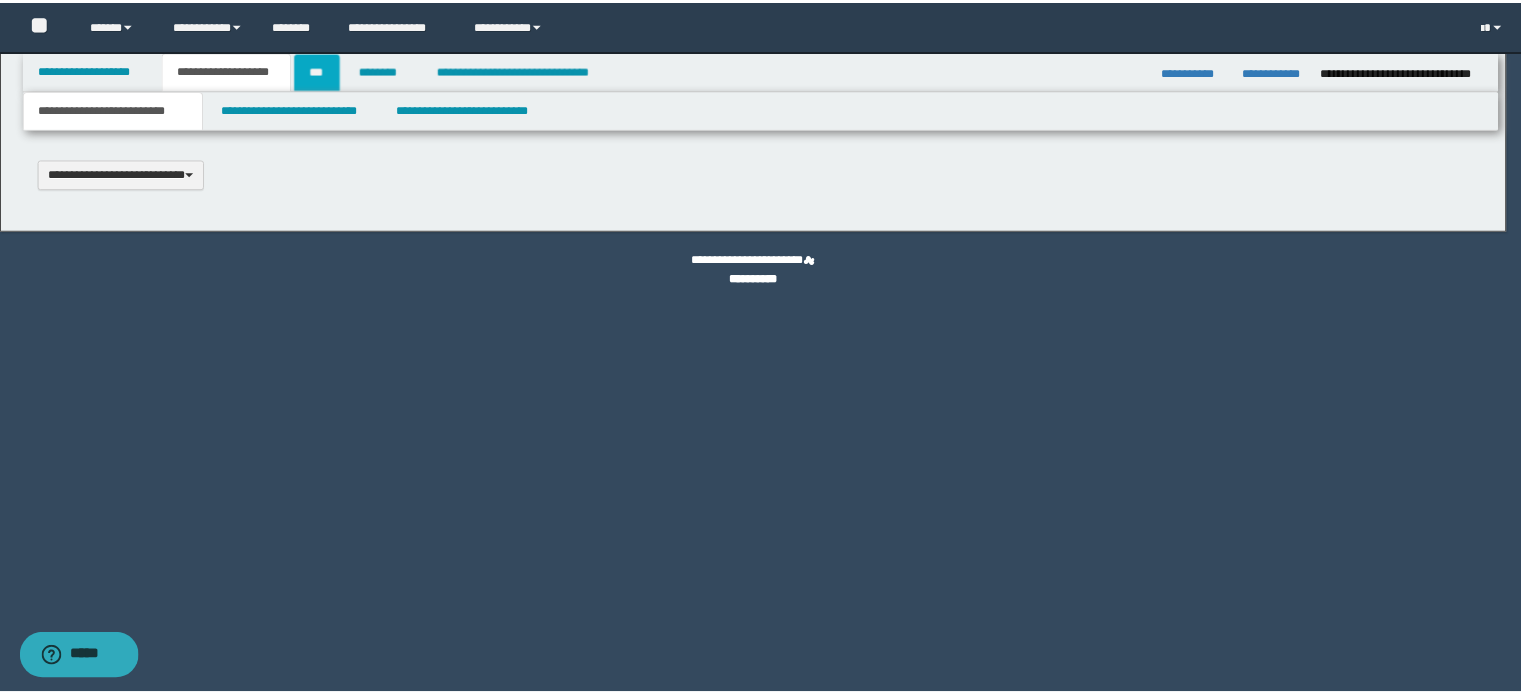 scroll, scrollTop: 0, scrollLeft: 0, axis: both 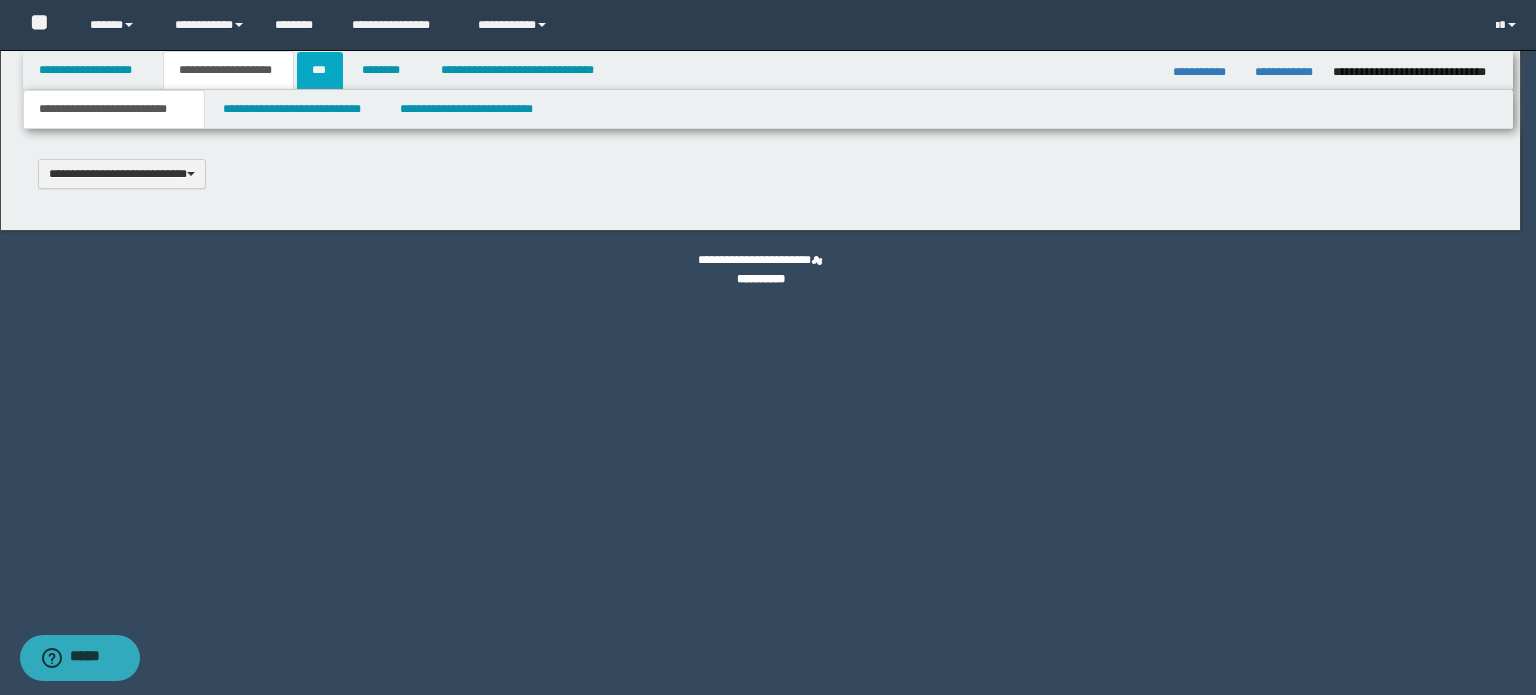 select on "*" 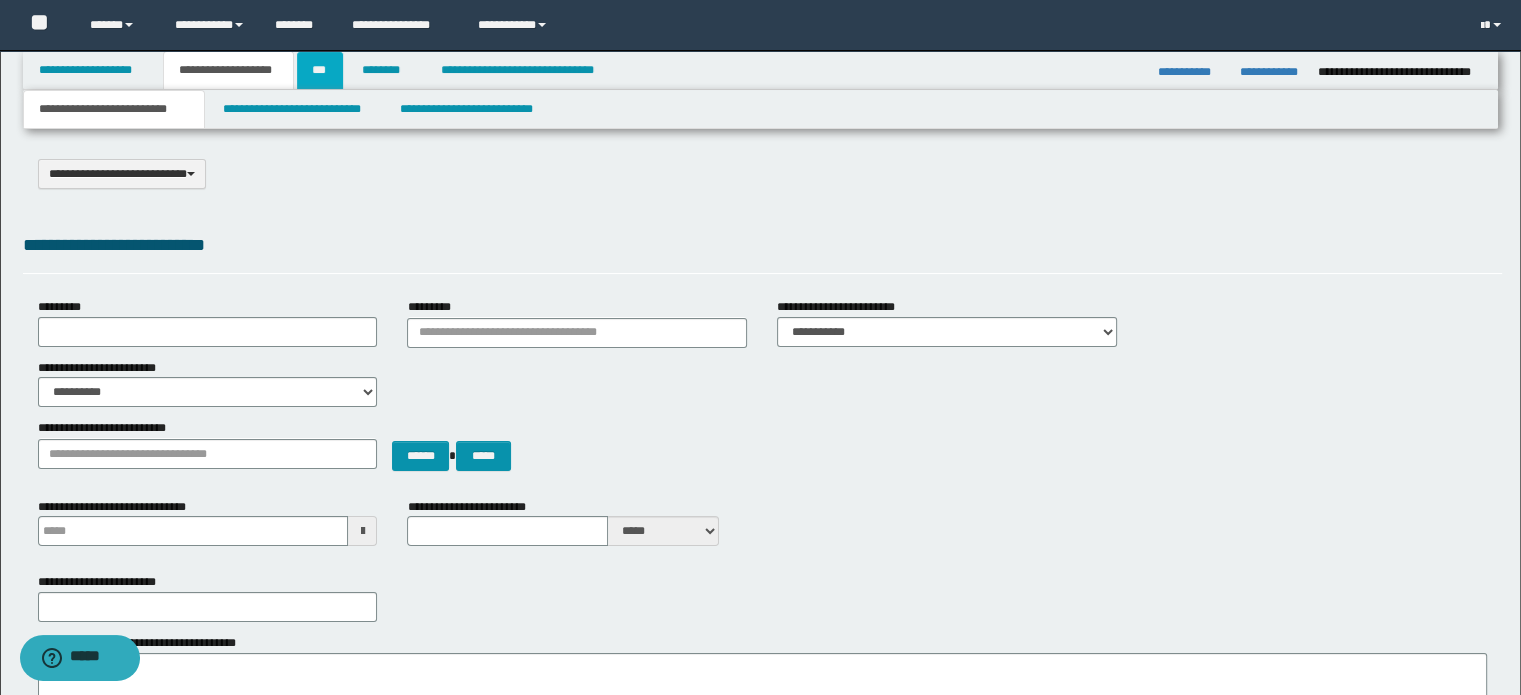 click on "***" at bounding box center (320, 70) 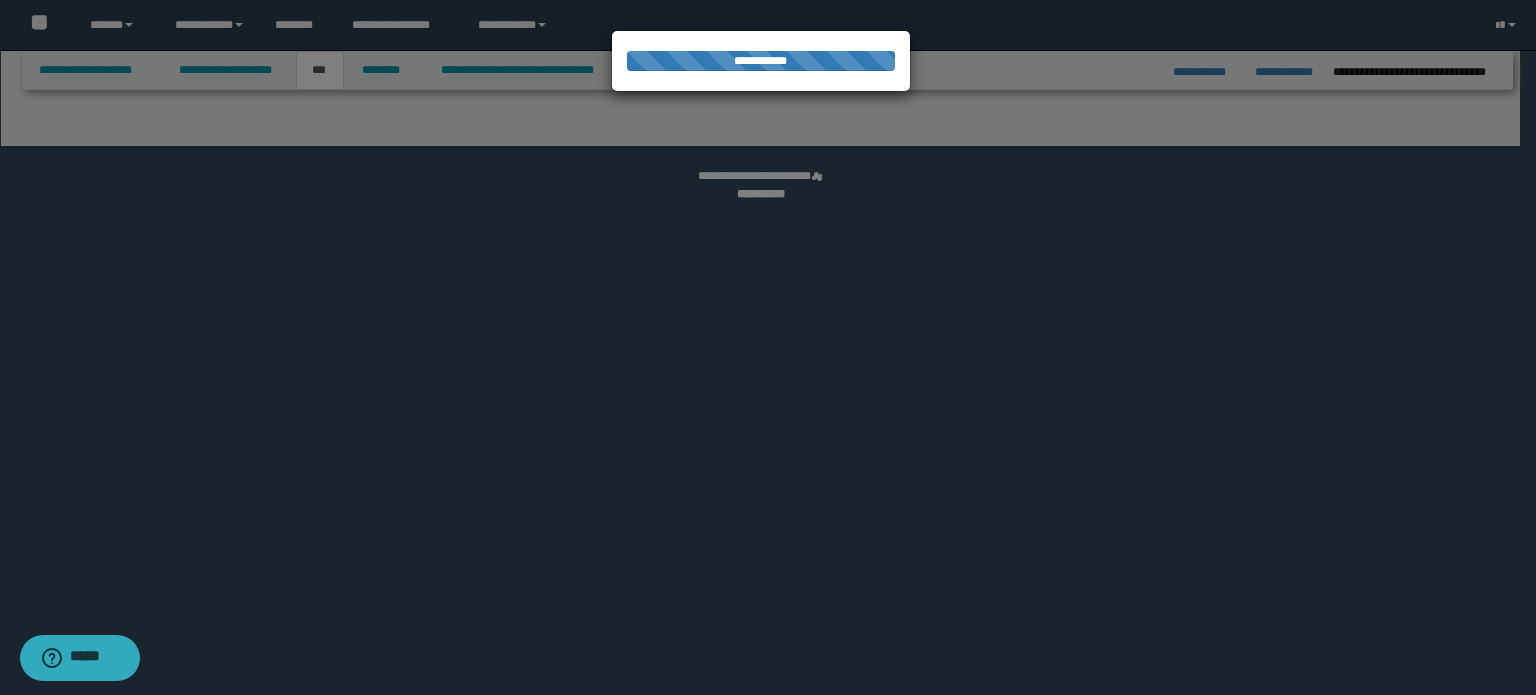 select on "***" 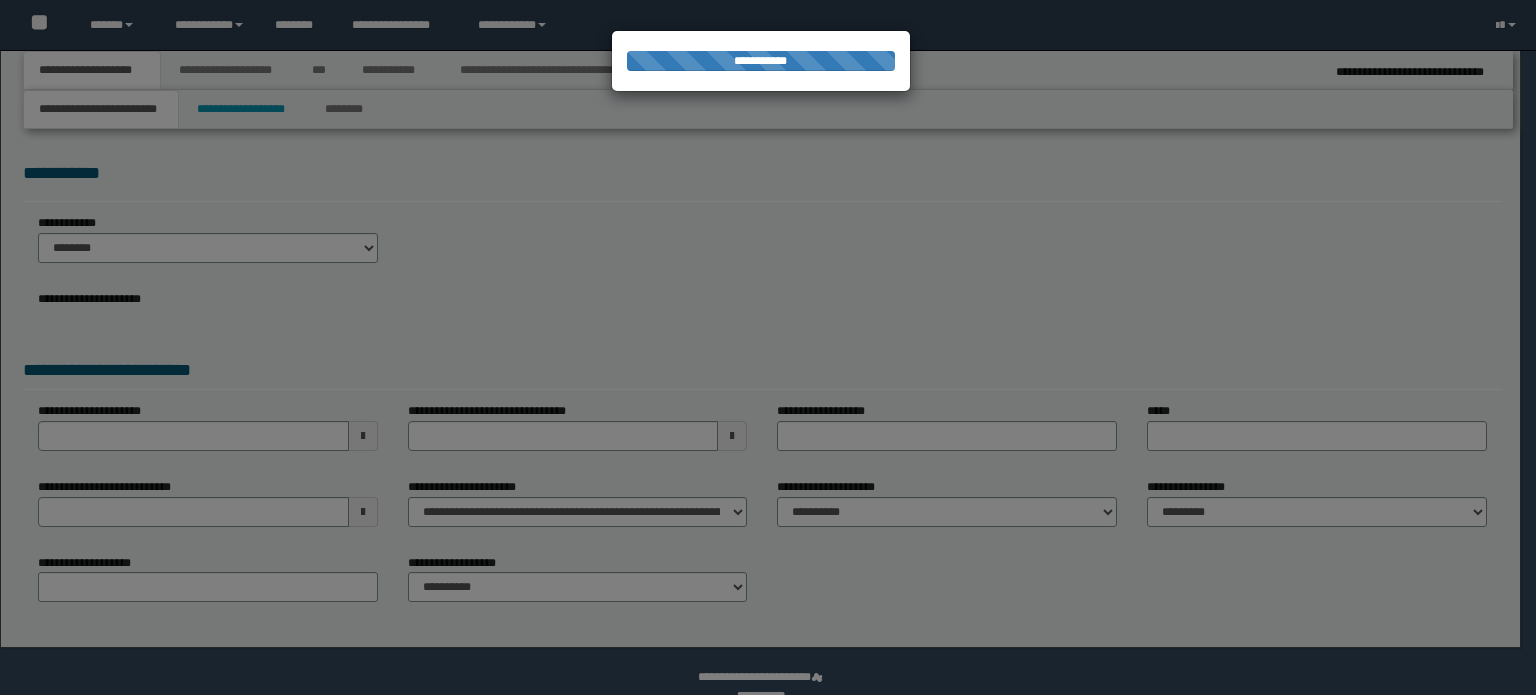 scroll, scrollTop: 0, scrollLeft: 0, axis: both 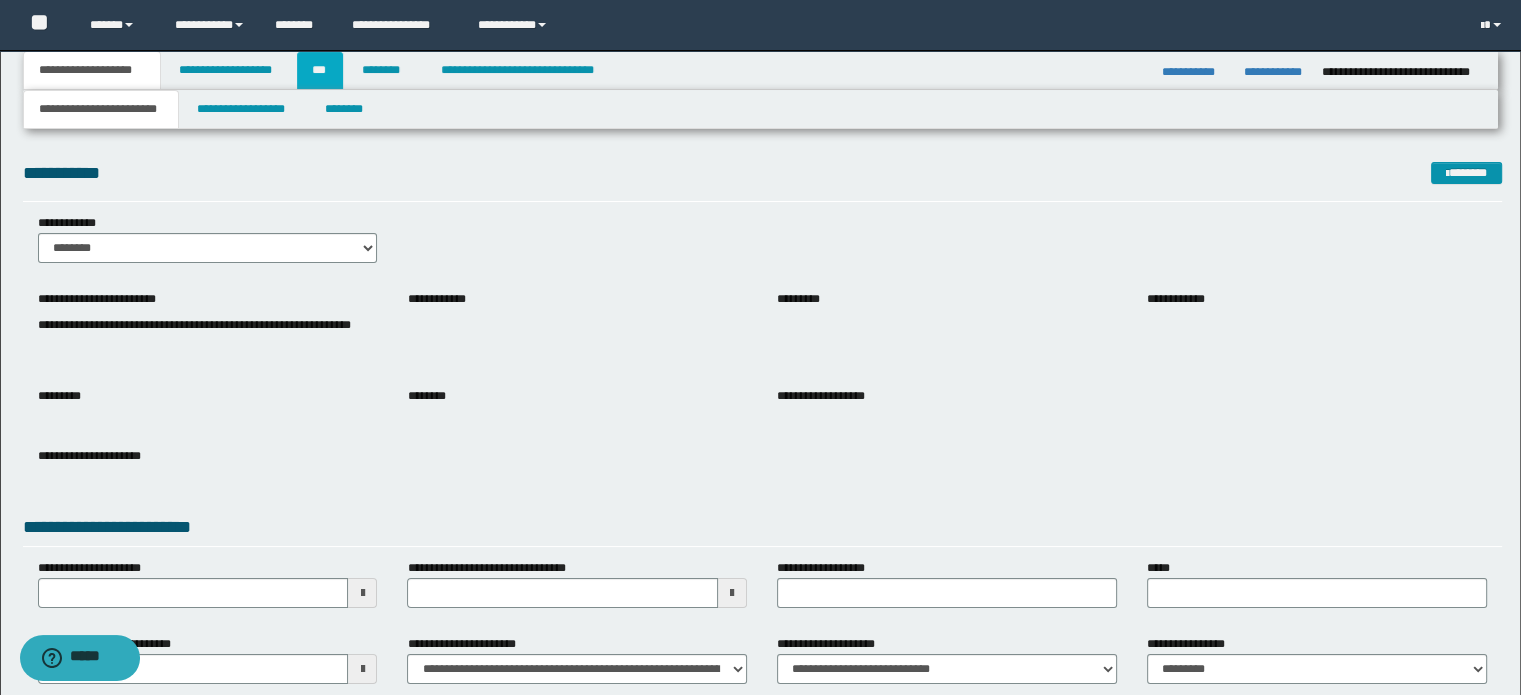 click on "***" at bounding box center (320, 70) 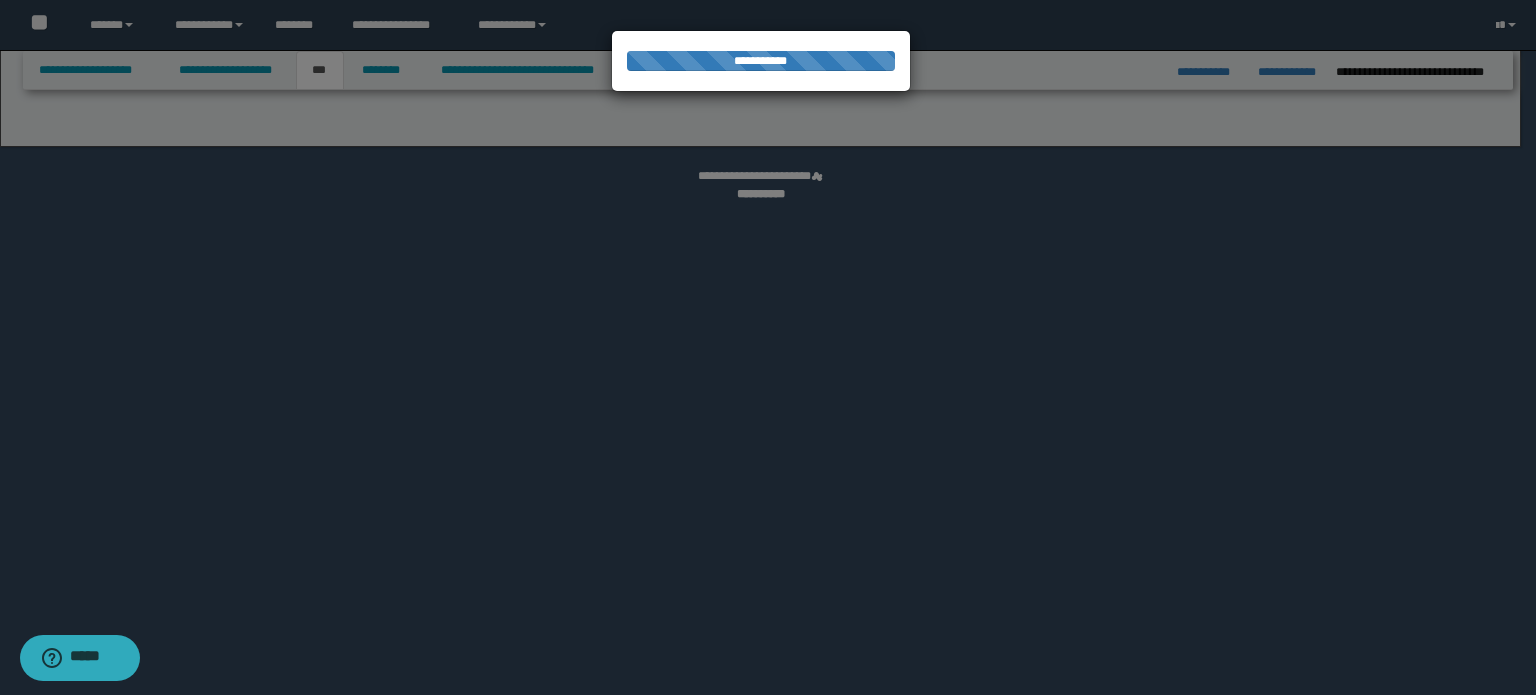 select on "***" 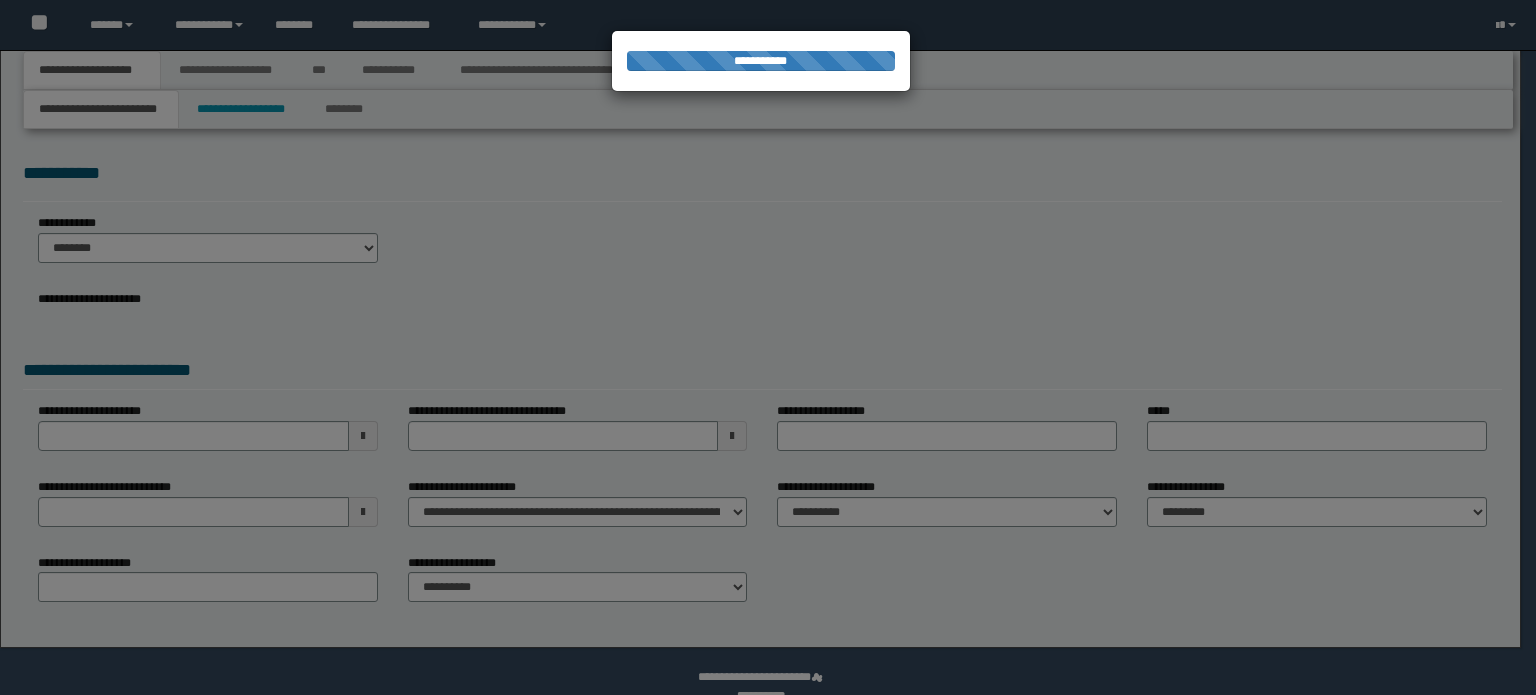 scroll, scrollTop: 0, scrollLeft: 0, axis: both 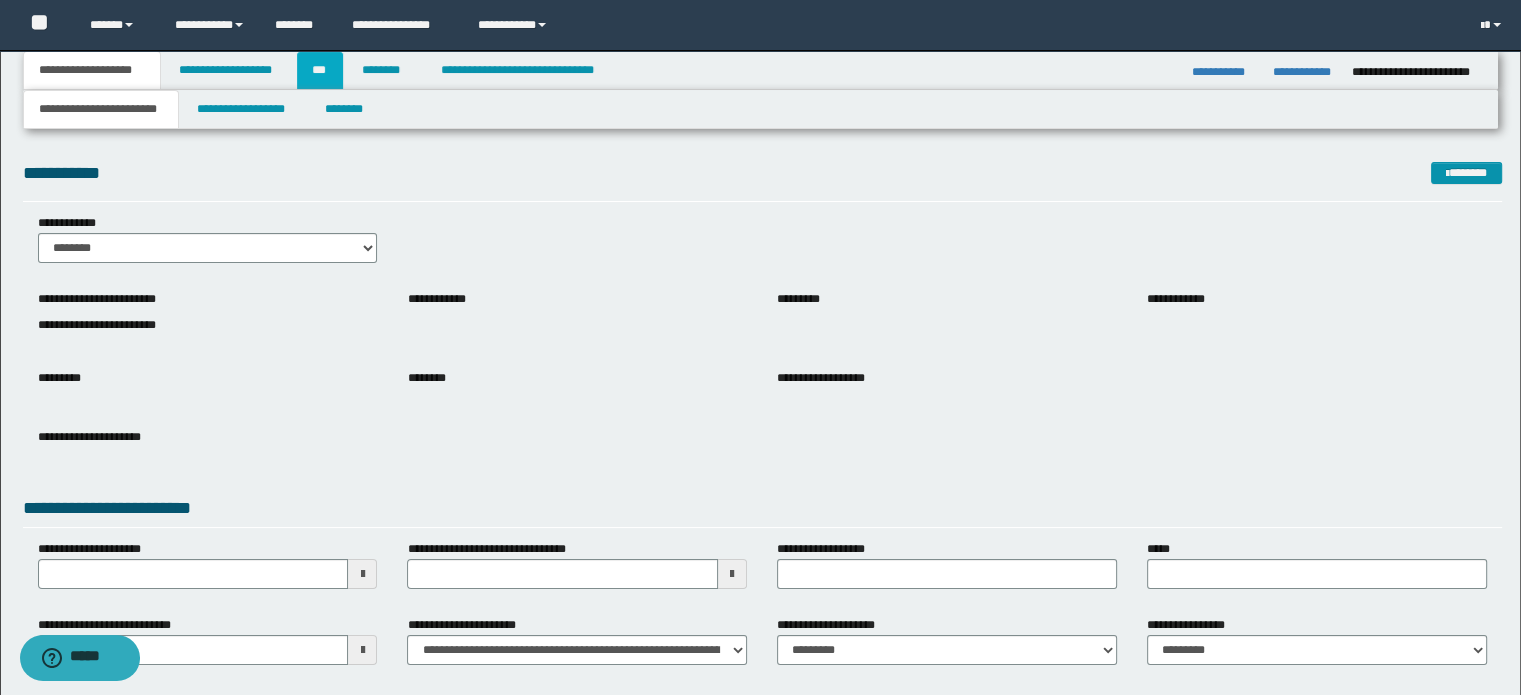click on "***" at bounding box center [320, 70] 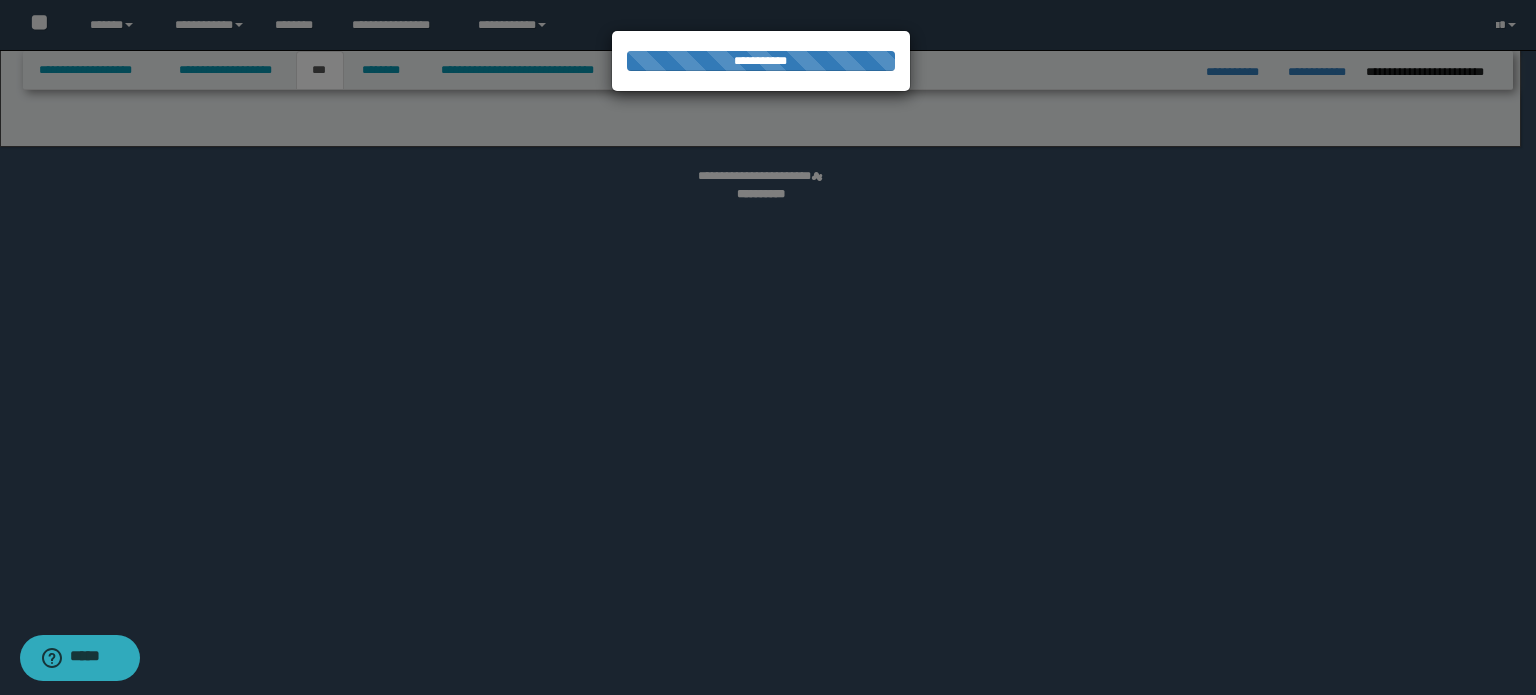 select on "***" 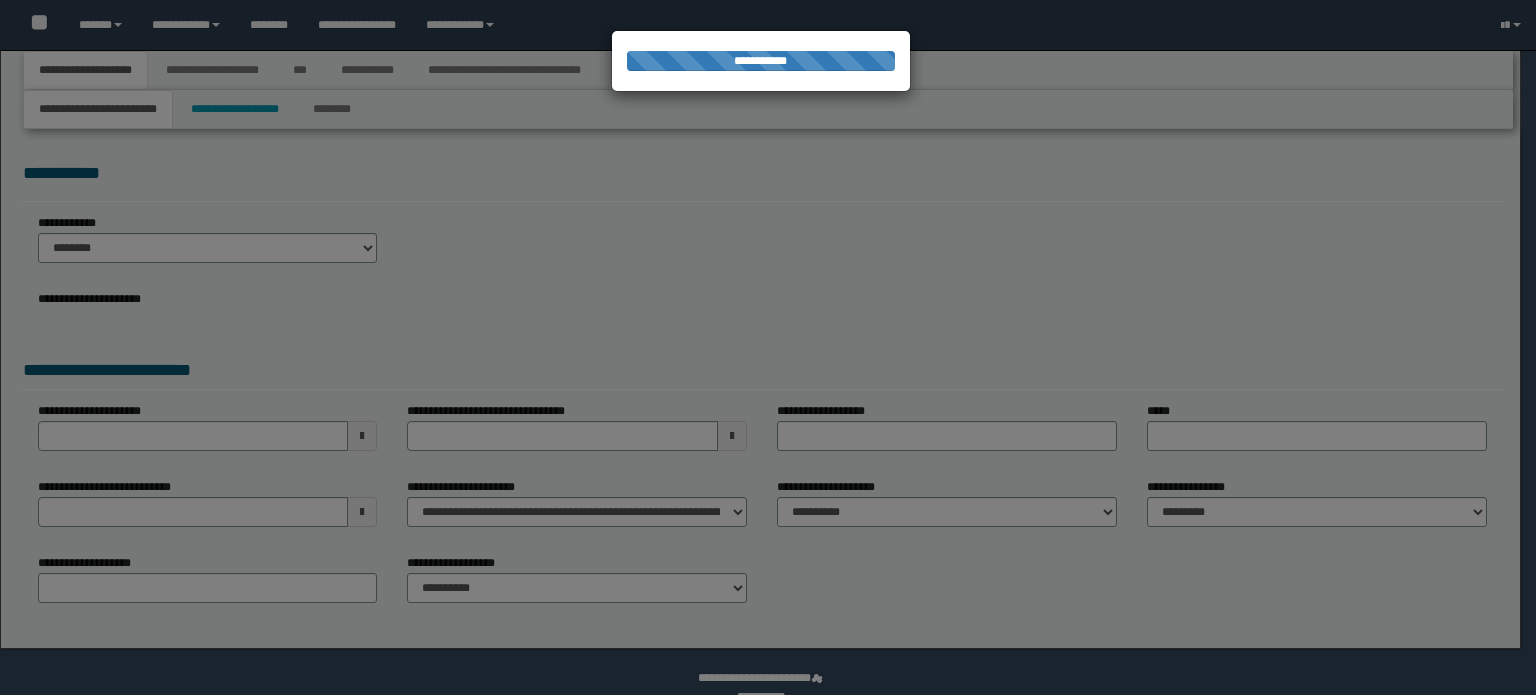scroll, scrollTop: 0, scrollLeft: 0, axis: both 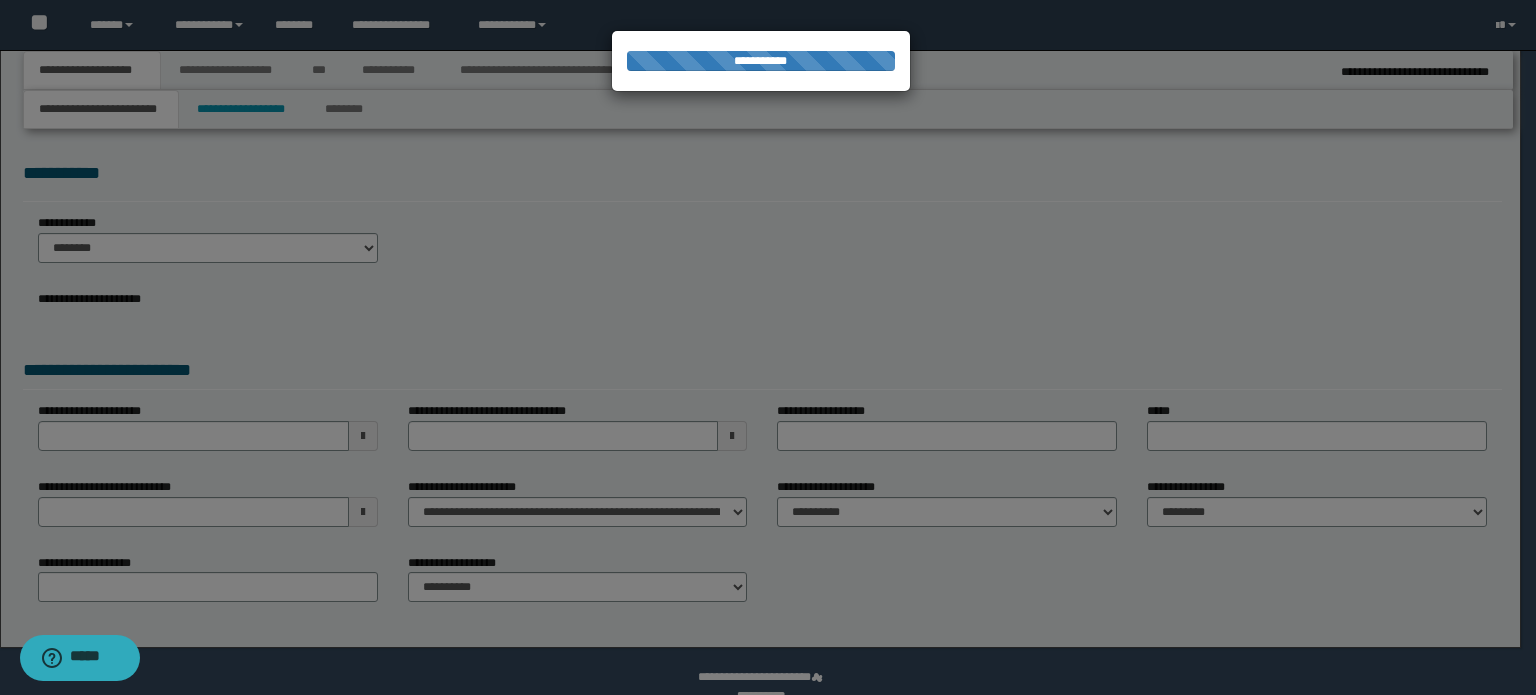 select on "*" 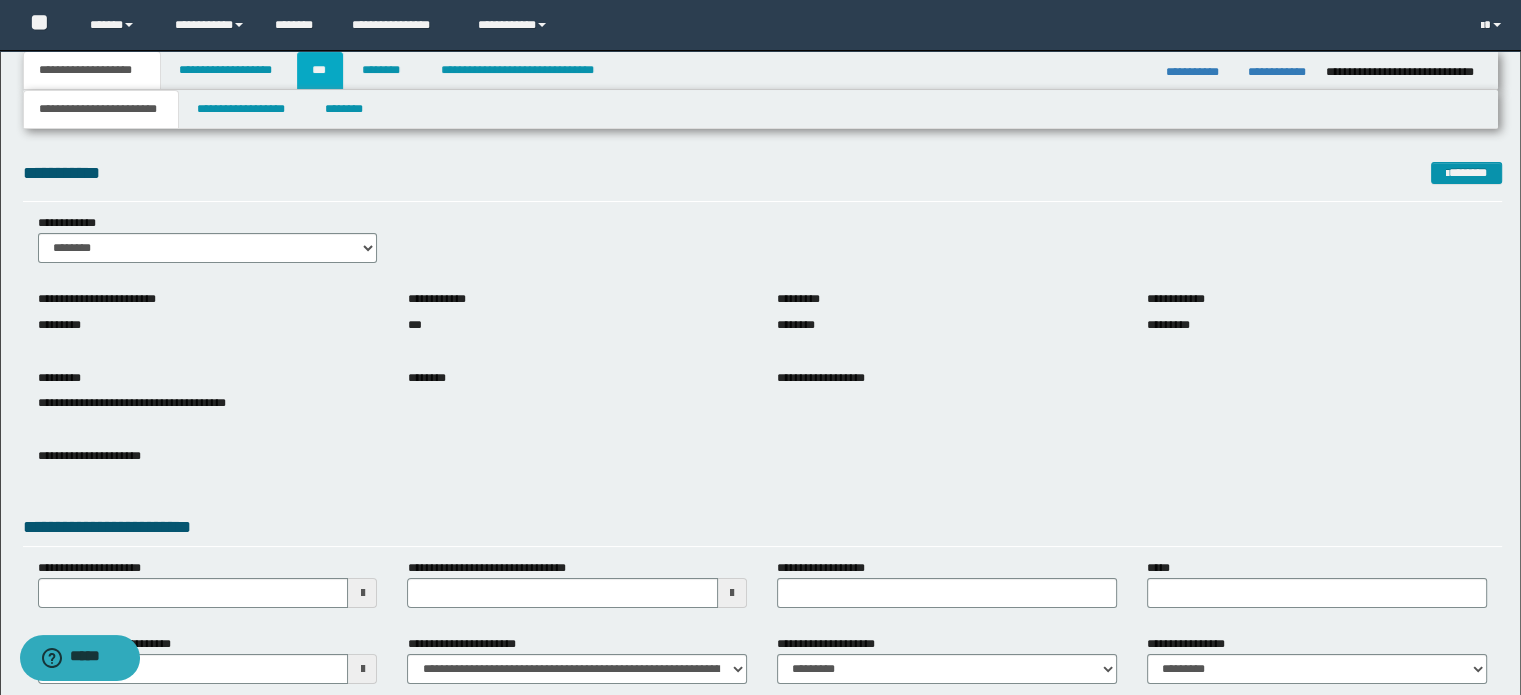 click on "***" at bounding box center [320, 70] 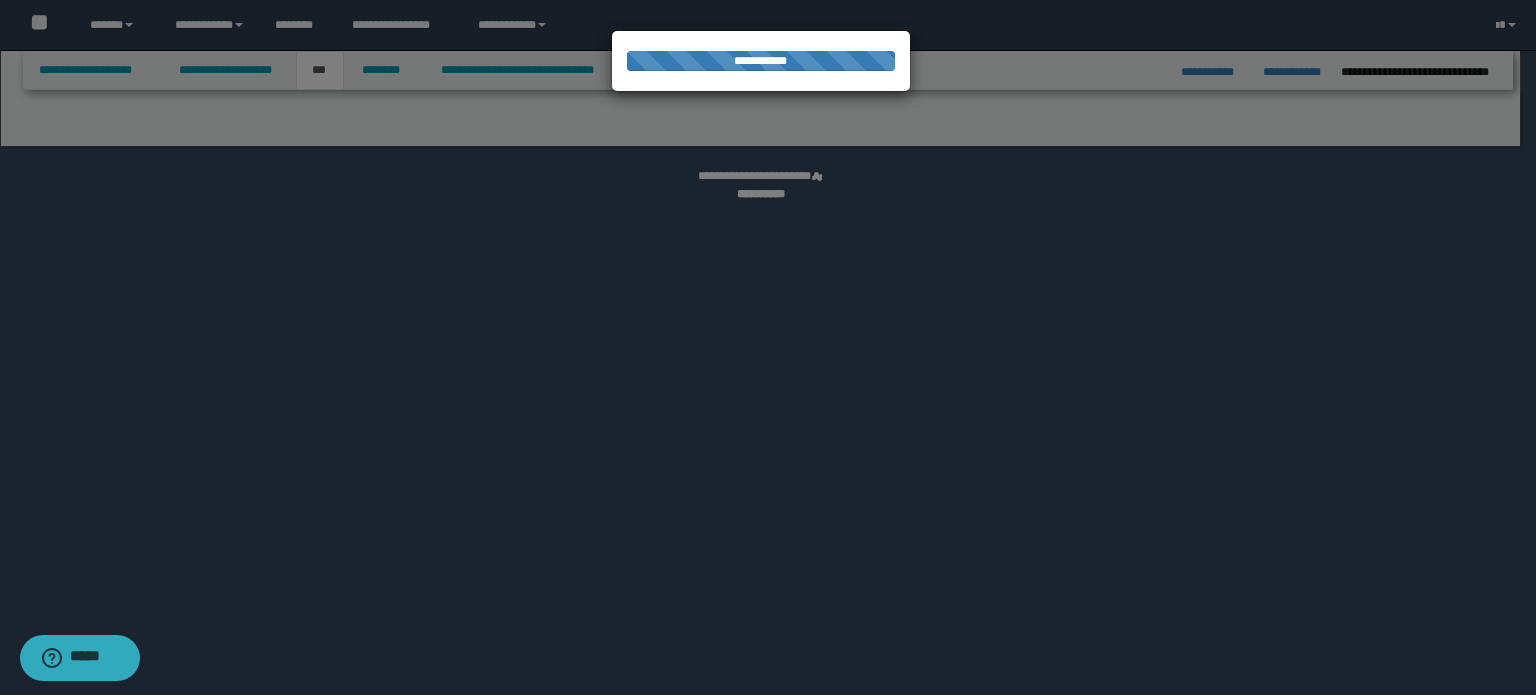 select on "**" 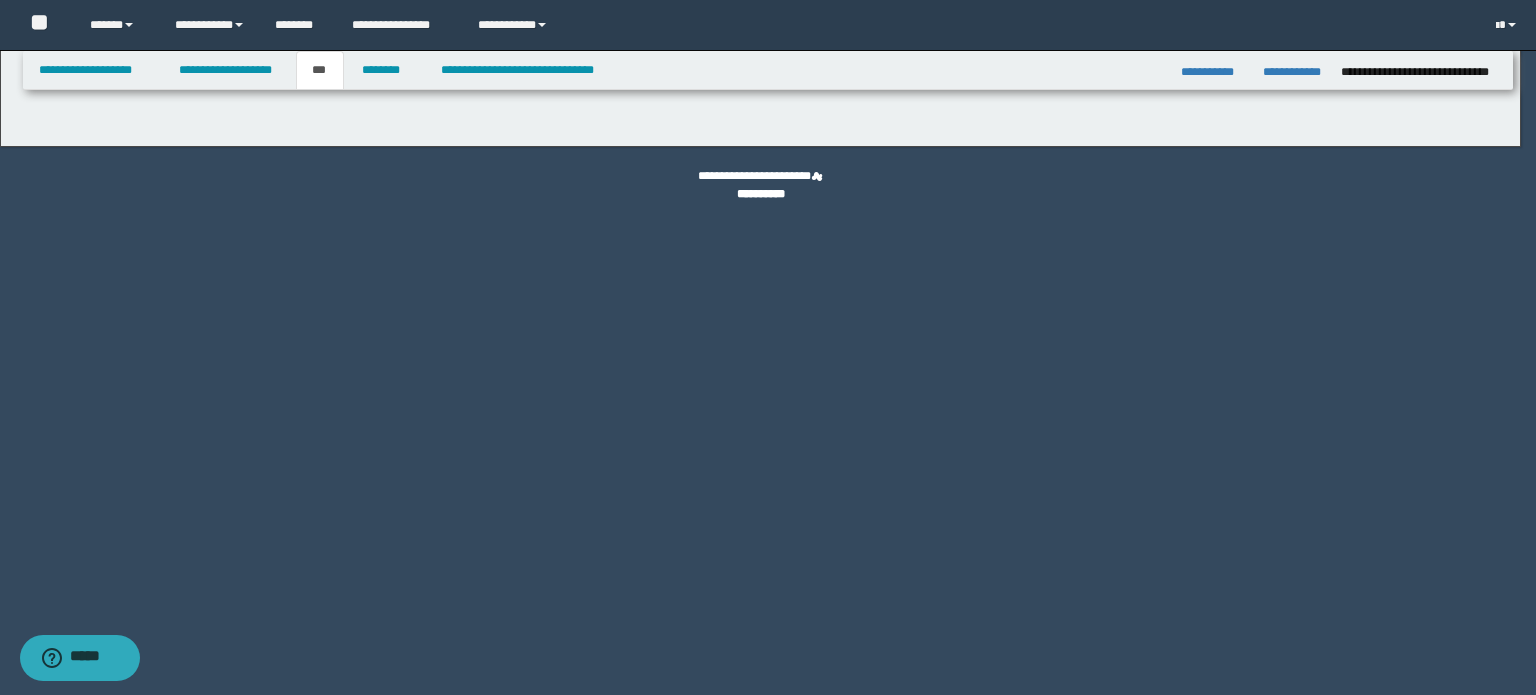 select on "***" 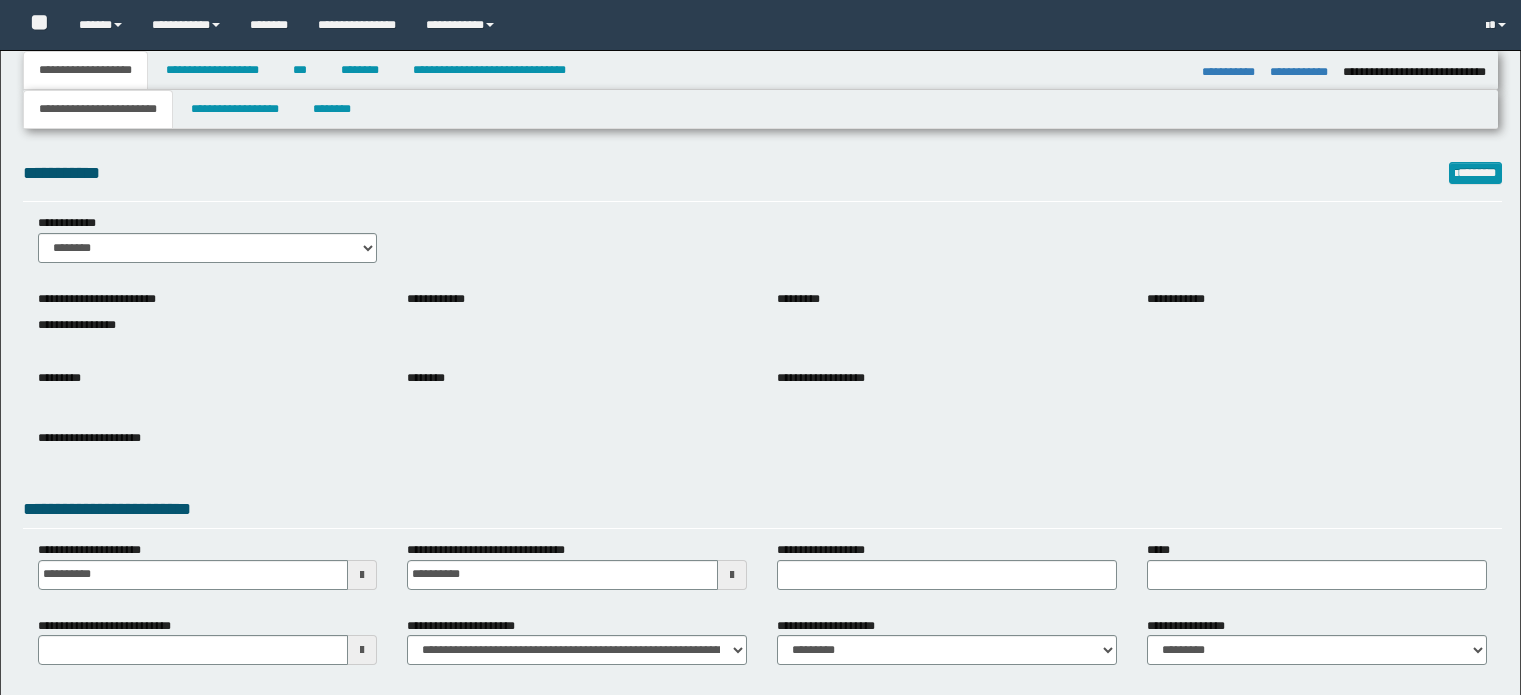 select on "*" 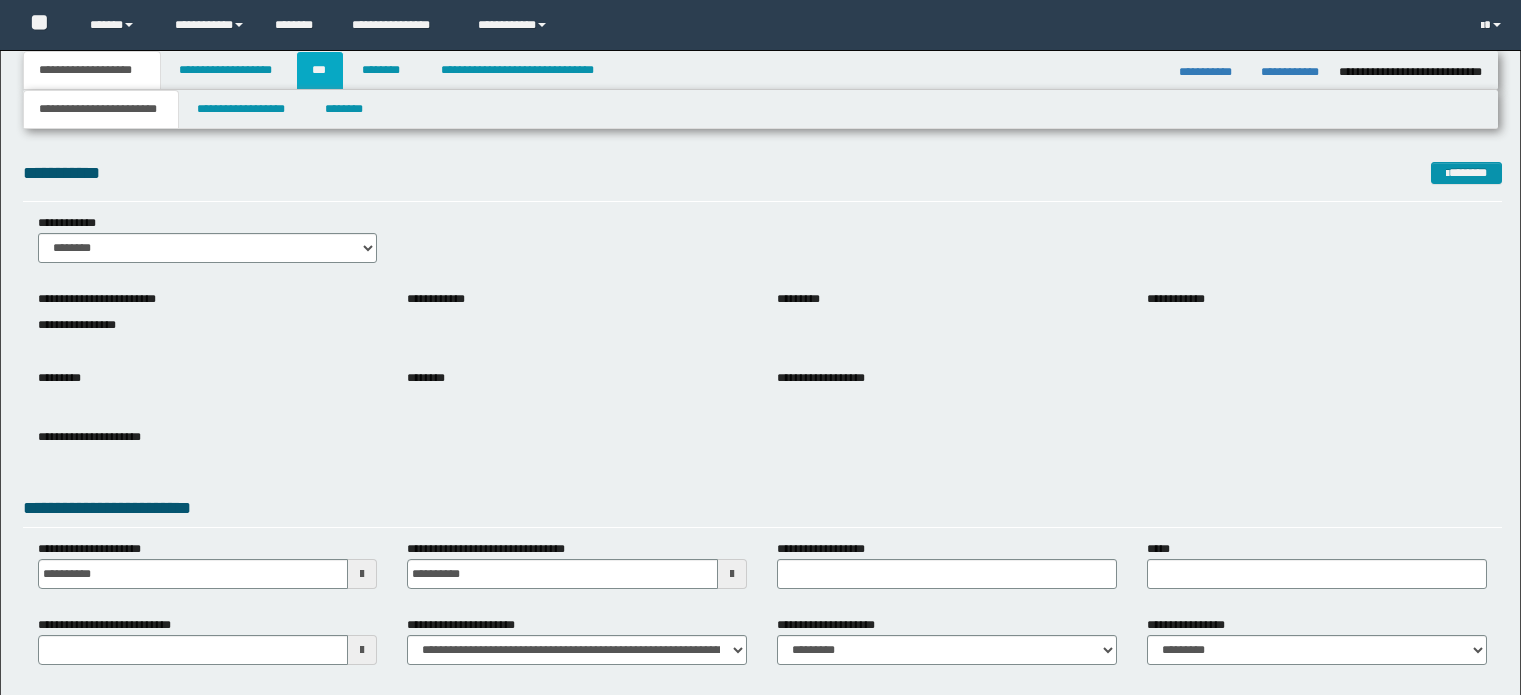 scroll, scrollTop: 0, scrollLeft: 0, axis: both 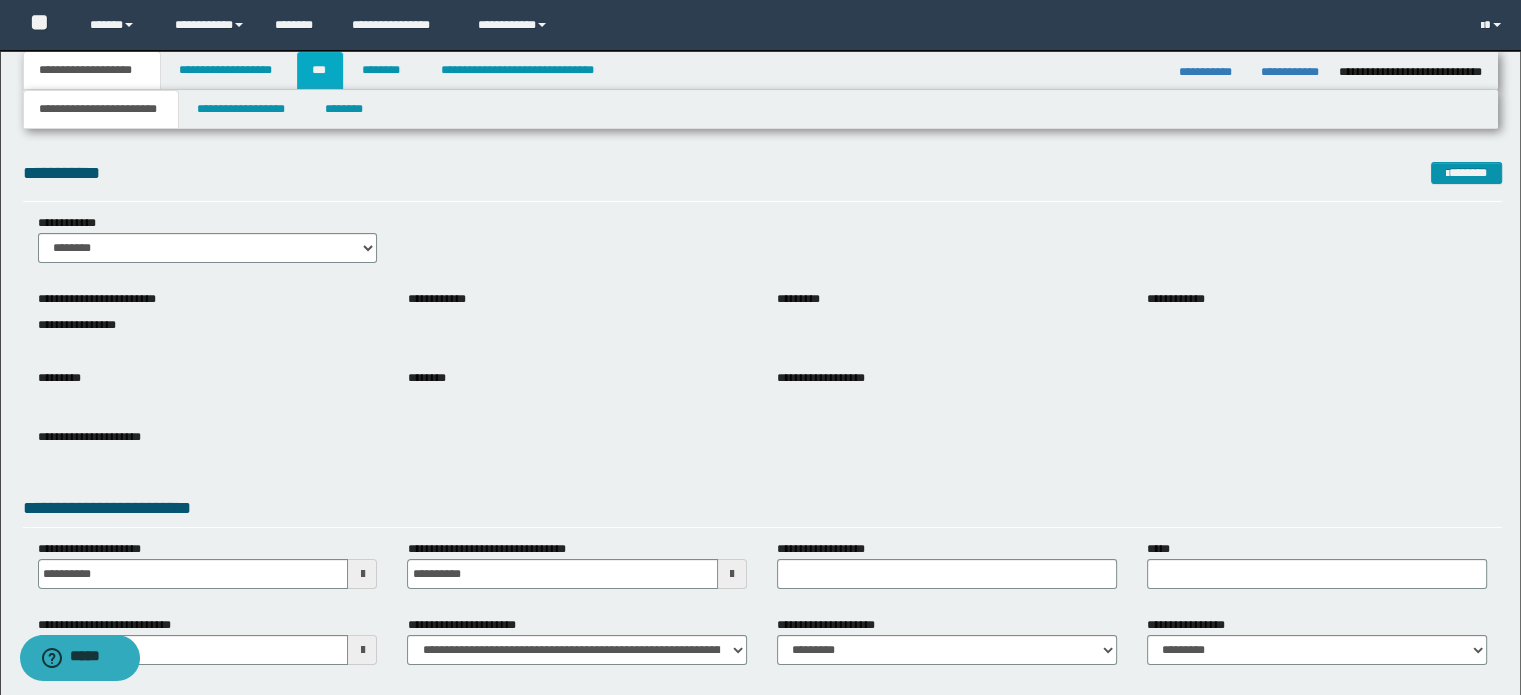 click on "***" at bounding box center [320, 70] 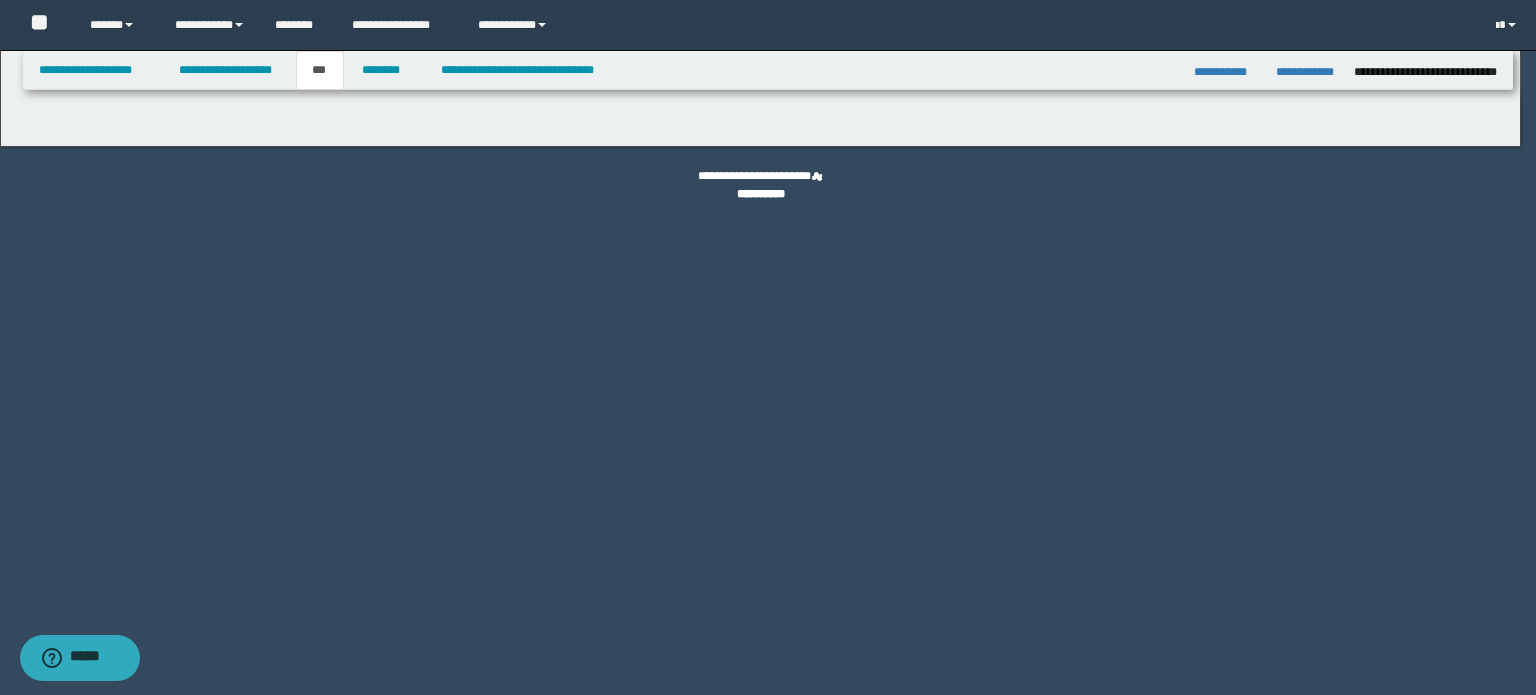 select on "***" 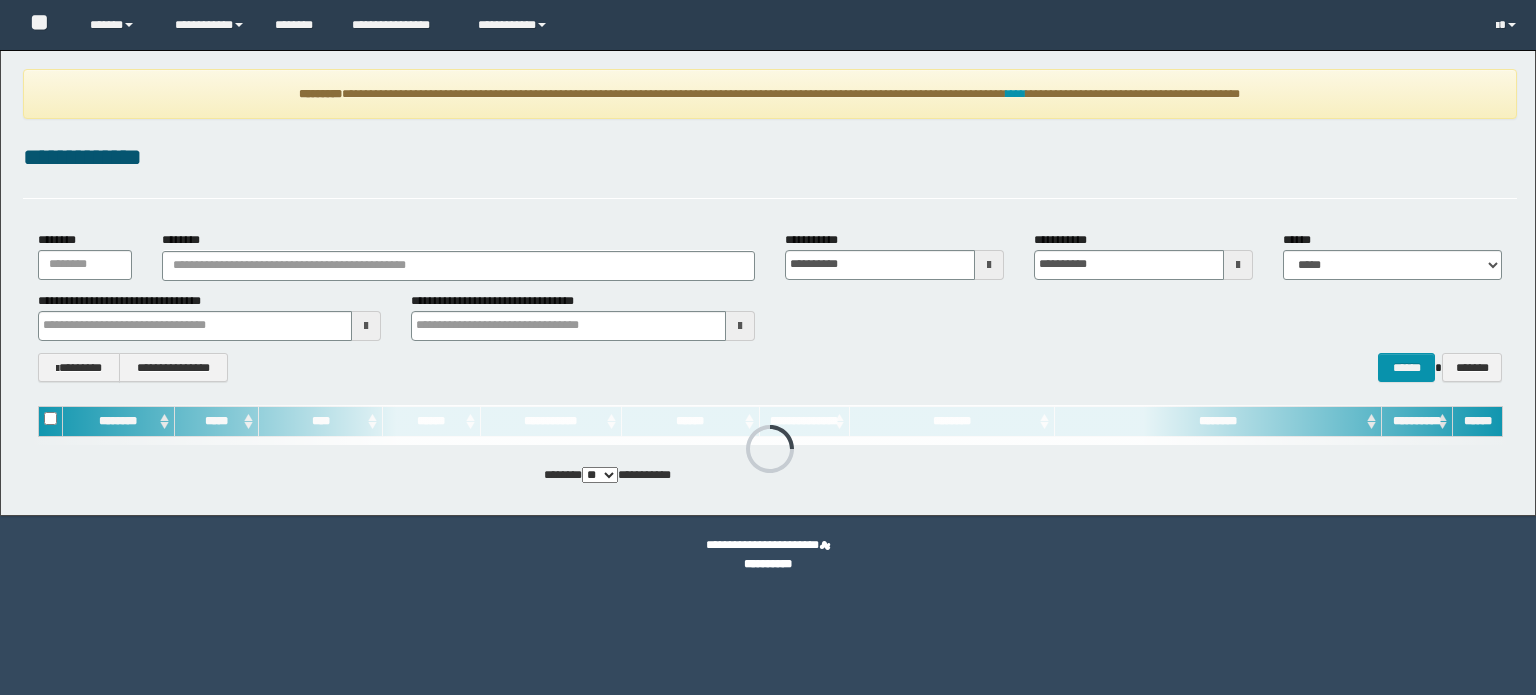 scroll, scrollTop: 0, scrollLeft: 0, axis: both 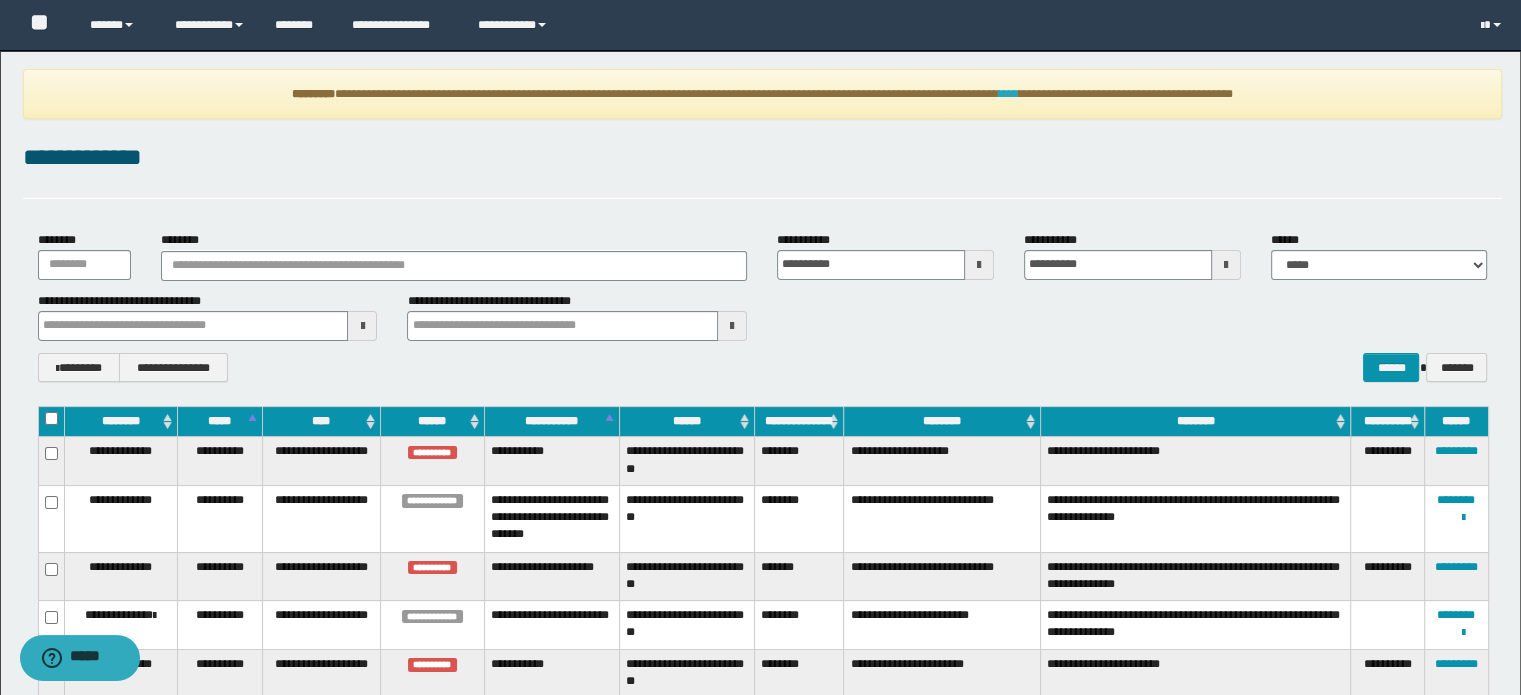 click on "****" at bounding box center (1009, 94) 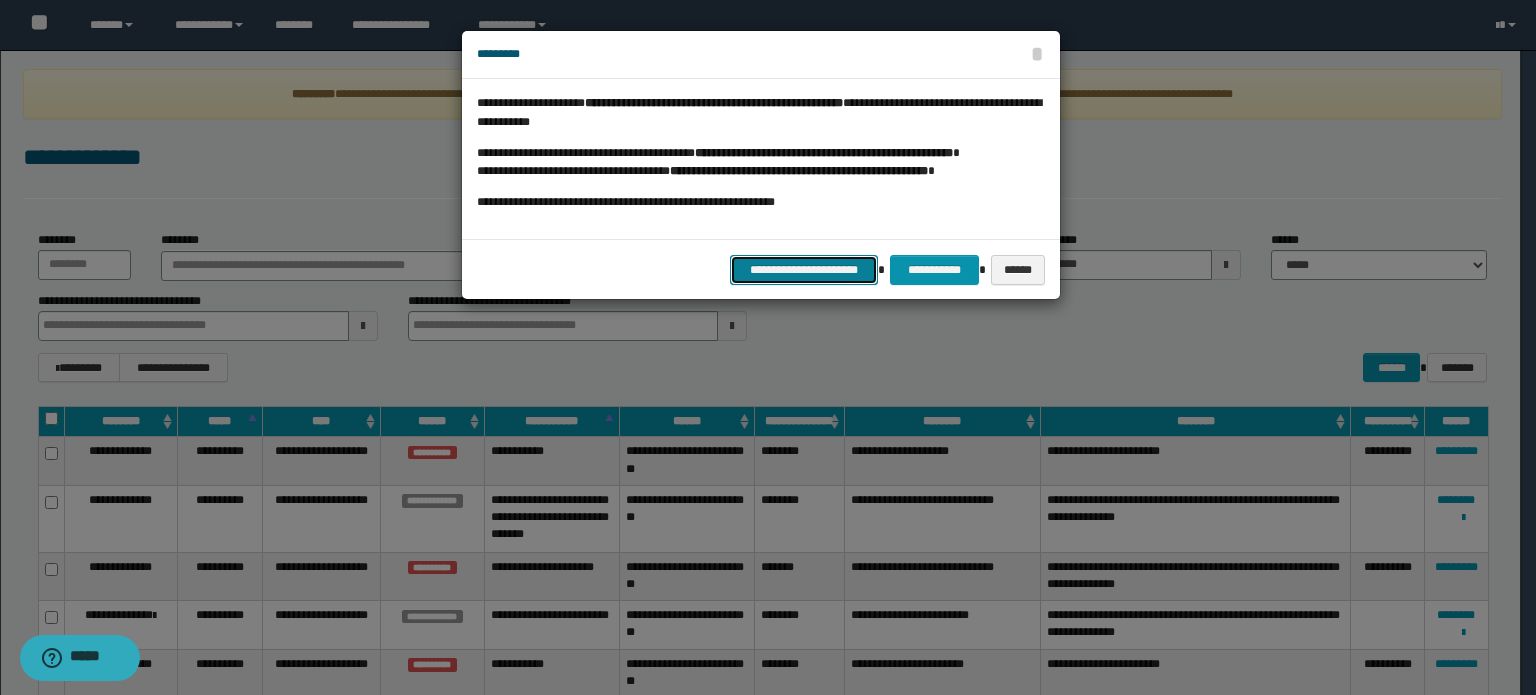 click on "**********" at bounding box center [804, 270] 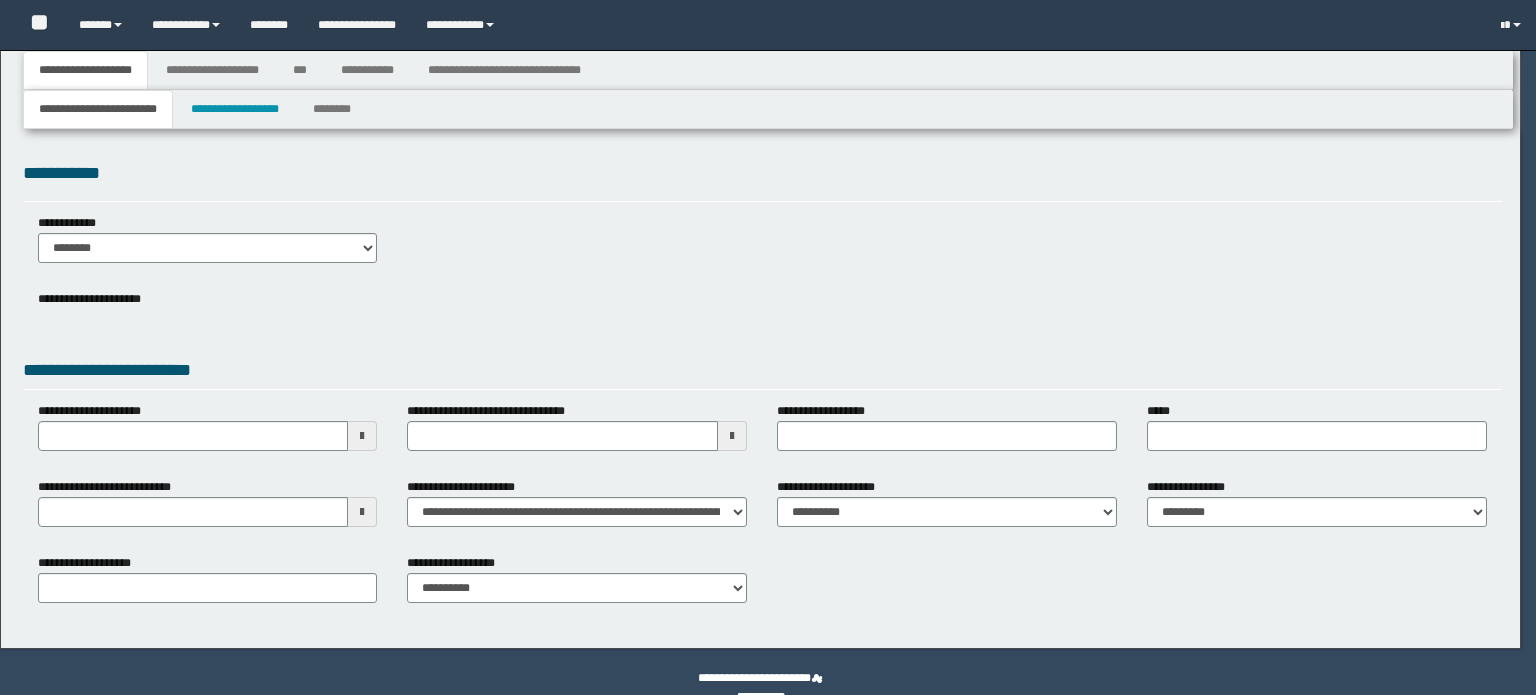 scroll, scrollTop: 0, scrollLeft: 0, axis: both 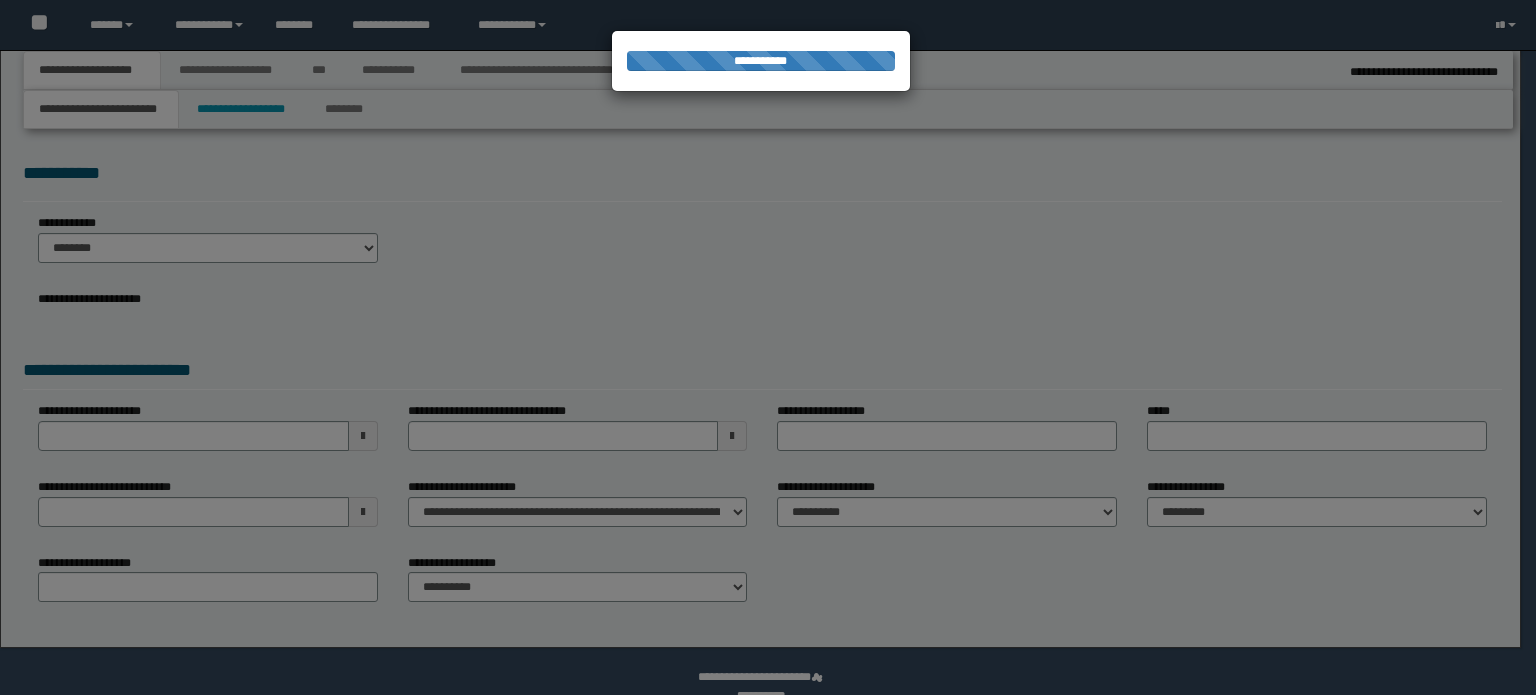 select on "*" 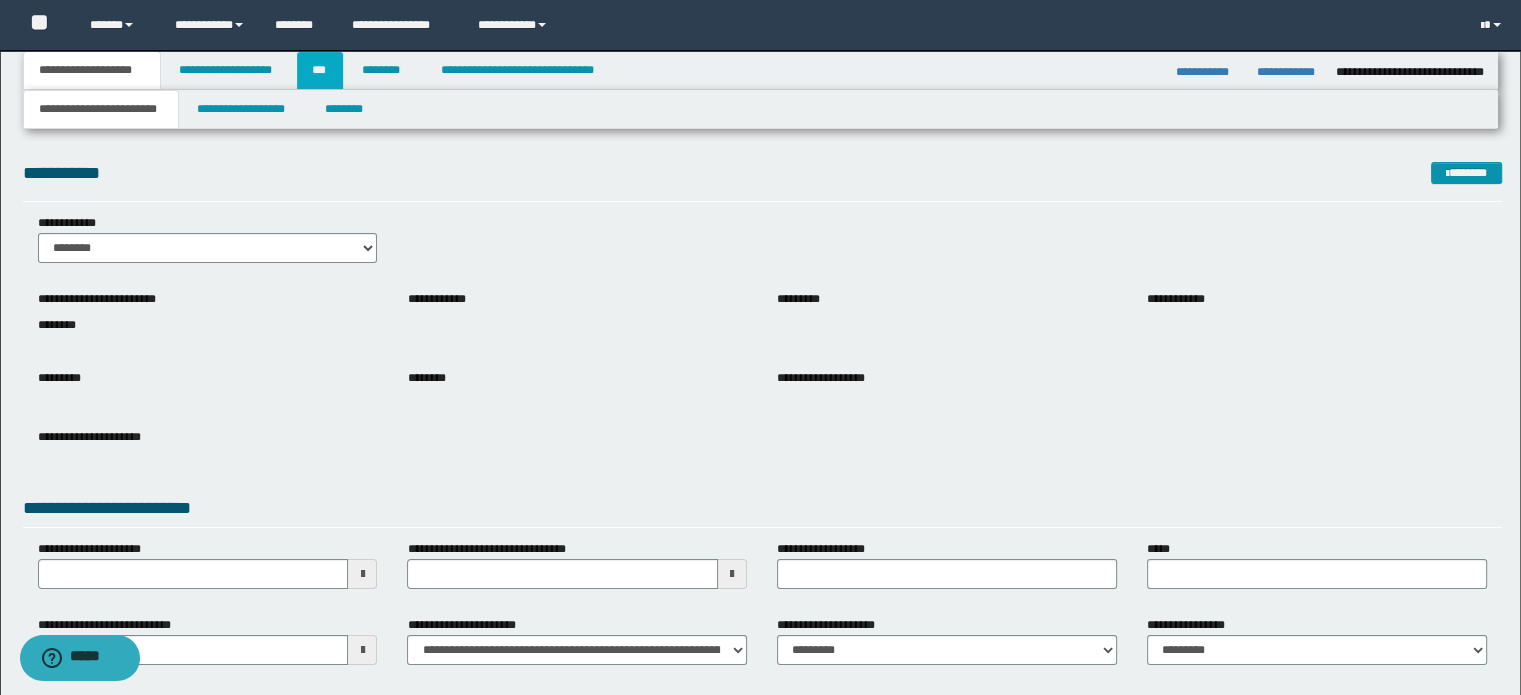 click on "***" at bounding box center [320, 70] 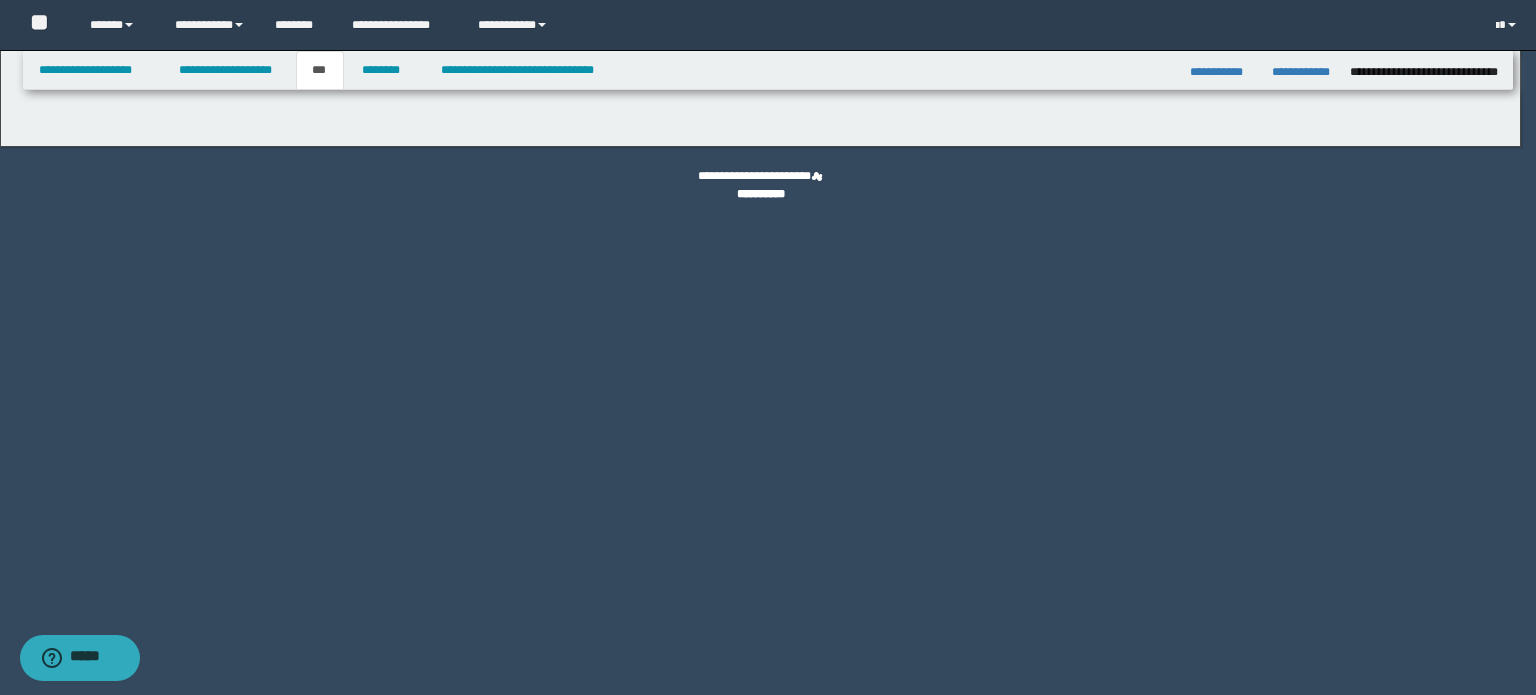select on "*" 